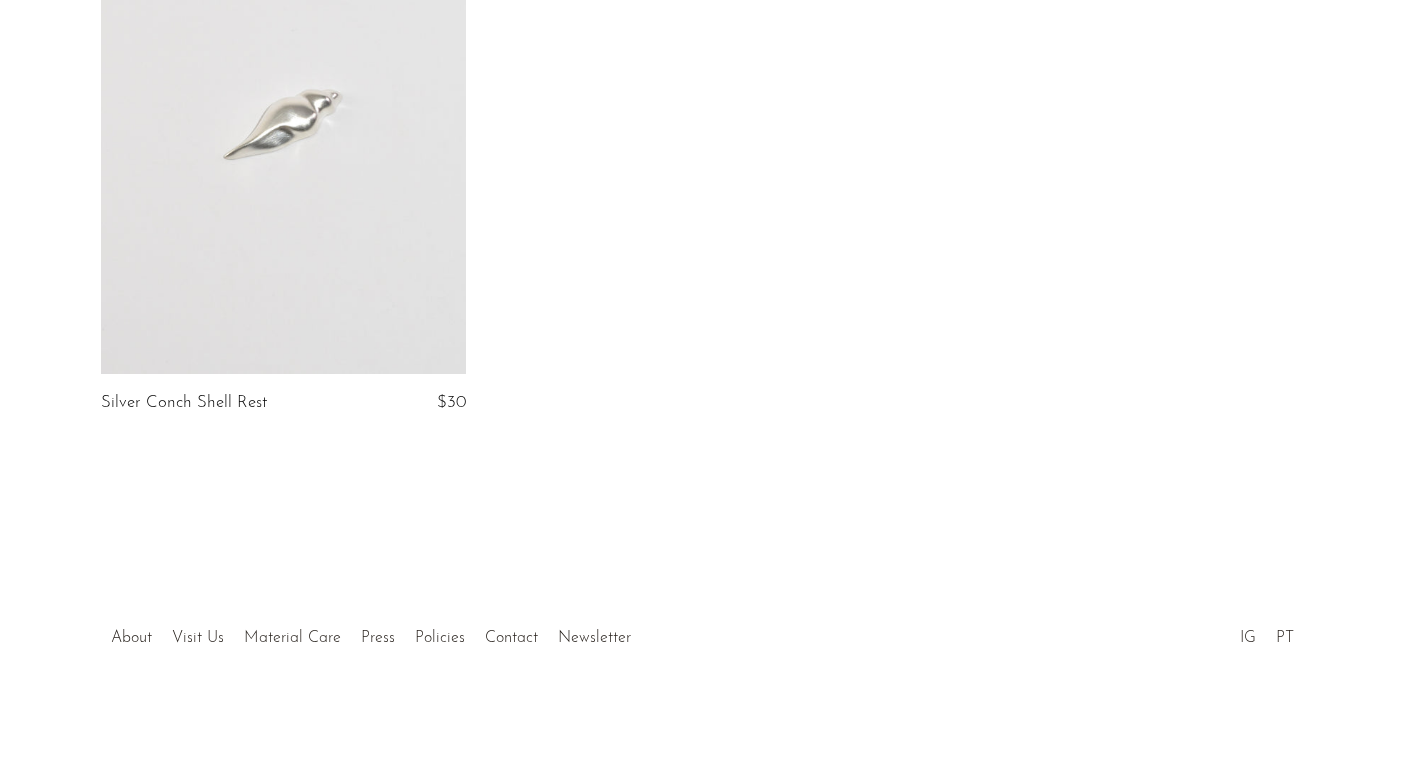 scroll, scrollTop: 0, scrollLeft: 0, axis: both 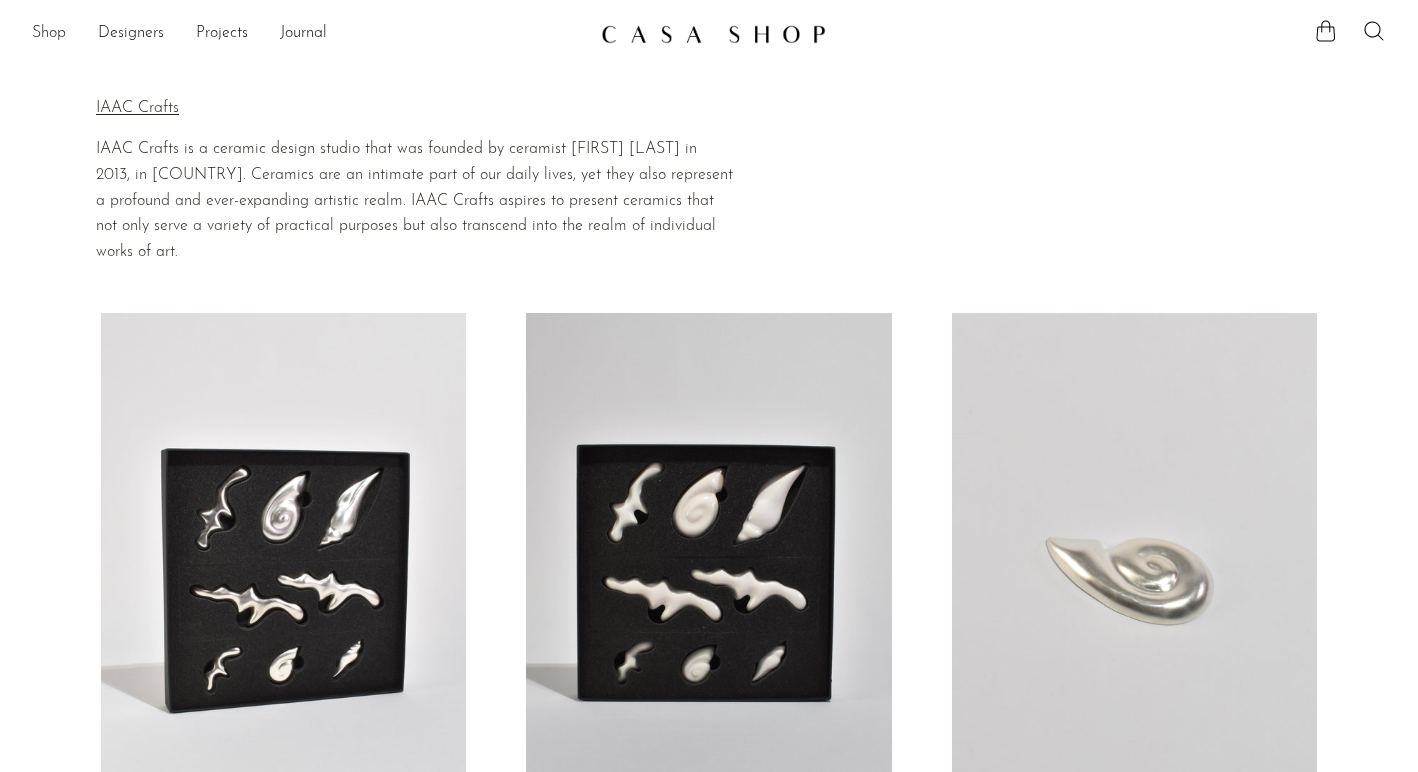 click on "Shop" at bounding box center [49, 34] 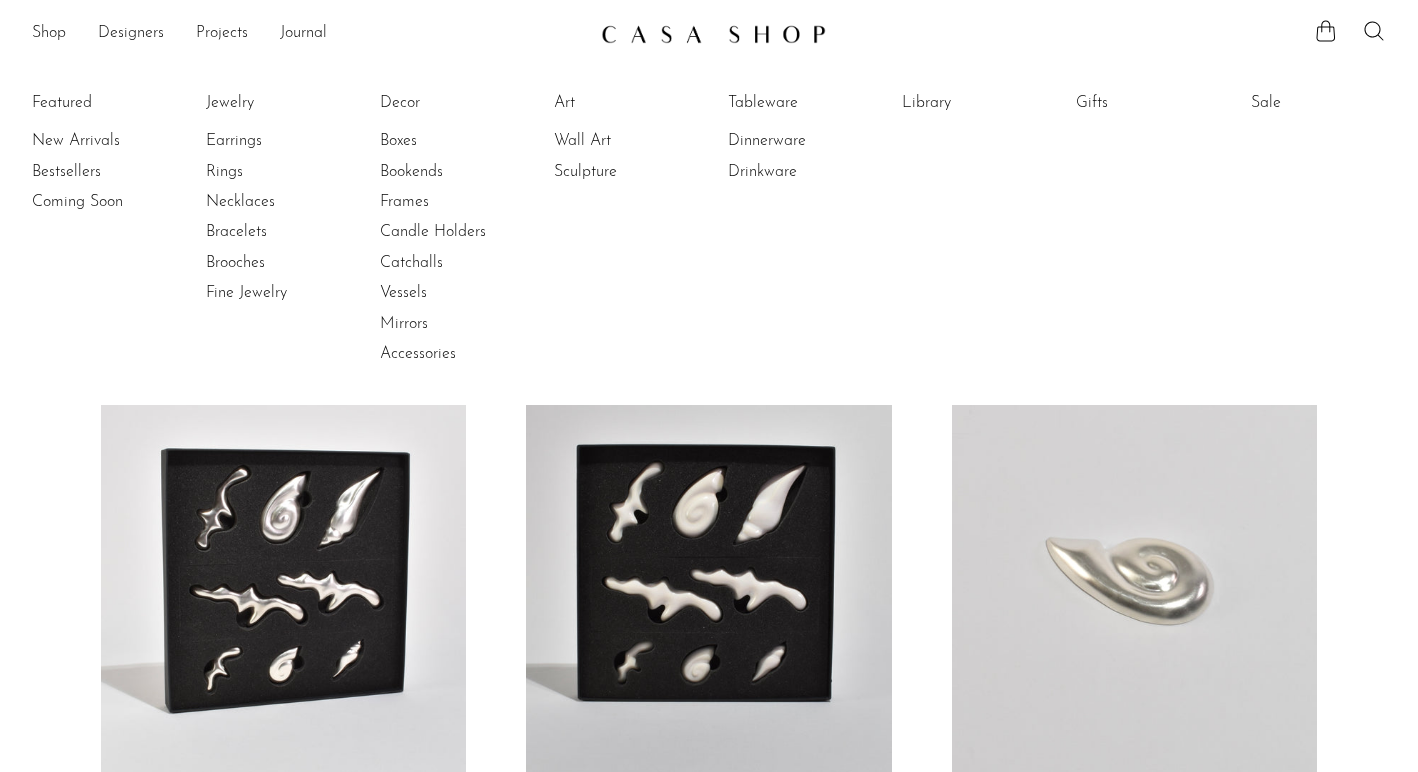 click on "Wall Art" at bounding box center [629, 141] 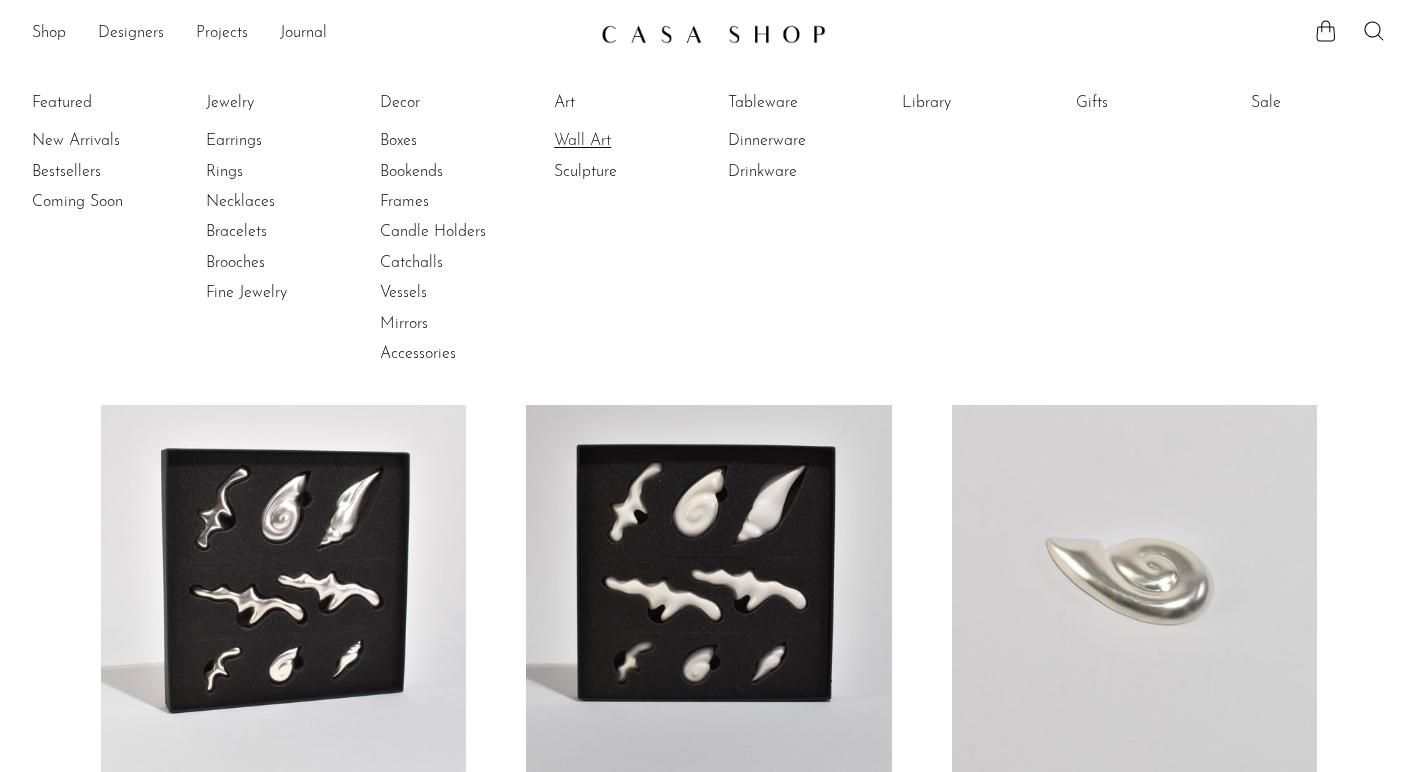 click on "Wall Art" at bounding box center [629, 141] 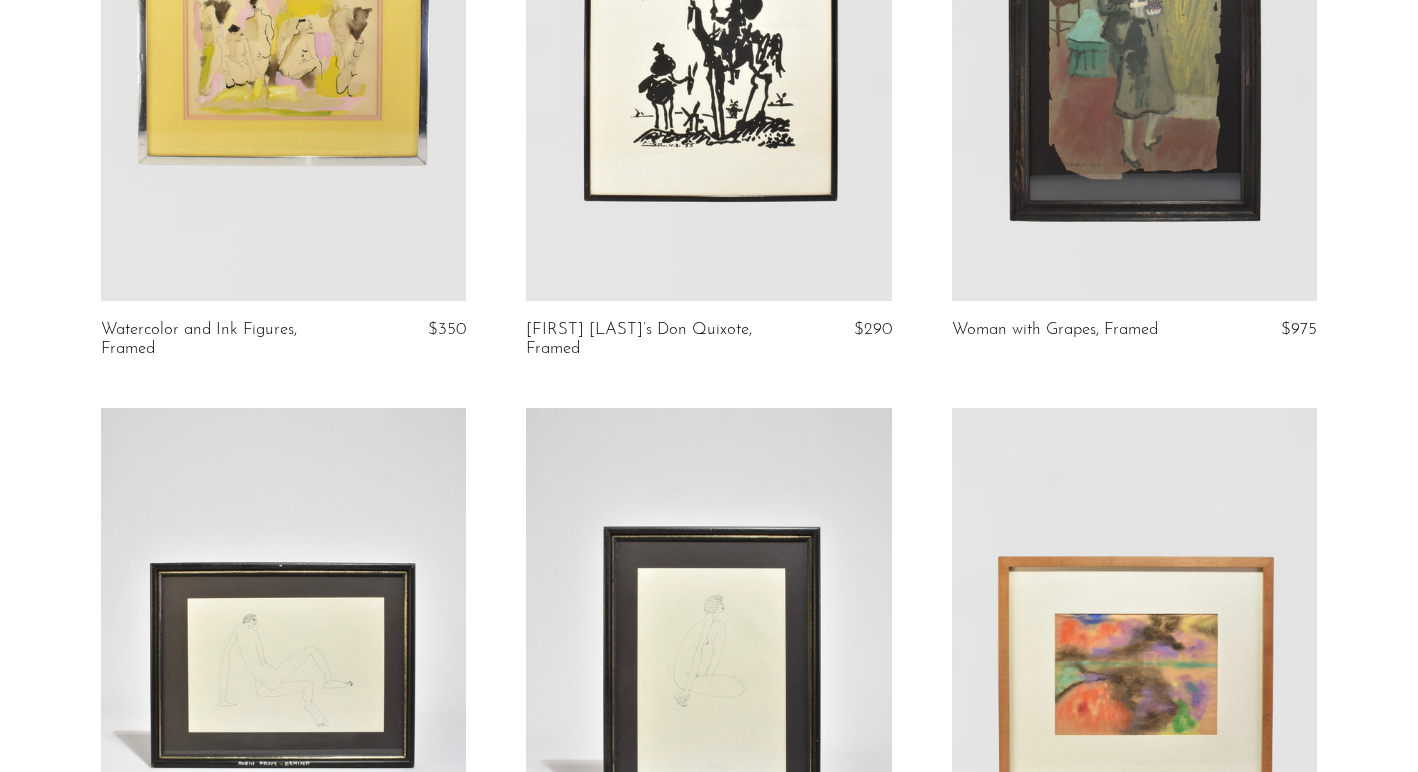scroll, scrollTop: 0, scrollLeft: 0, axis: both 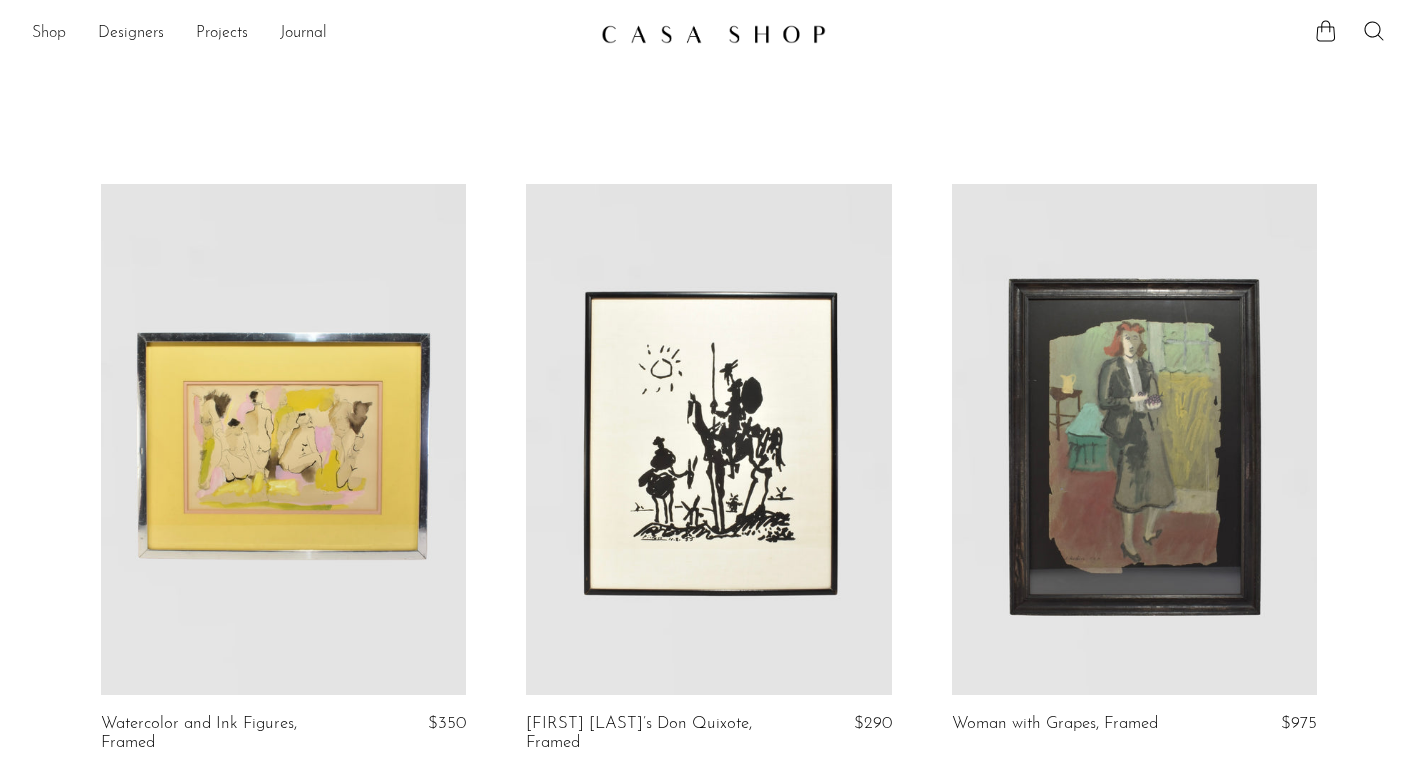 click on "Shop" at bounding box center [49, 34] 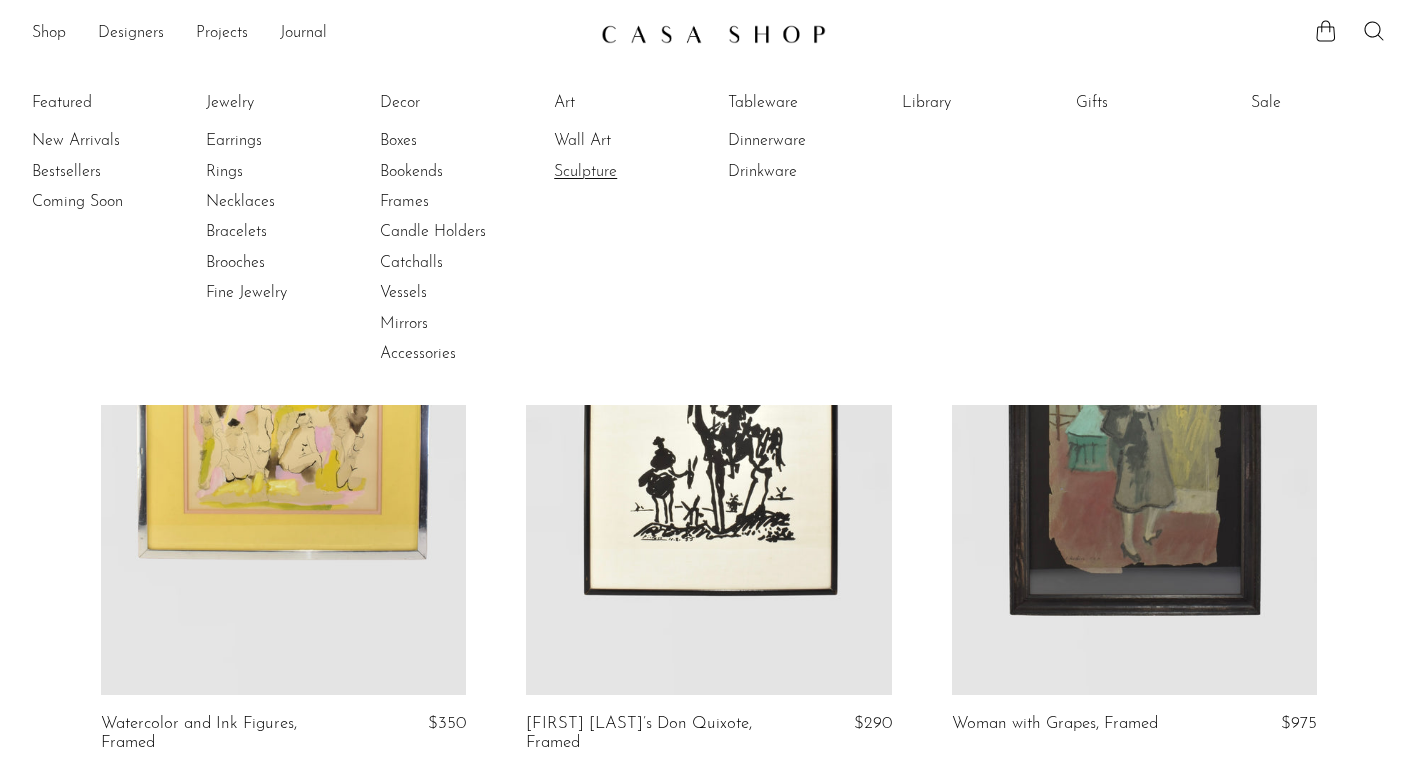 click on "Sculpture" at bounding box center (629, 172) 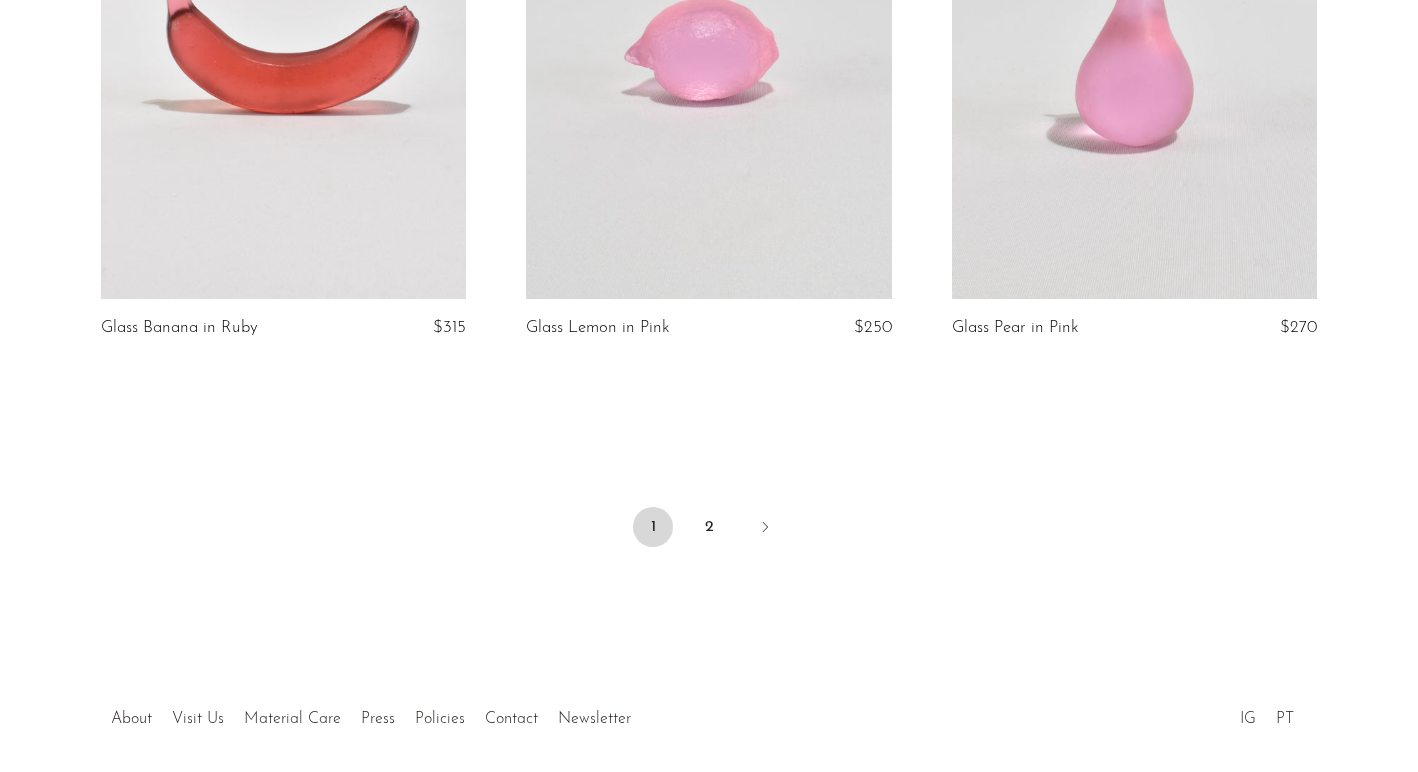 scroll, scrollTop: 7105, scrollLeft: 0, axis: vertical 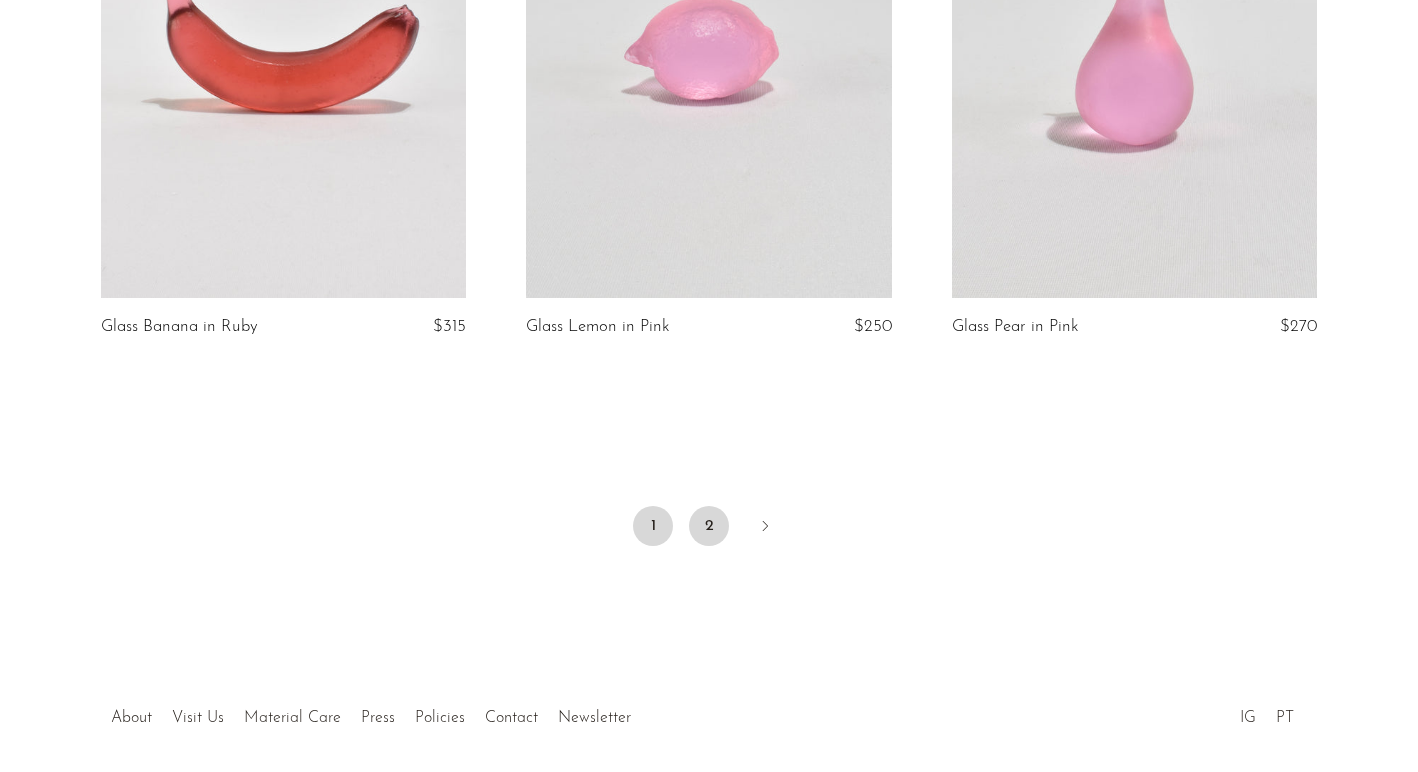 click on "2" at bounding box center (709, 526) 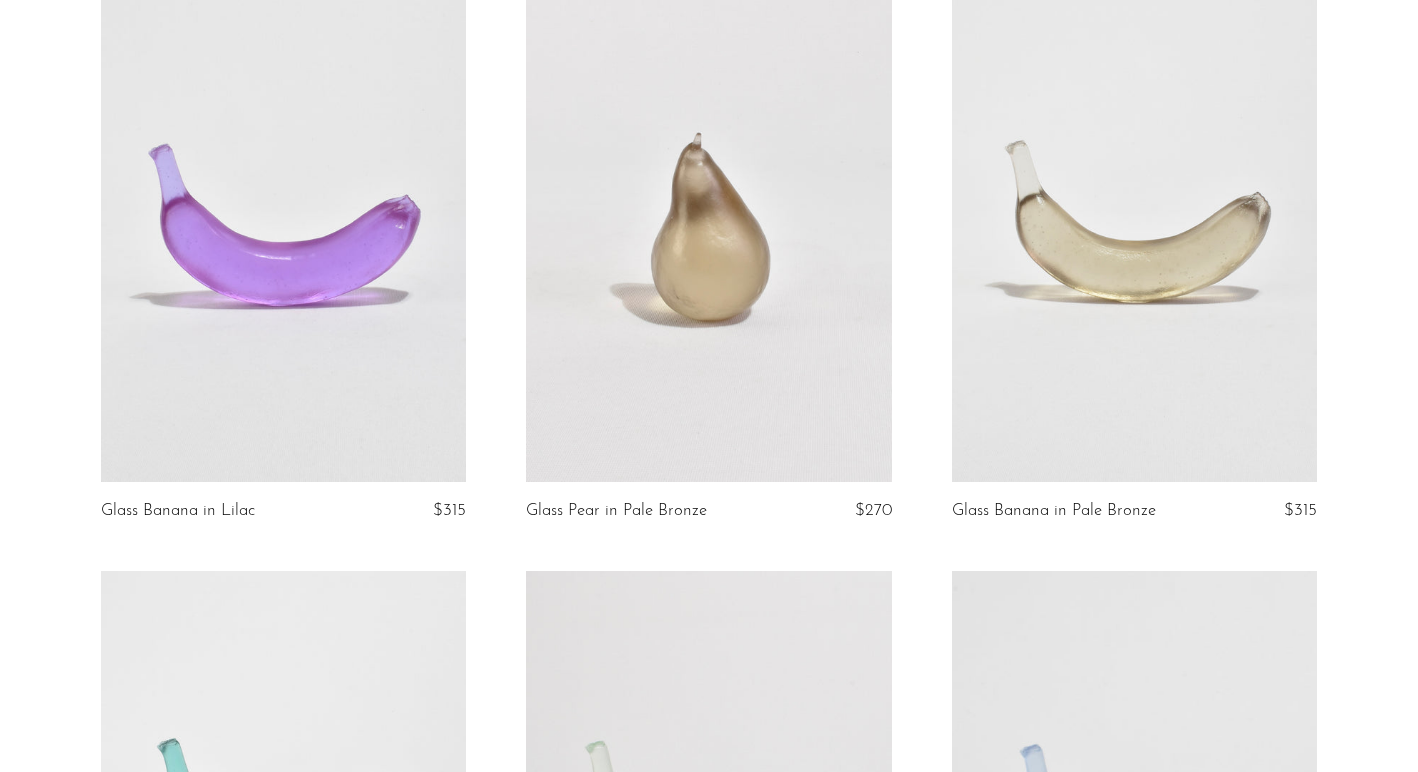 scroll, scrollTop: 0, scrollLeft: 0, axis: both 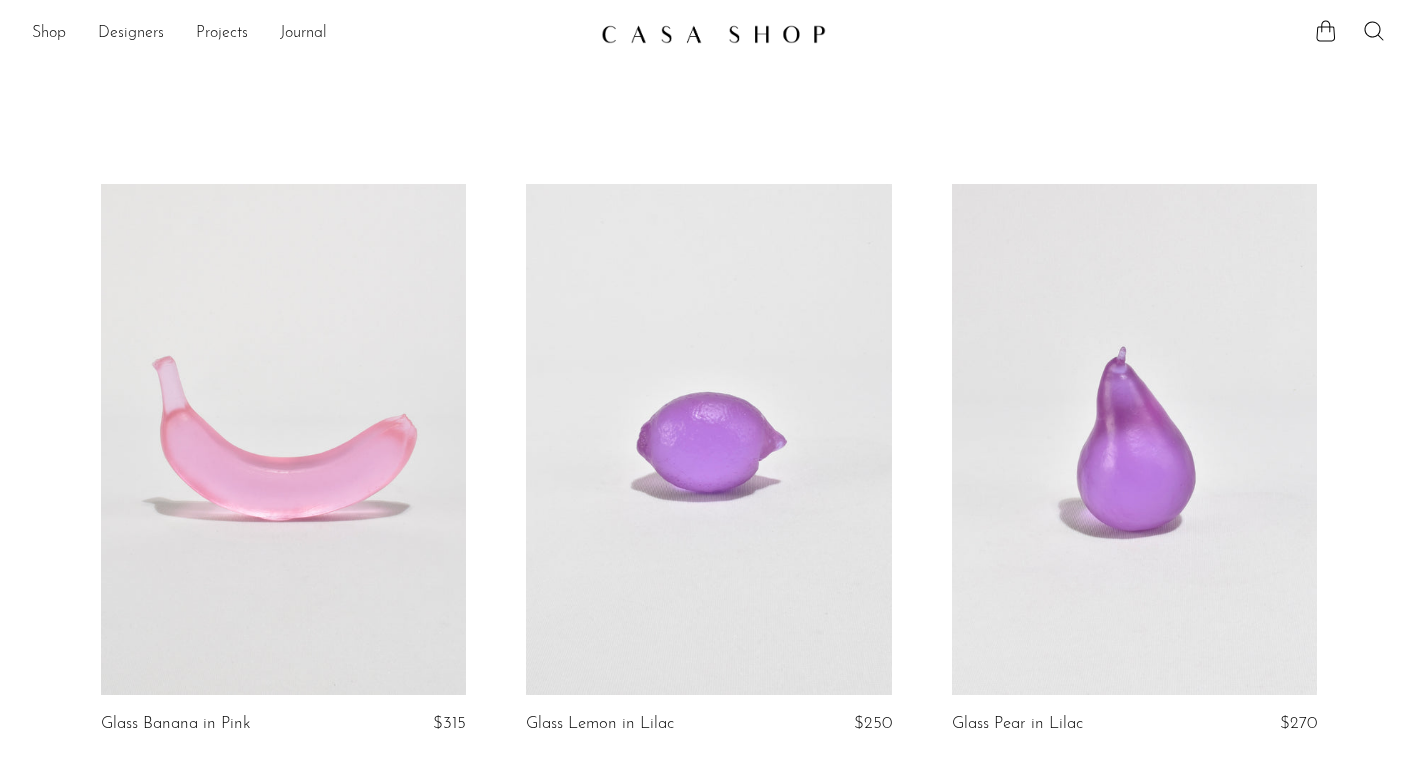 click on "Shop
Featured
New Arrivals
Bestsellers
Coming Soon
Jewelry
Jewelry
All
Earrings
Rings
Necklaces
Bracelets
Brooches" at bounding box center (308, 34) 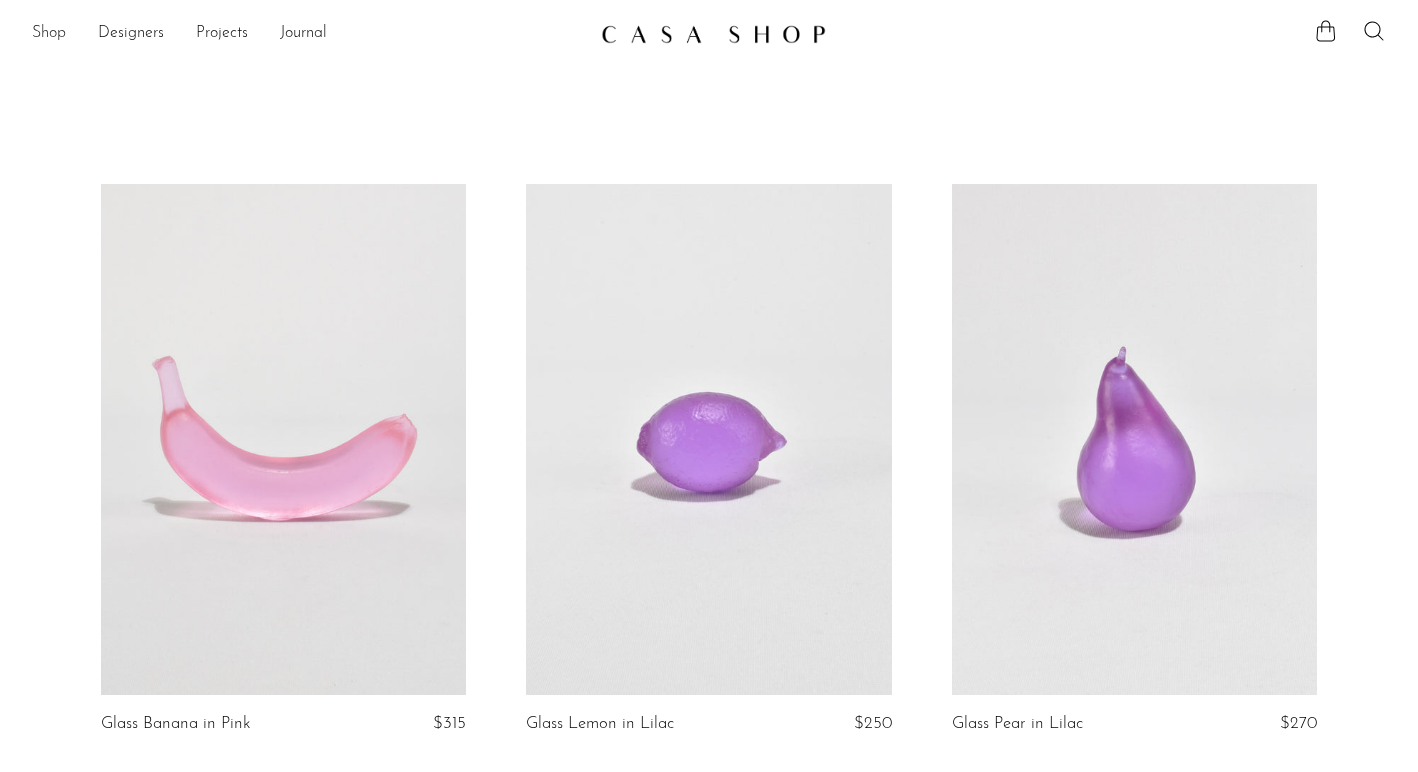 click on "Shop" at bounding box center [49, 34] 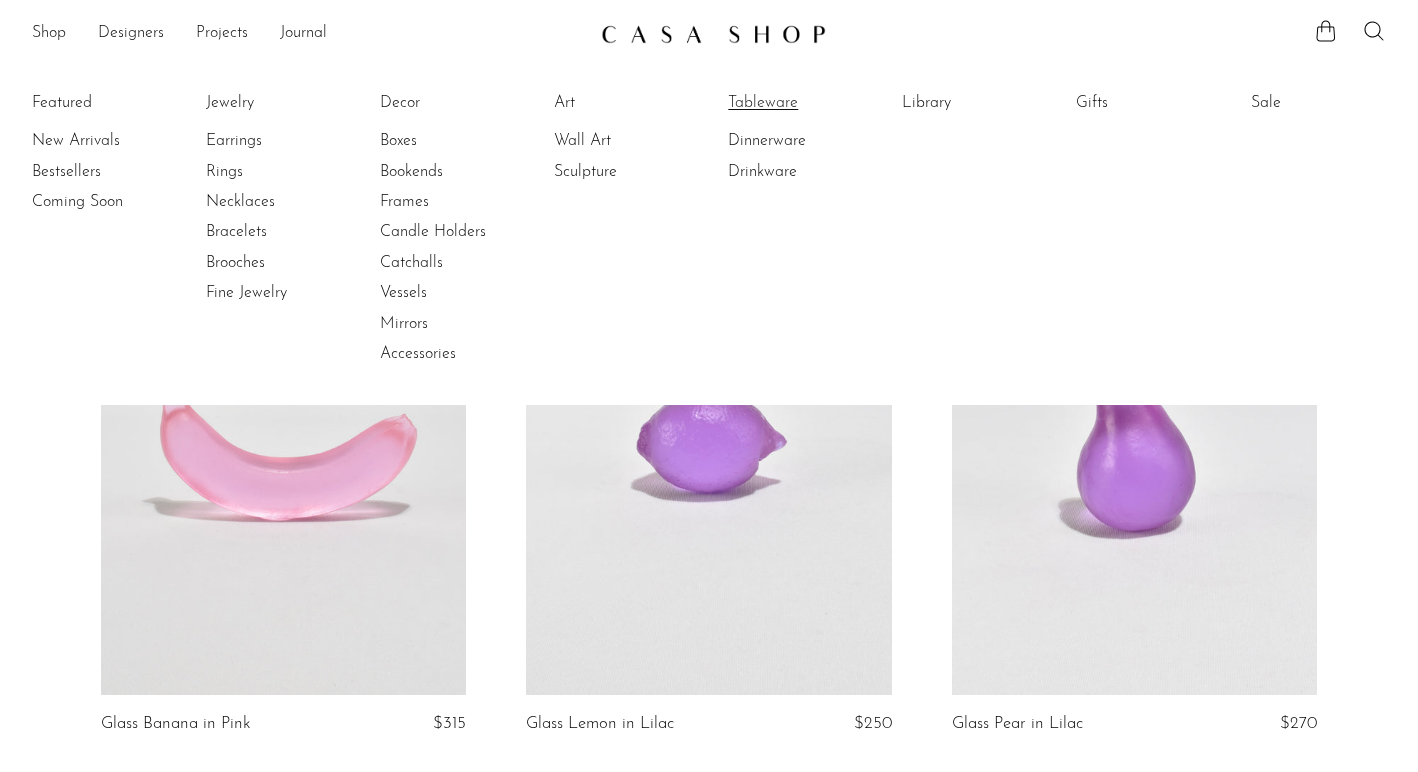 click on "Tableware" at bounding box center [803, 103] 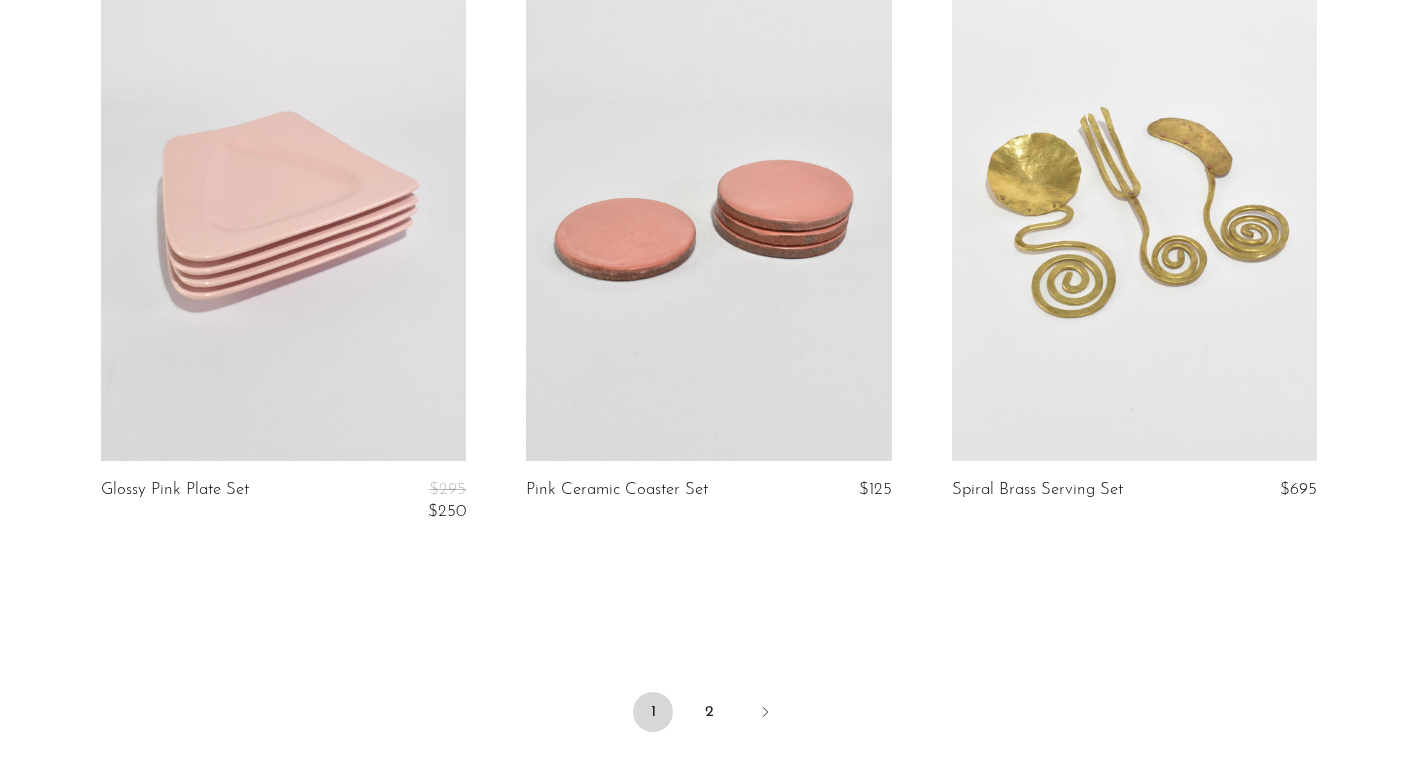 scroll, scrollTop: 6888, scrollLeft: 0, axis: vertical 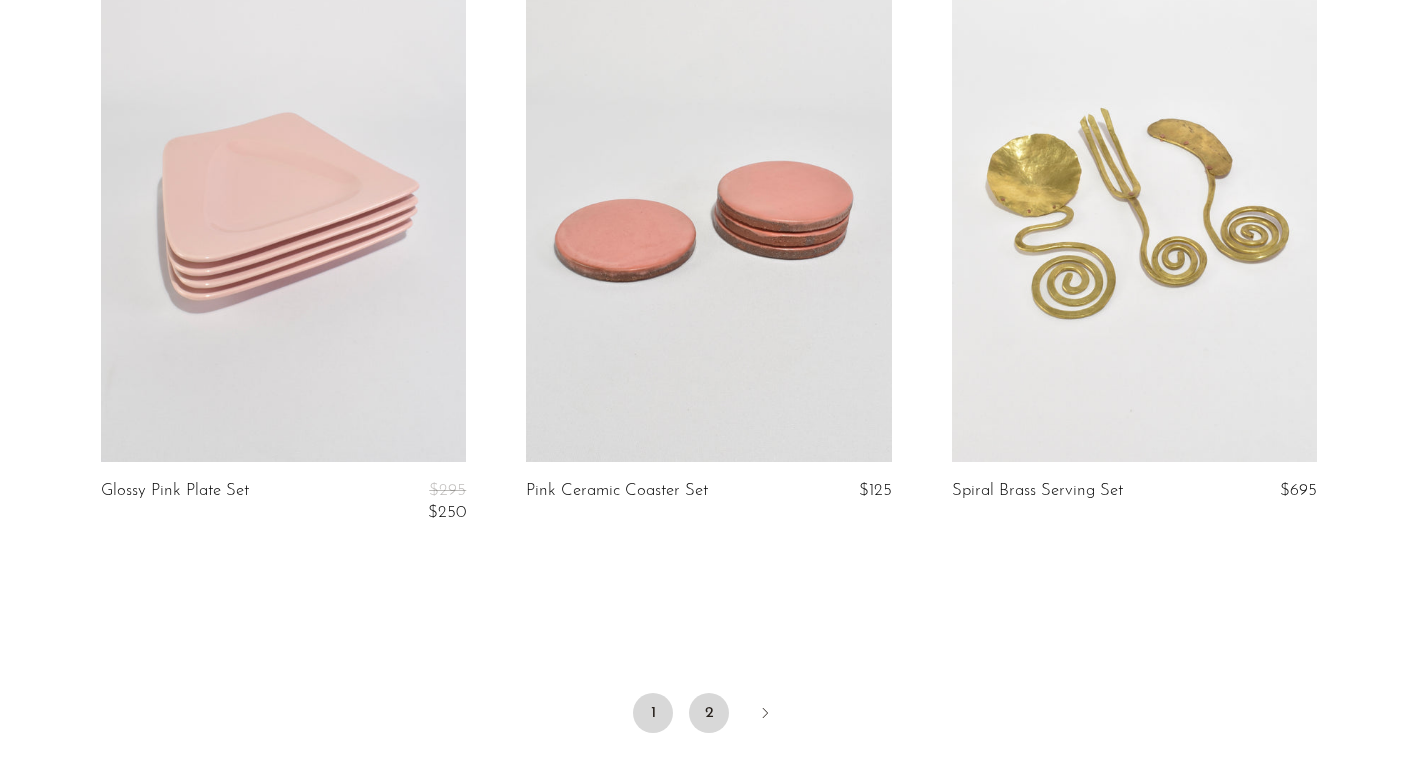 click on "2" at bounding box center [709, 713] 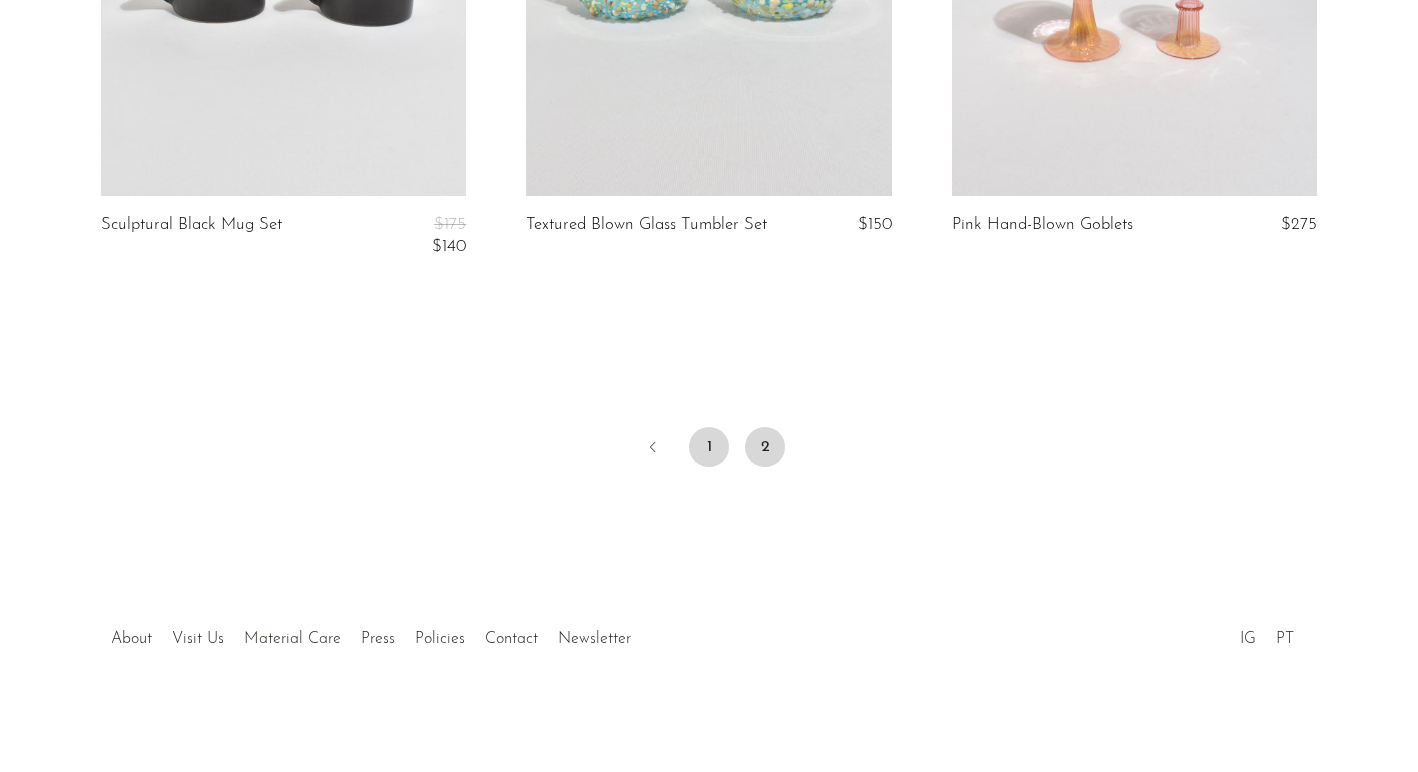 scroll, scrollTop: 0, scrollLeft: 0, axis: both 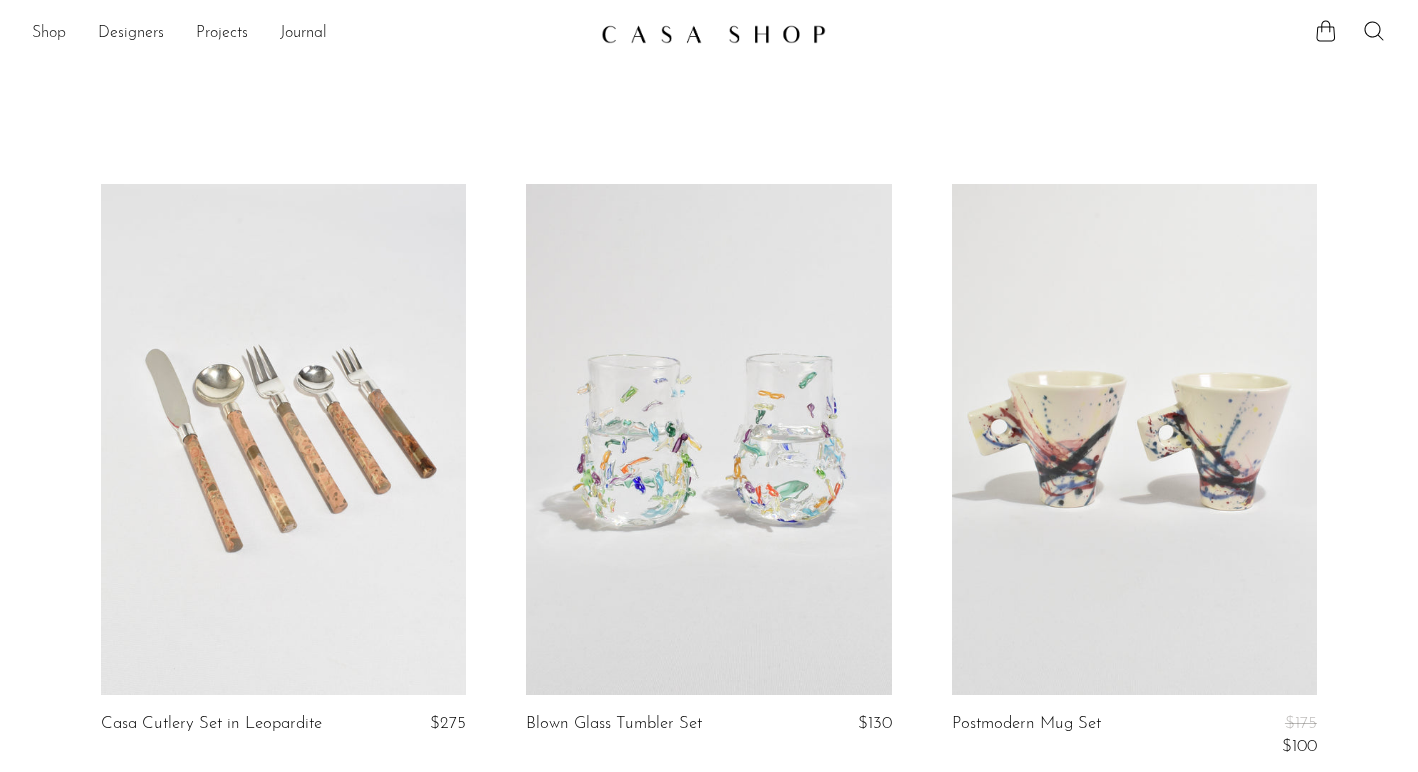 click on "Shop" at bounding box center [49, 34] 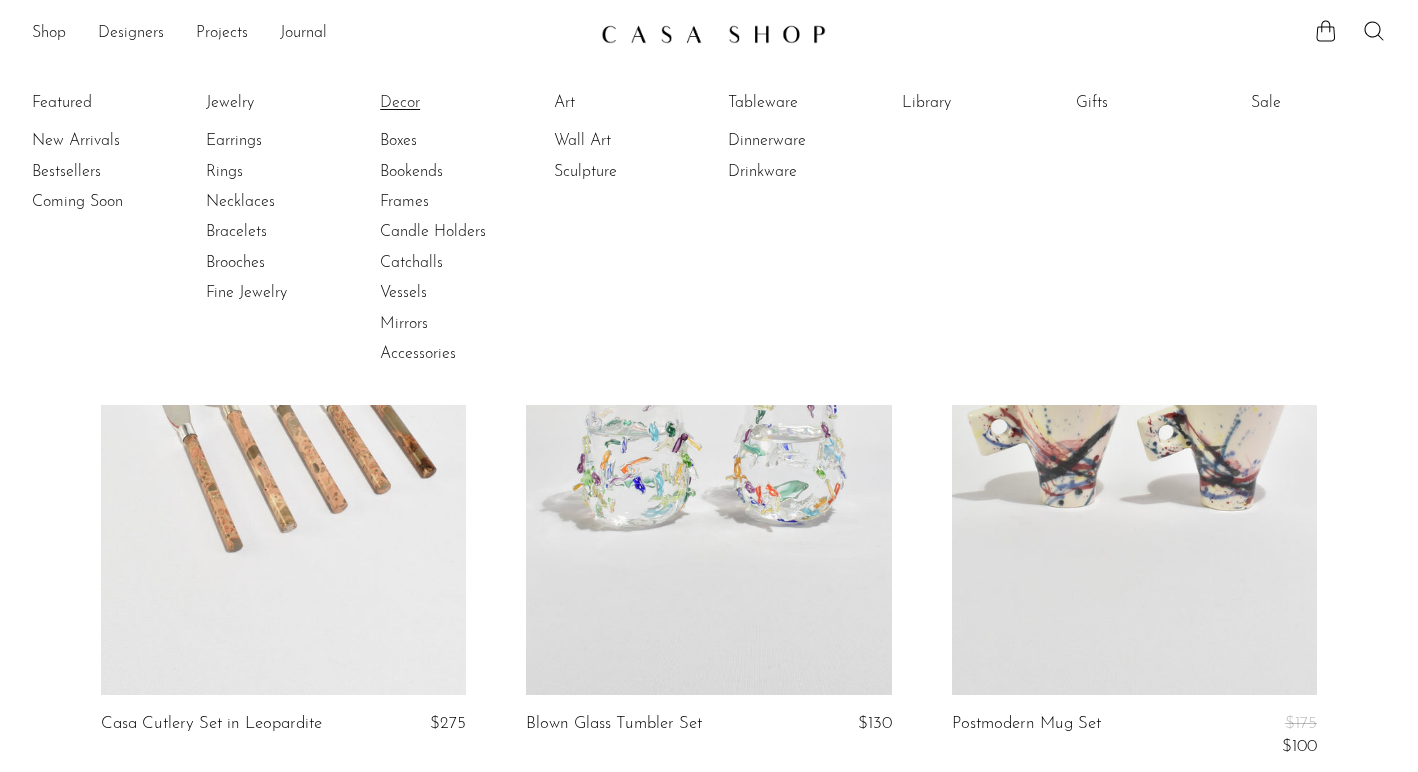 click on "Decor" at bounding box center [455, 103] 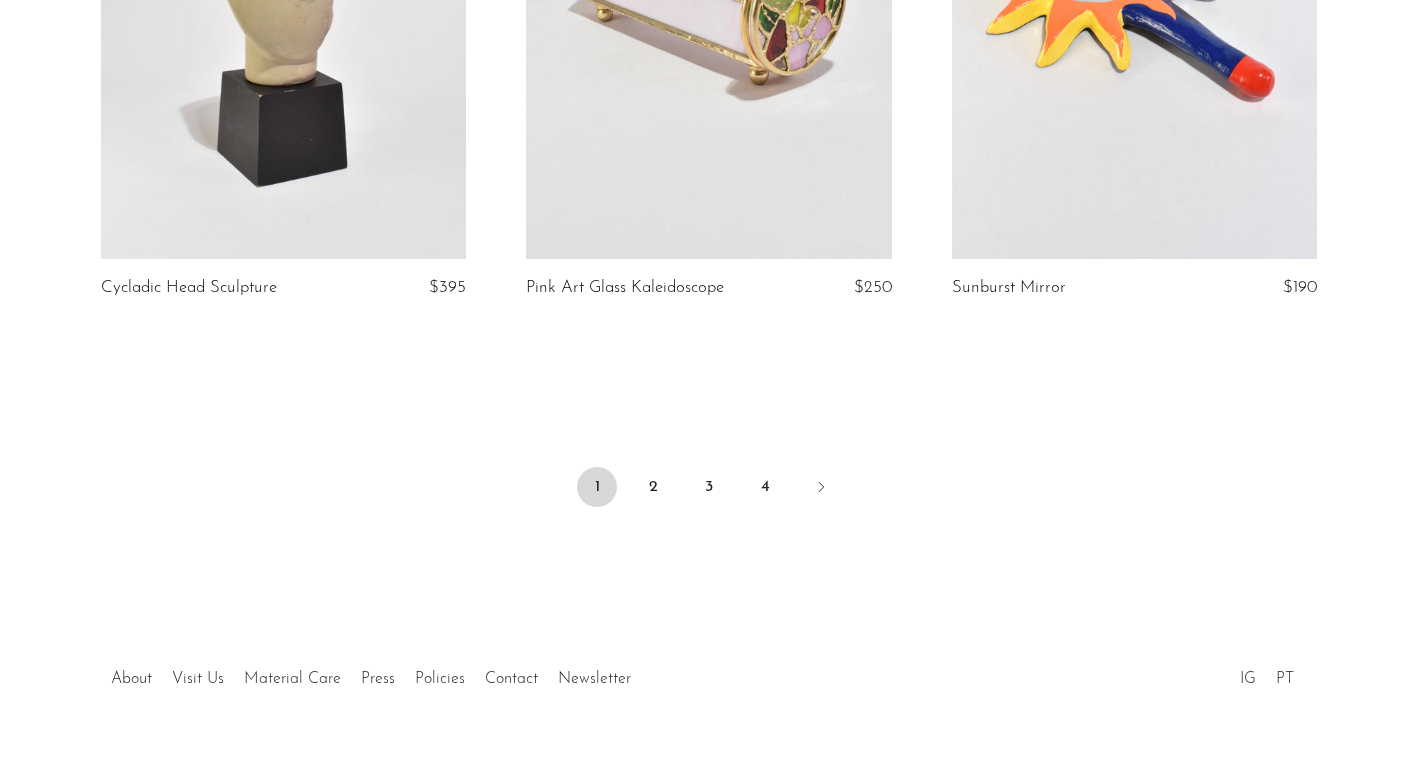 scroll, scrollTop: 7095, scrollLeft: 0, axis: vertical 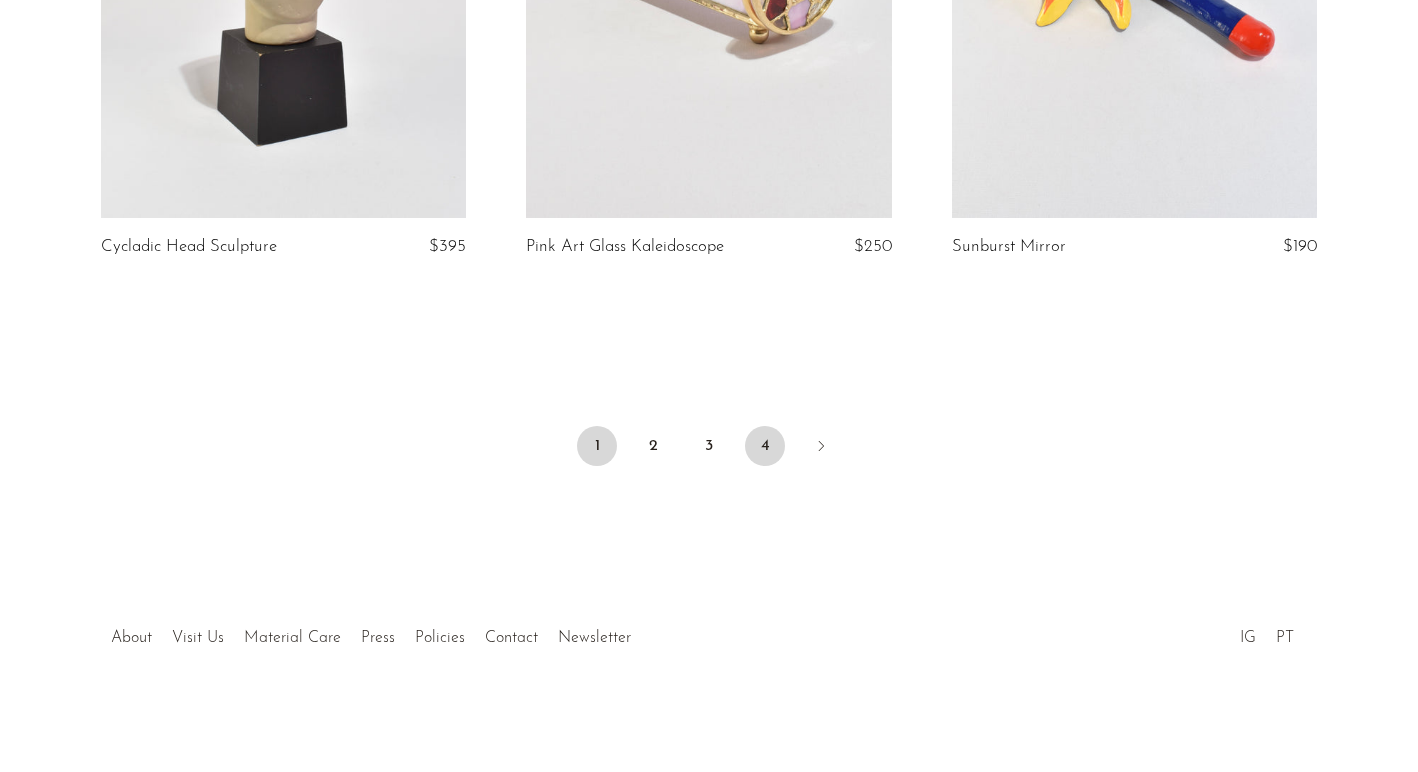 click on "4" at bounding box center [765, 446] 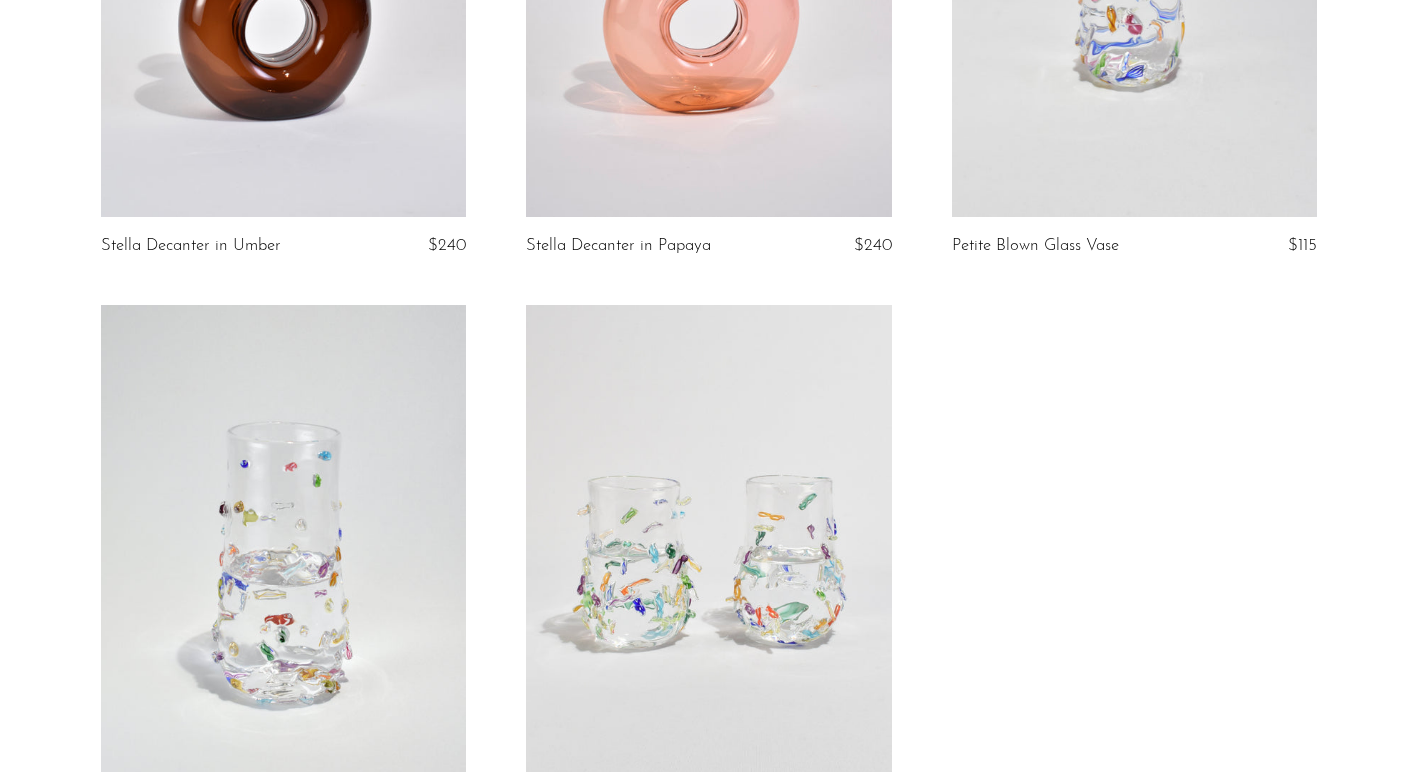 scroll, scrollTop: 6012, scrollLeft: 0, axis: vertical 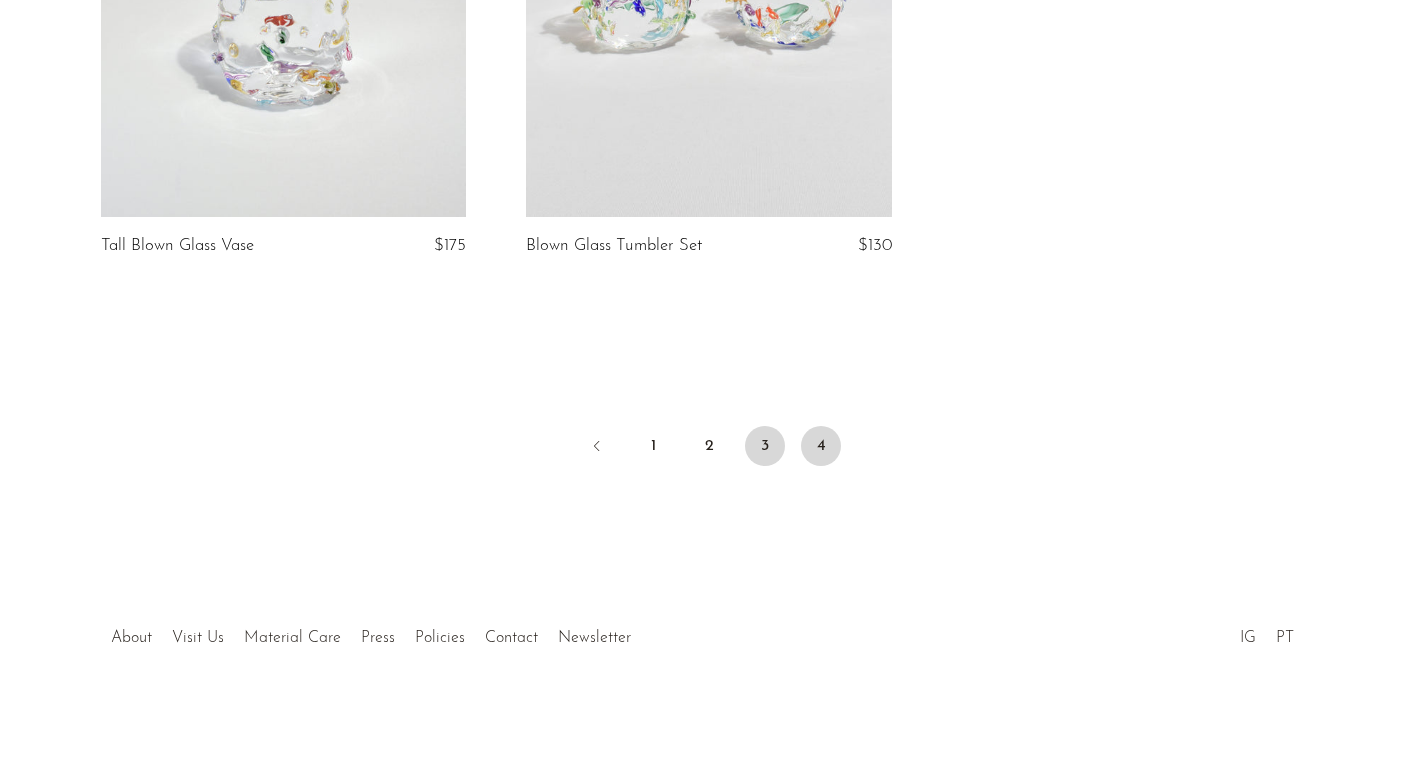 click on "3" at bounding box center [765, 446] 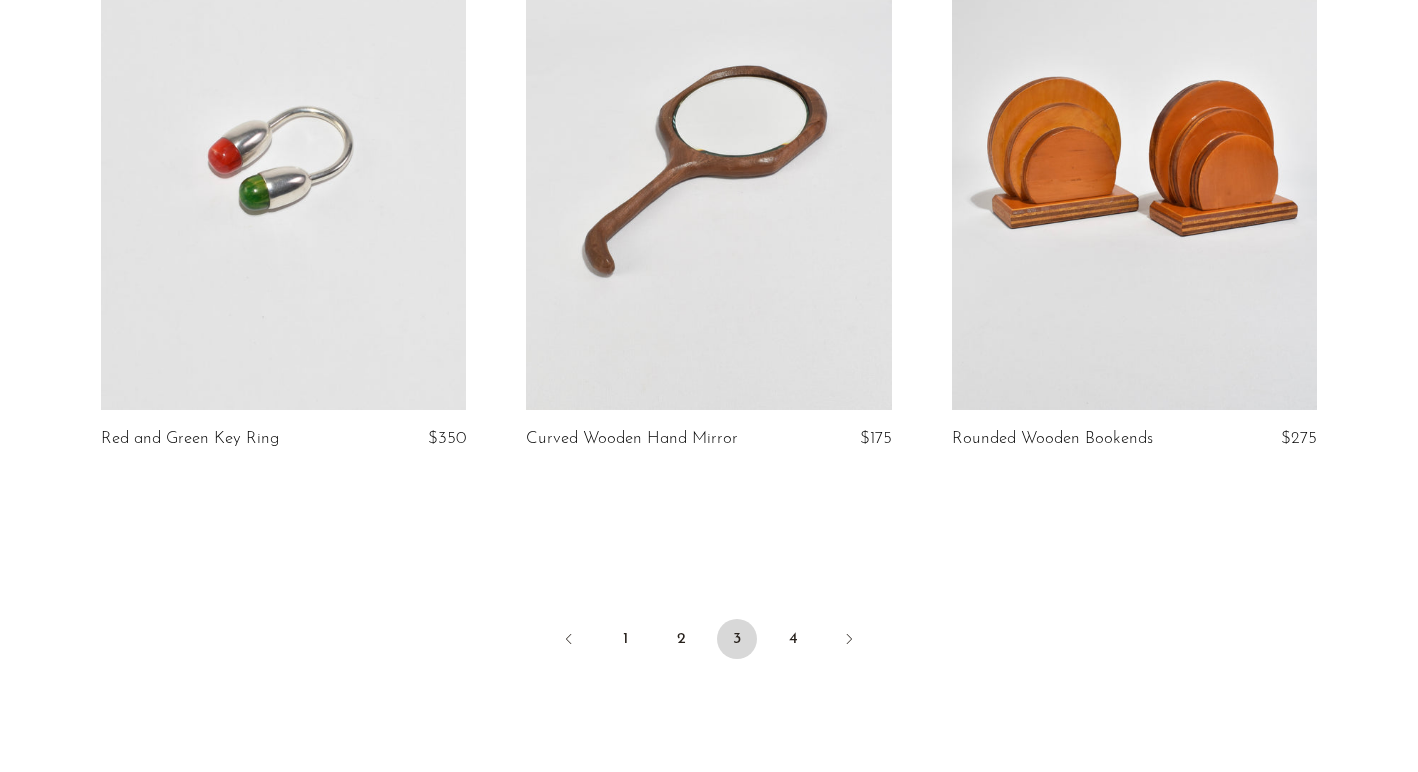 scroll, scrollTop: 6932, scrollLeft: 0, axis: vertical 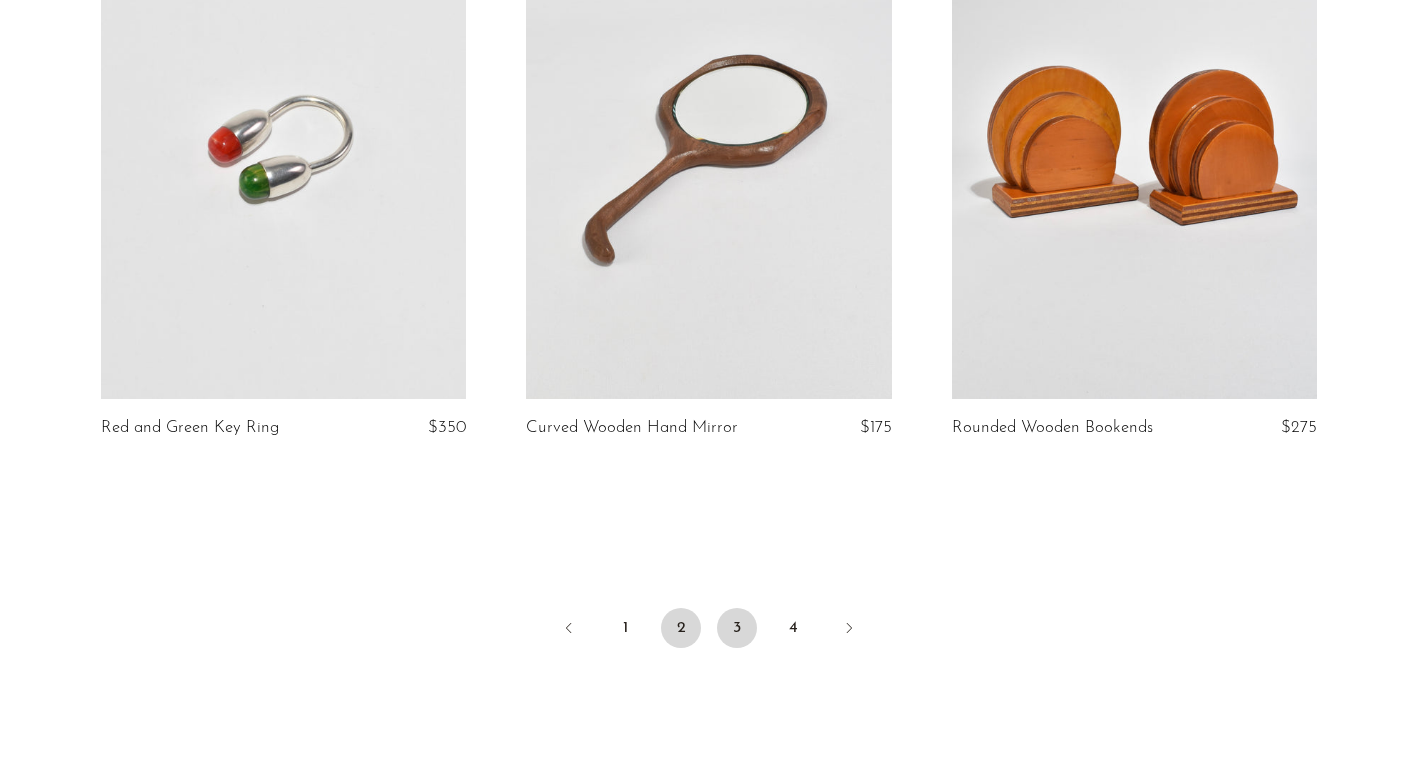 click on "2" at bounding box center (681, 628) 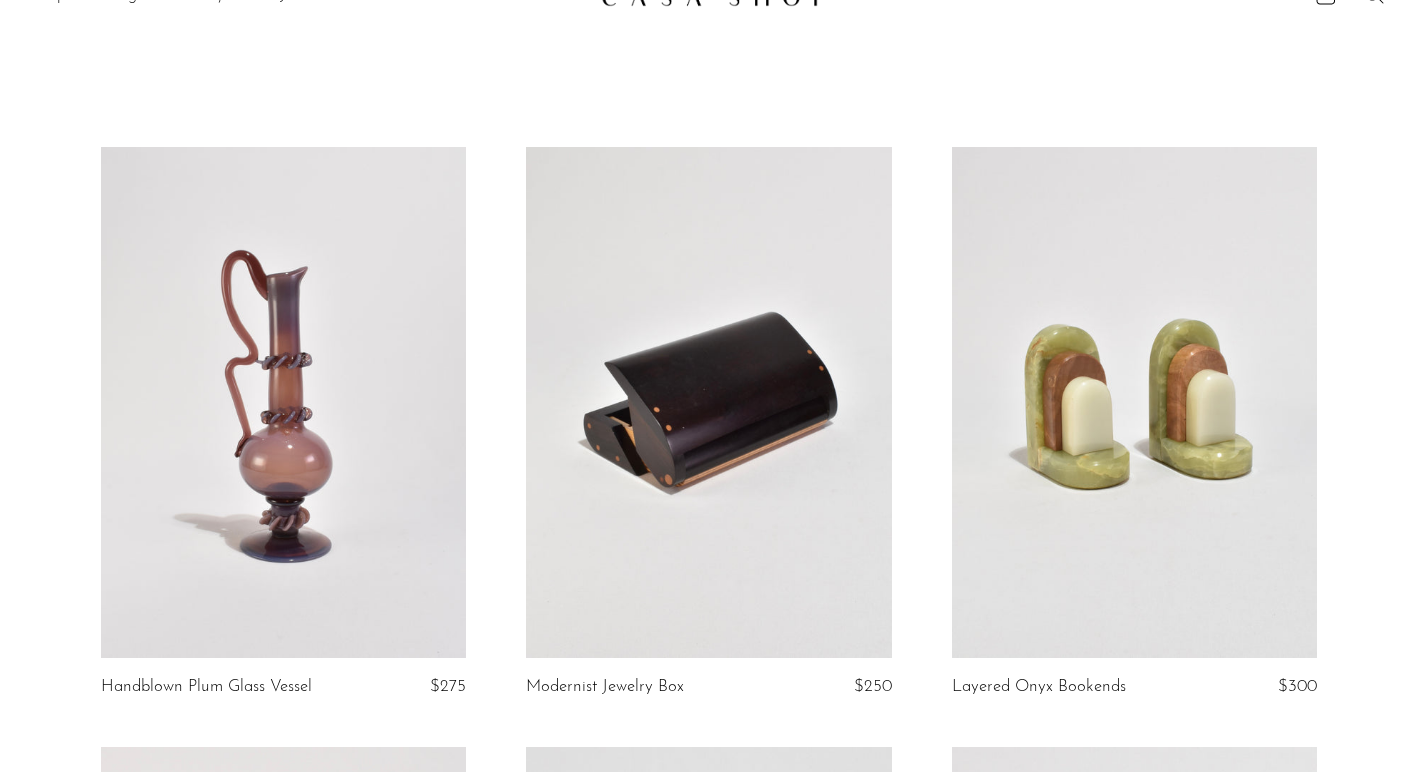 scroll, scrollTop: 0, scrollLeft: 0, axis: both 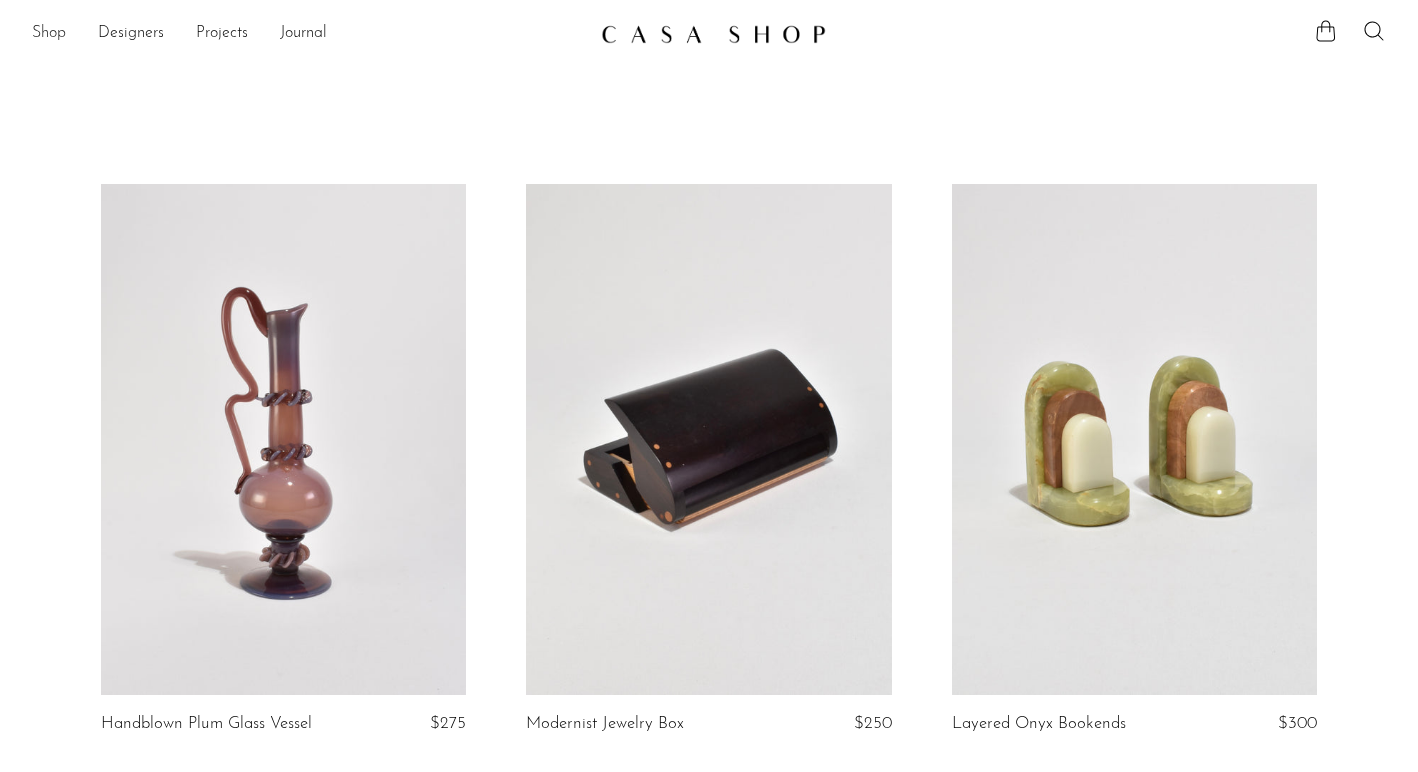 click on "Shop" at bounding box center [49, 34] 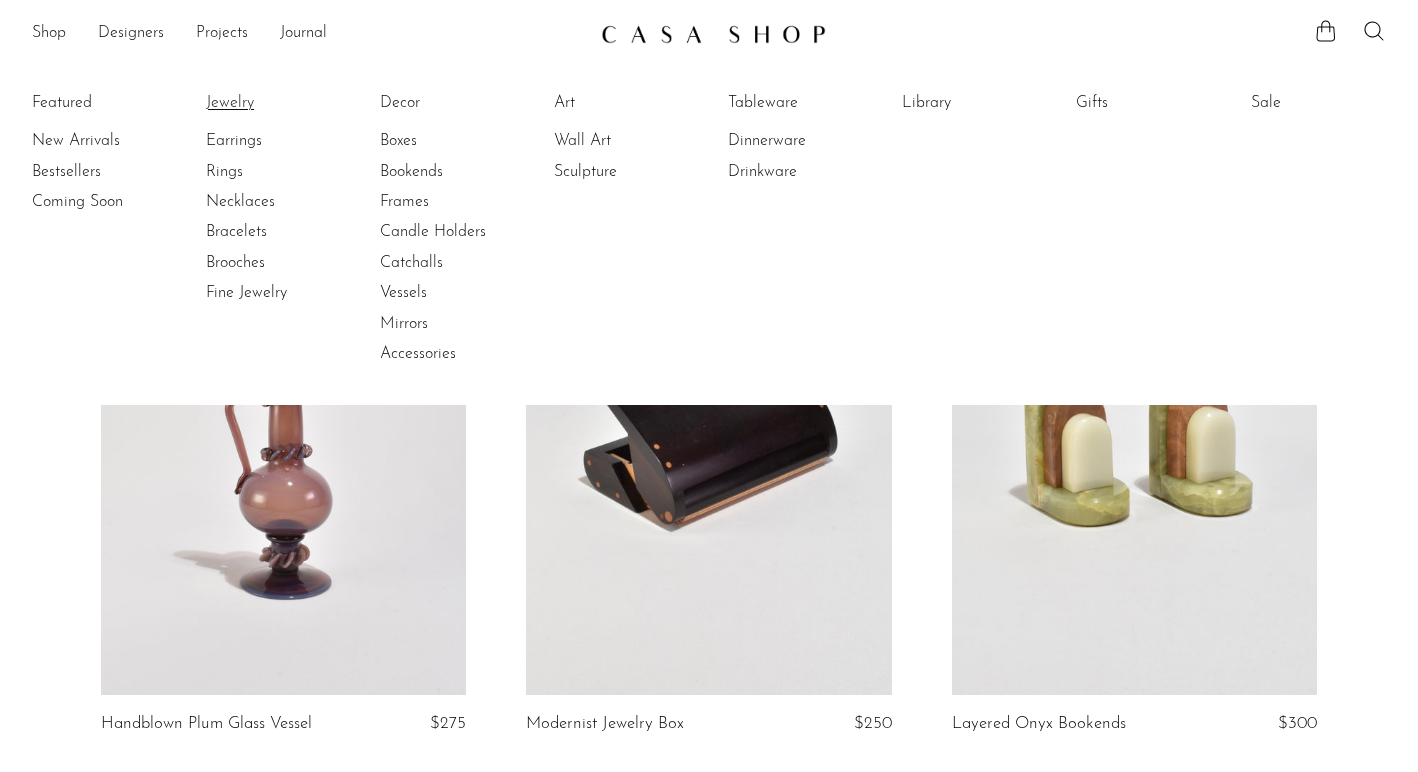 click on "Jewelry" at bounding box center [281, 103] 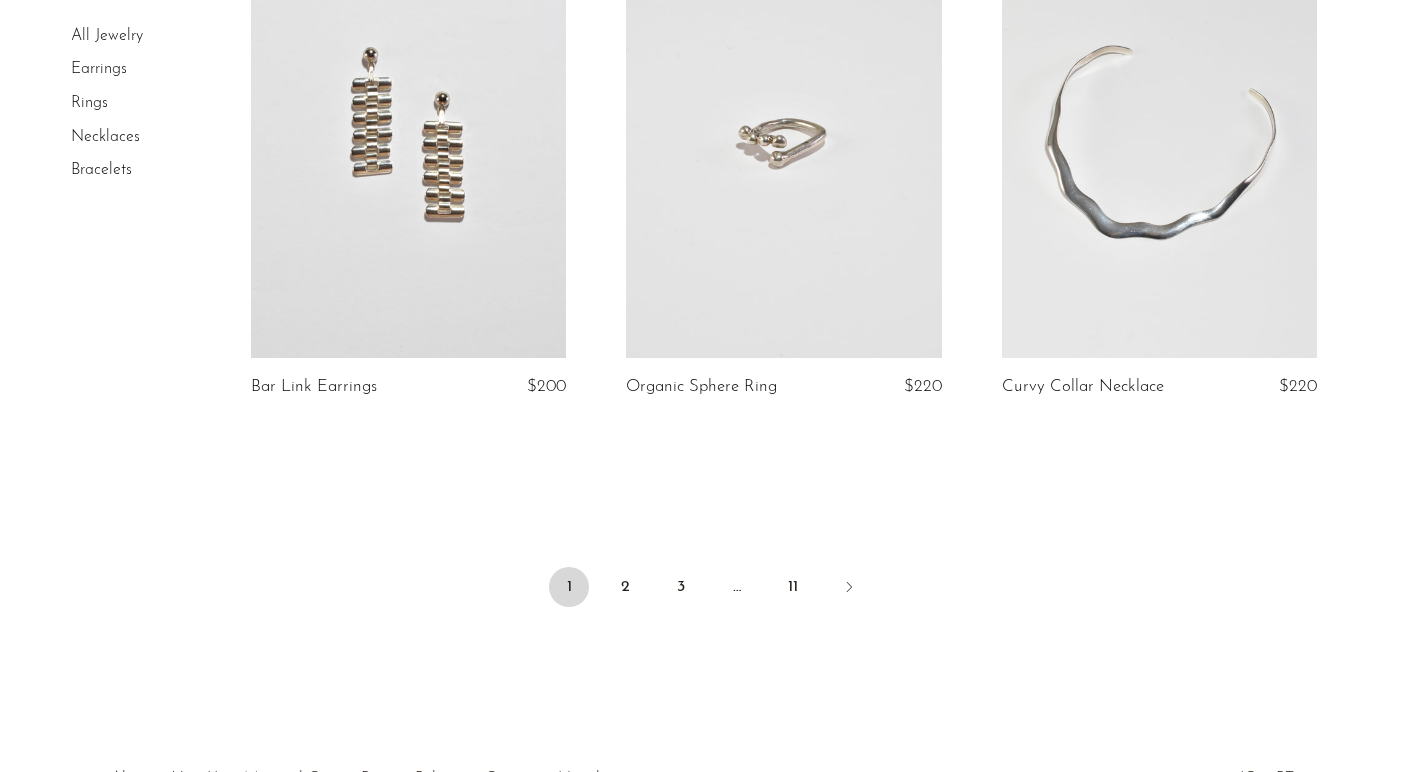 scroll, scrollTop: 6123, scrollLeft: 0, axis: vertical 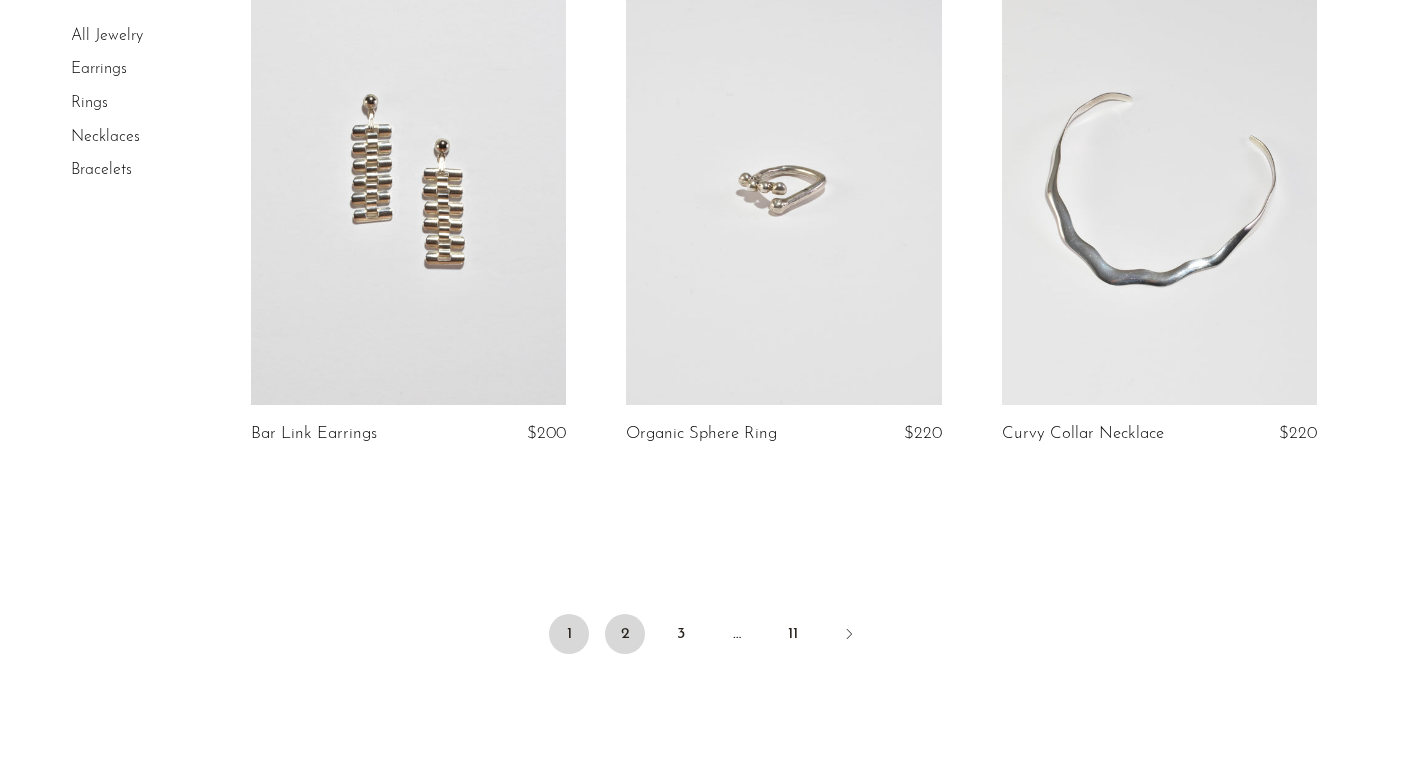 click on "2" at bounding box center (625, 634) 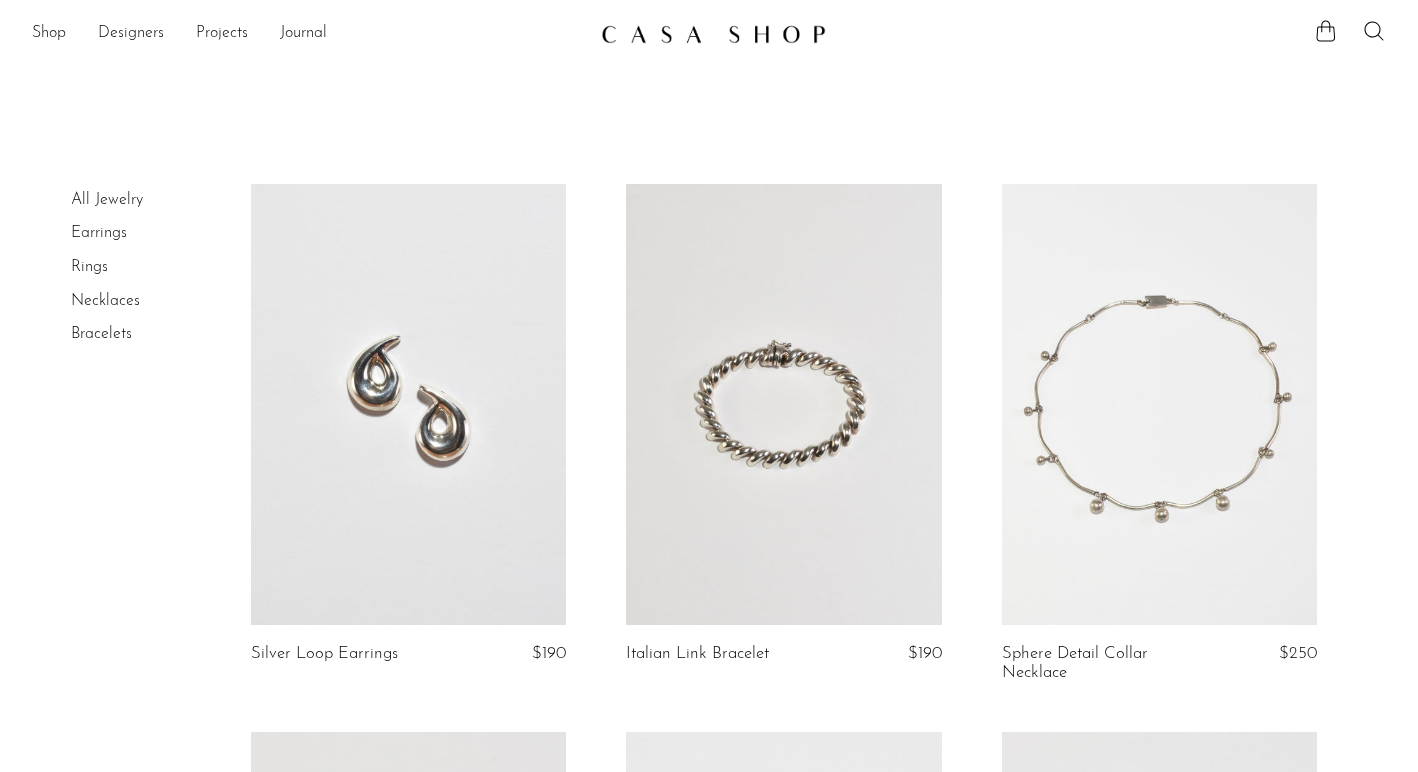 scroll, scrollTop: 0, scrollLeft: 0, axis: both 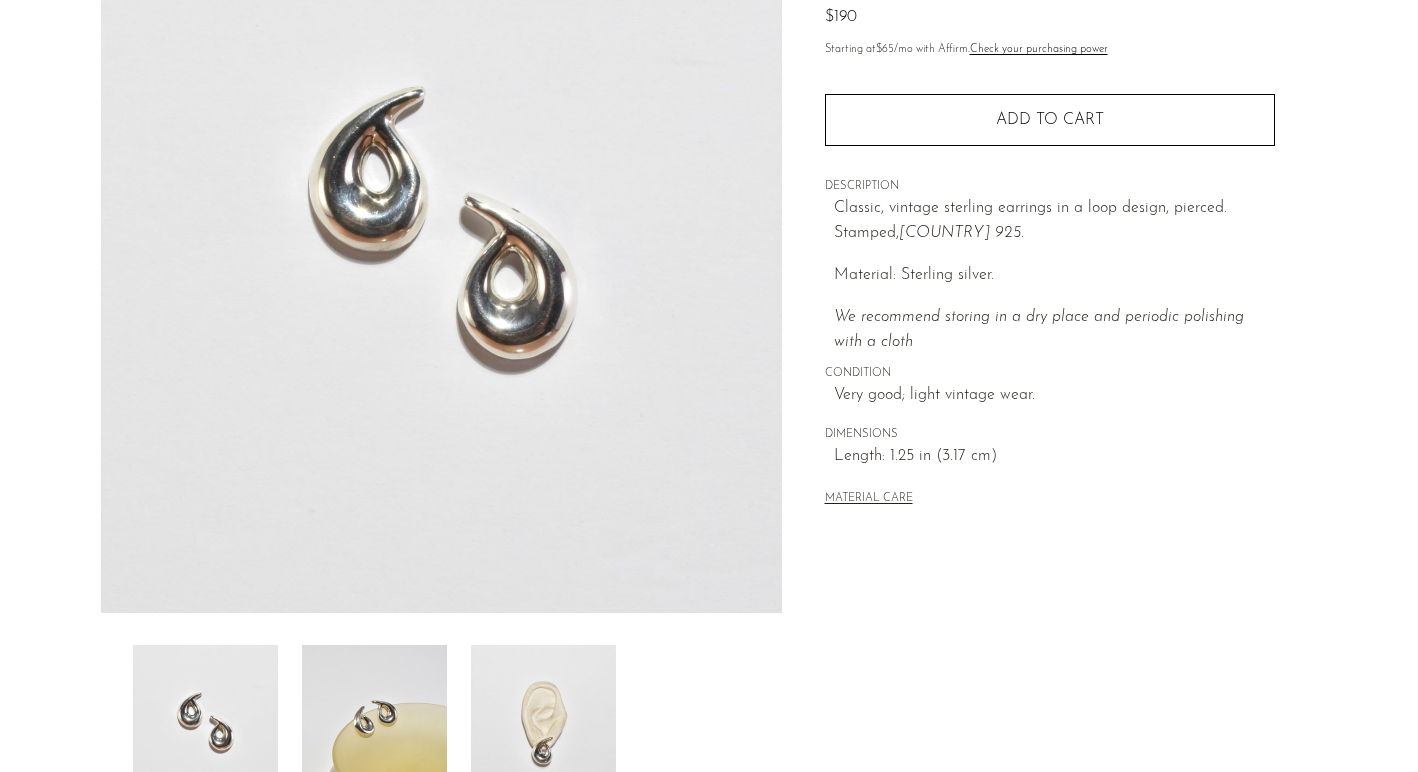 click at bounding box center (543, 725) 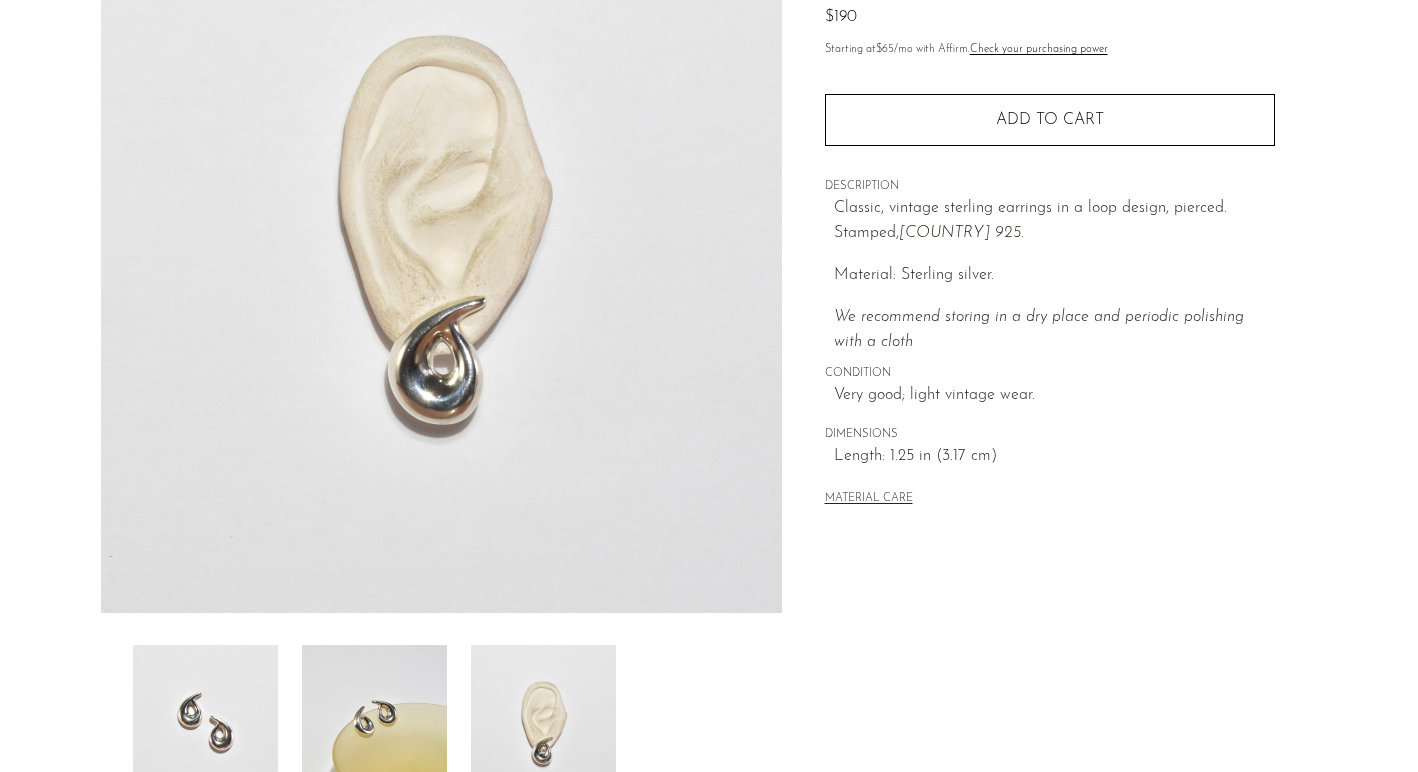 scroll, scrollTop: 0, scrollLeft: 0, axis: both 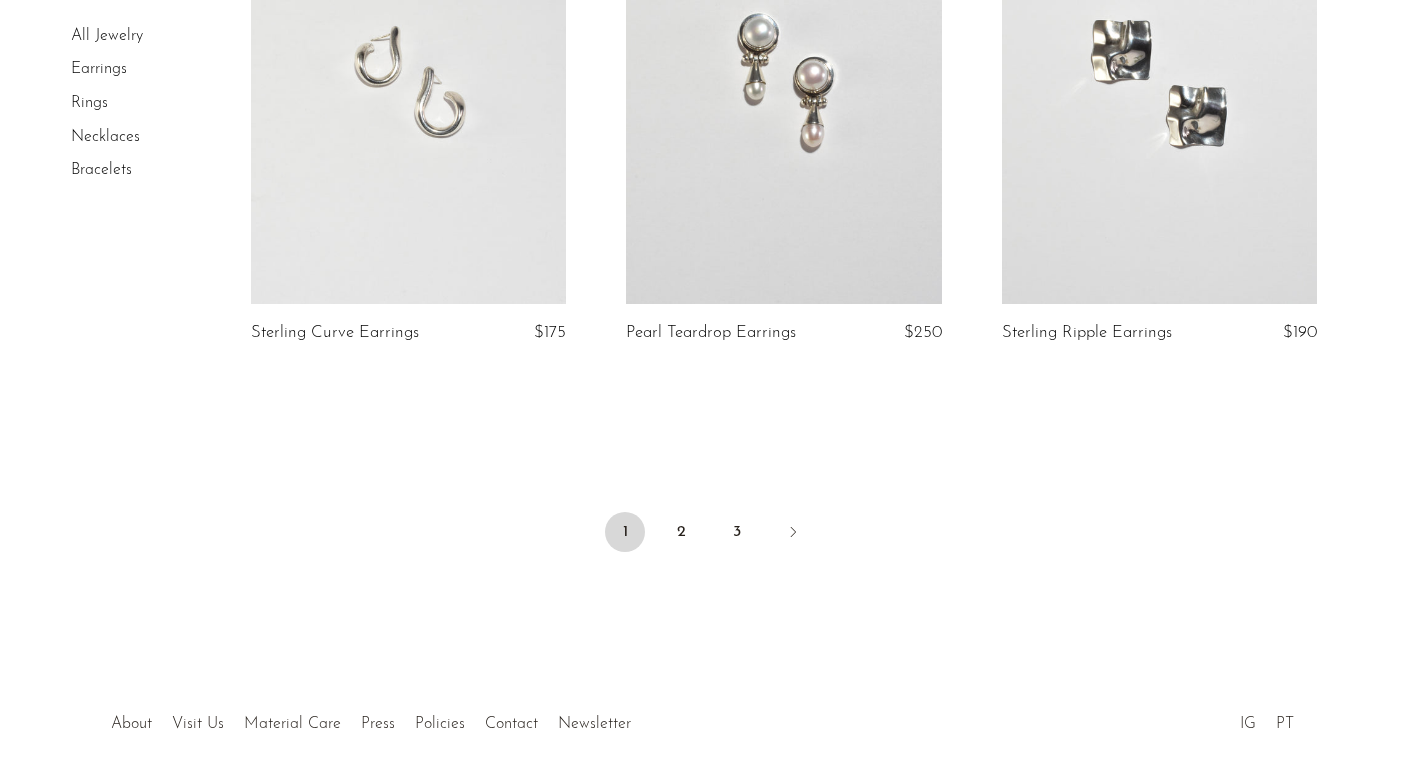click at bounding box center [408, 82] 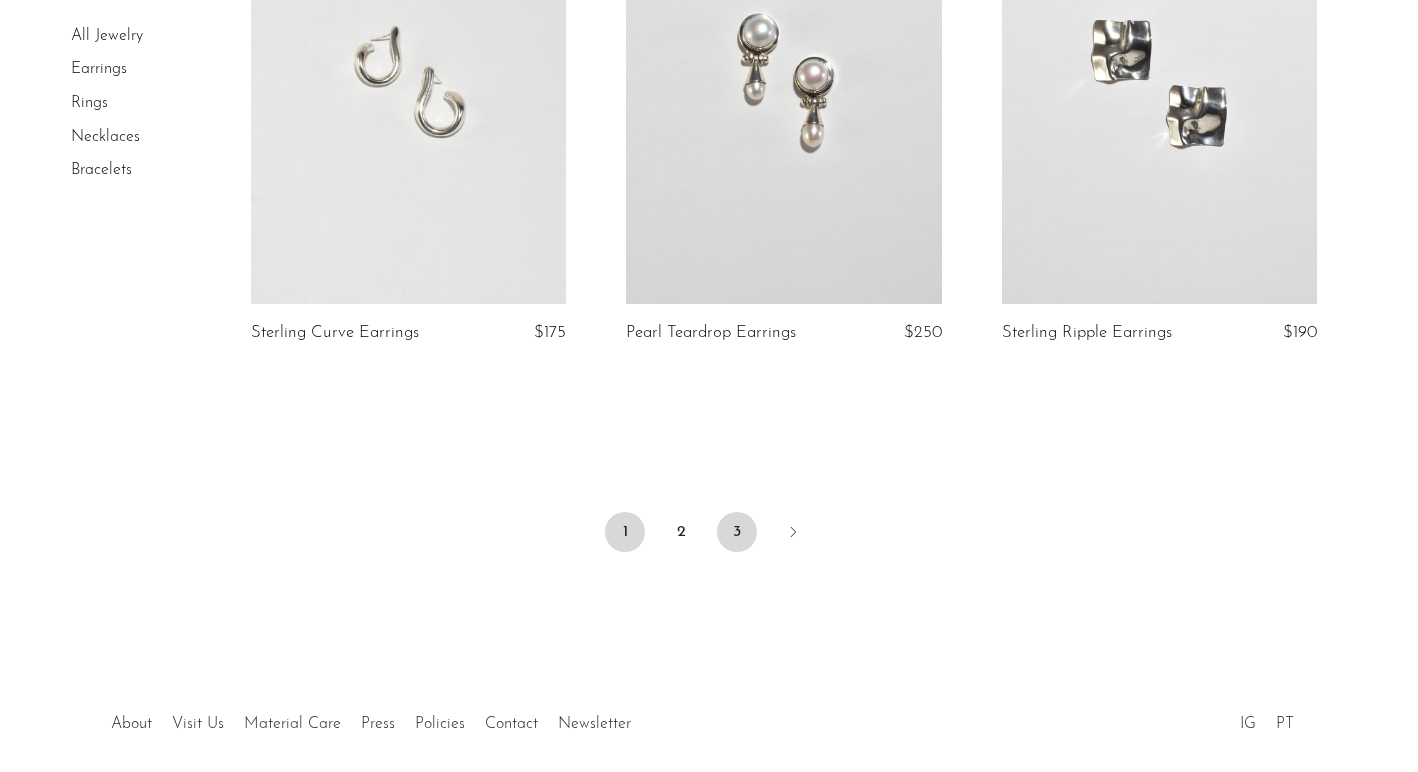 click on "3" at bounding box center [737, 532] 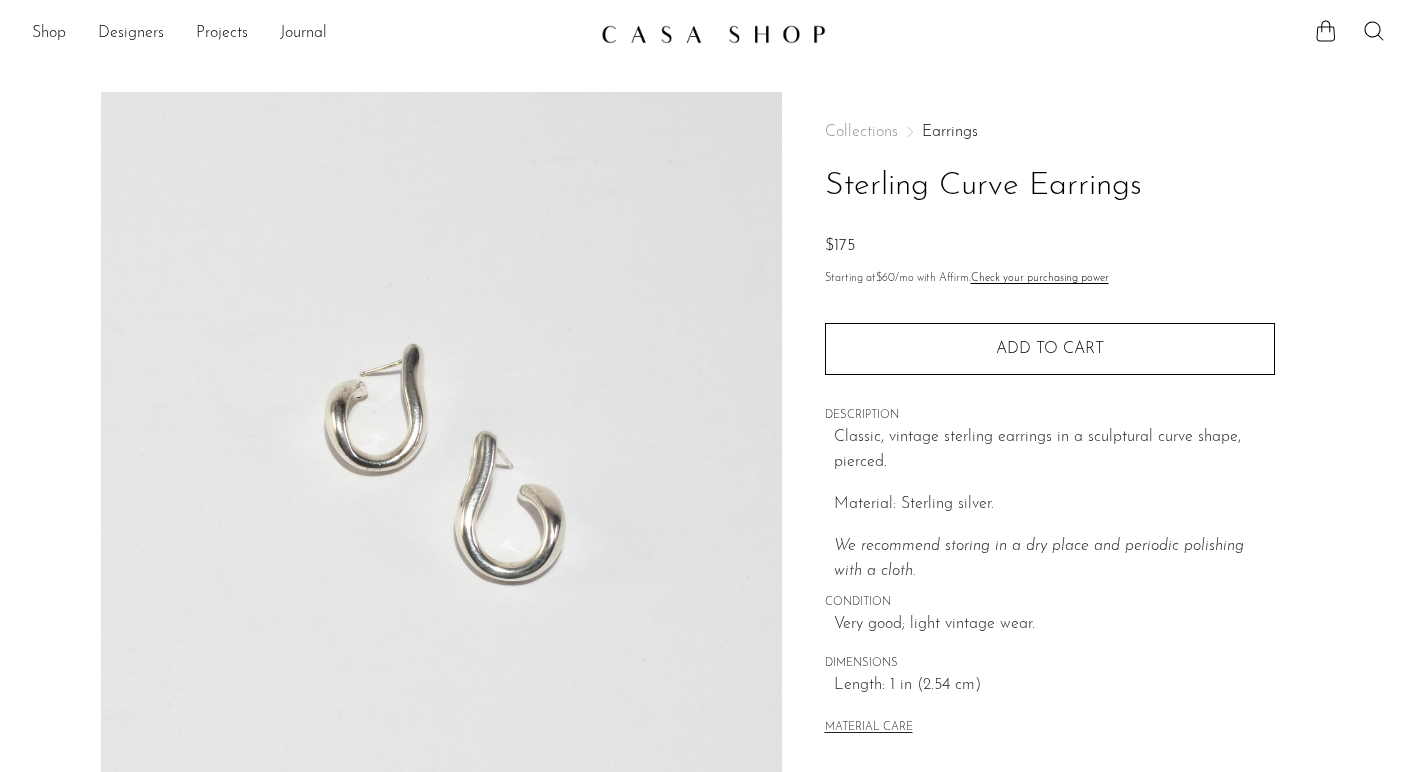 scroll, scrollTop: 300, scrollLeft: 0, axis: vertical 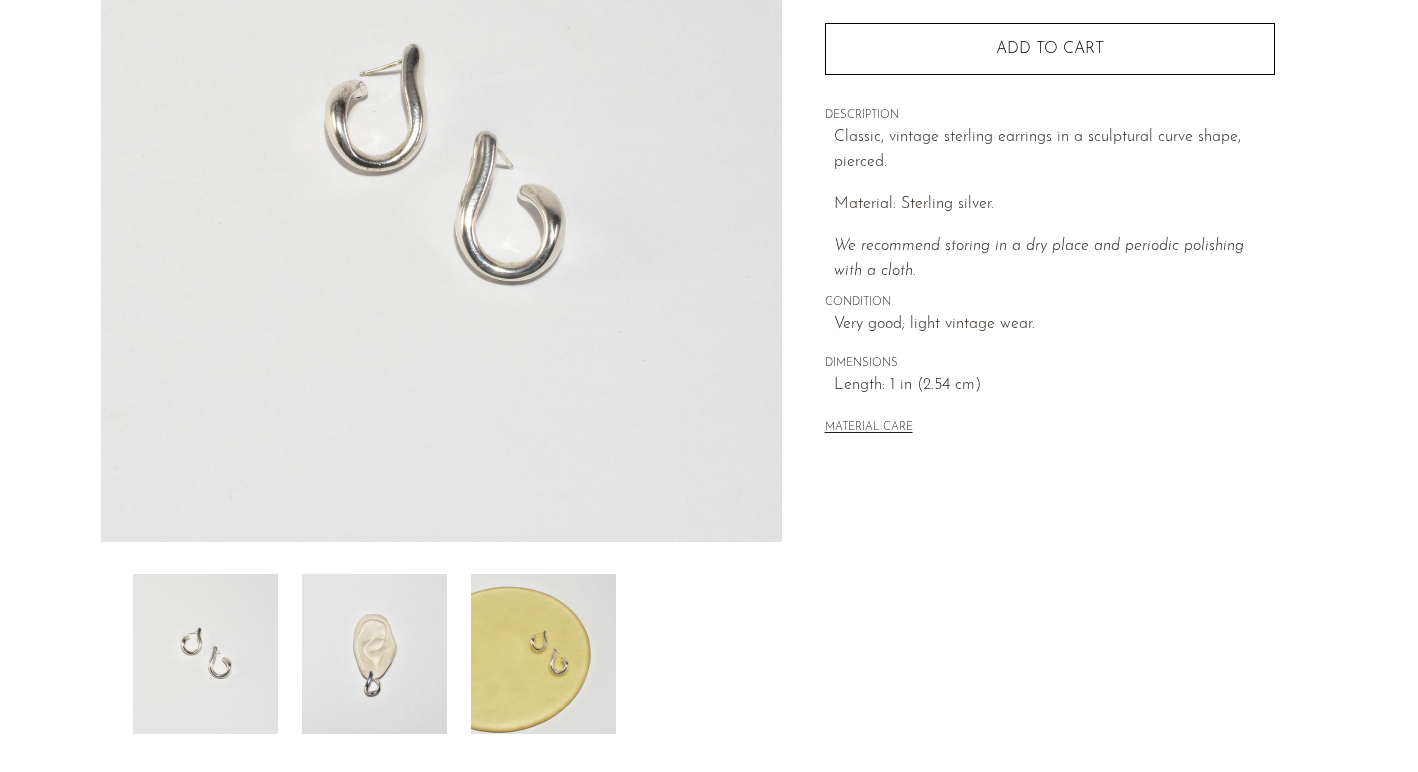 click at bounding box center (374, 654) 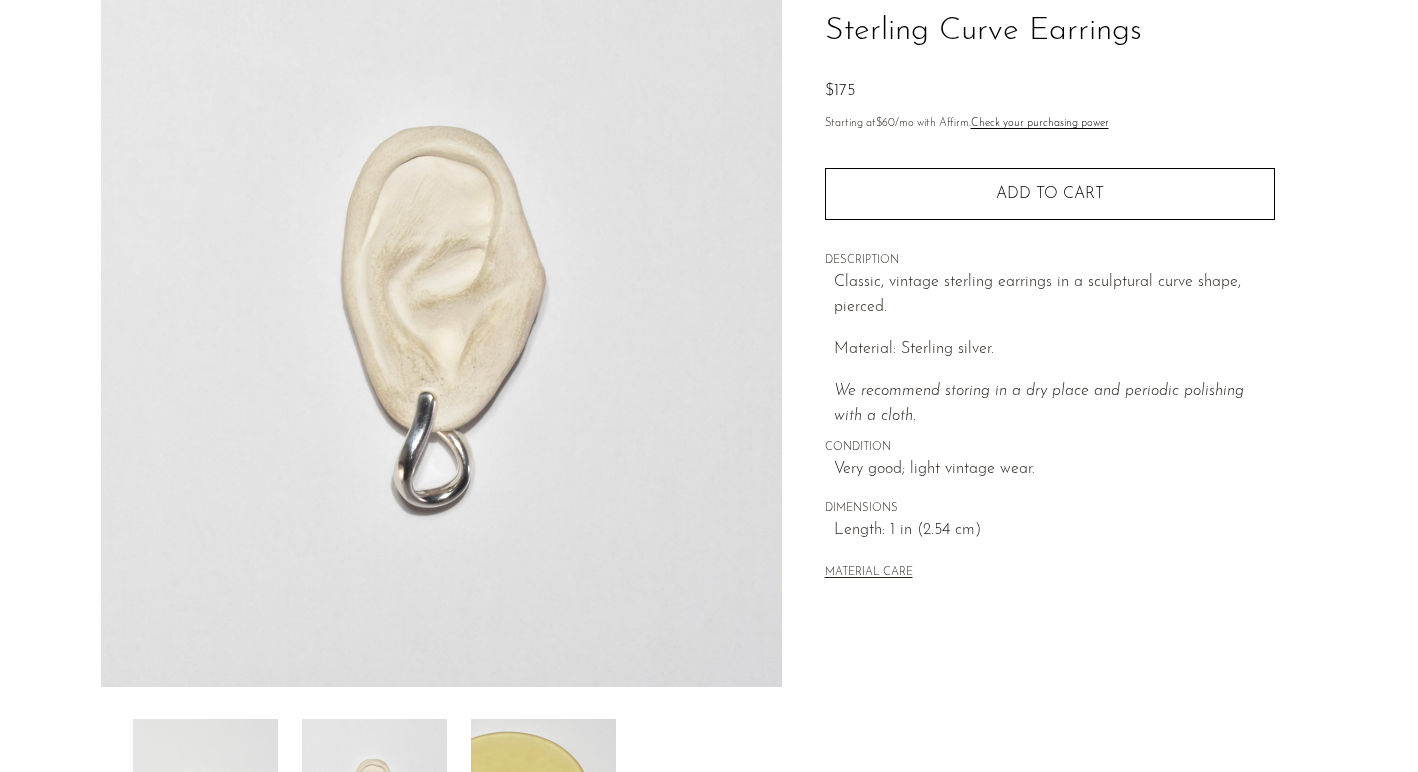 scroll, scrollTop: 349, scrollLeft: 0, axis: vertical 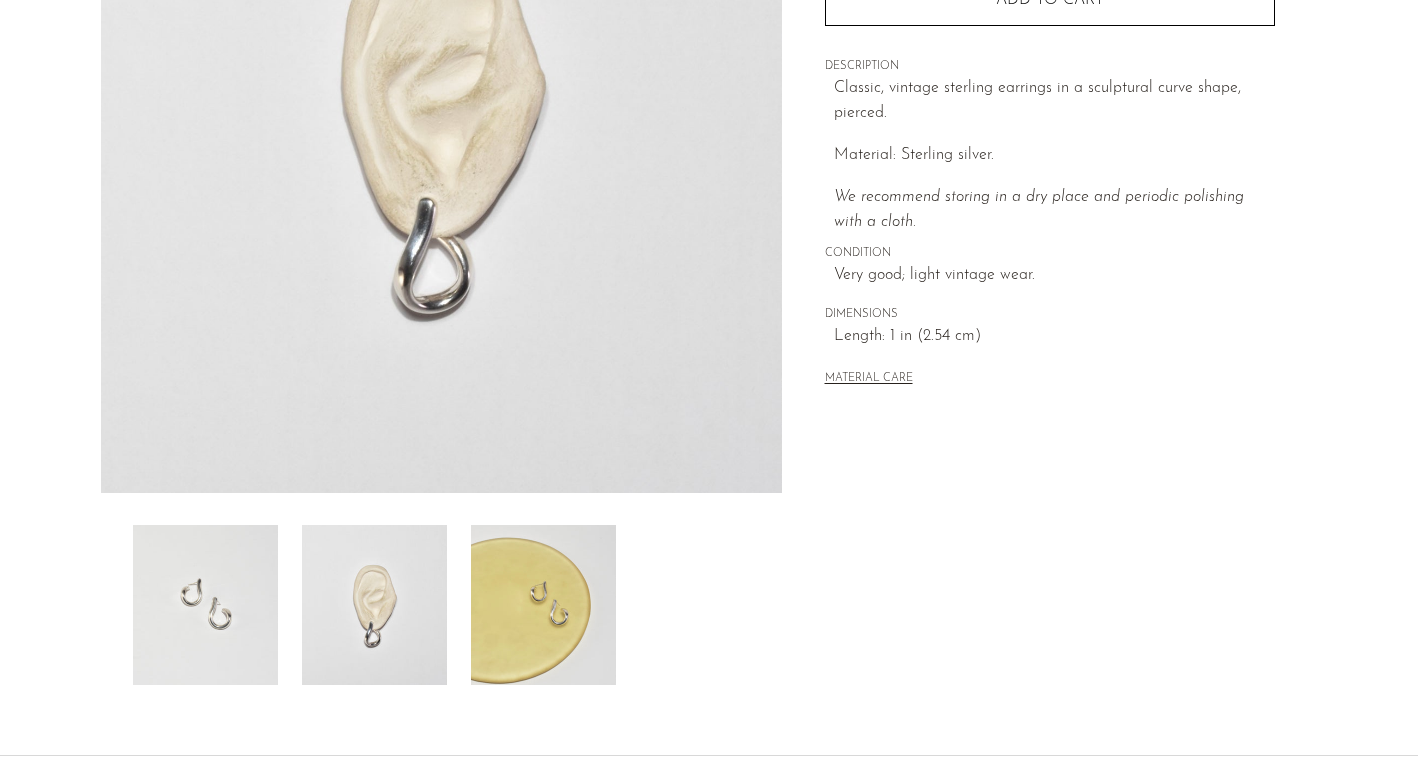 click at bounding box center (543, 605) 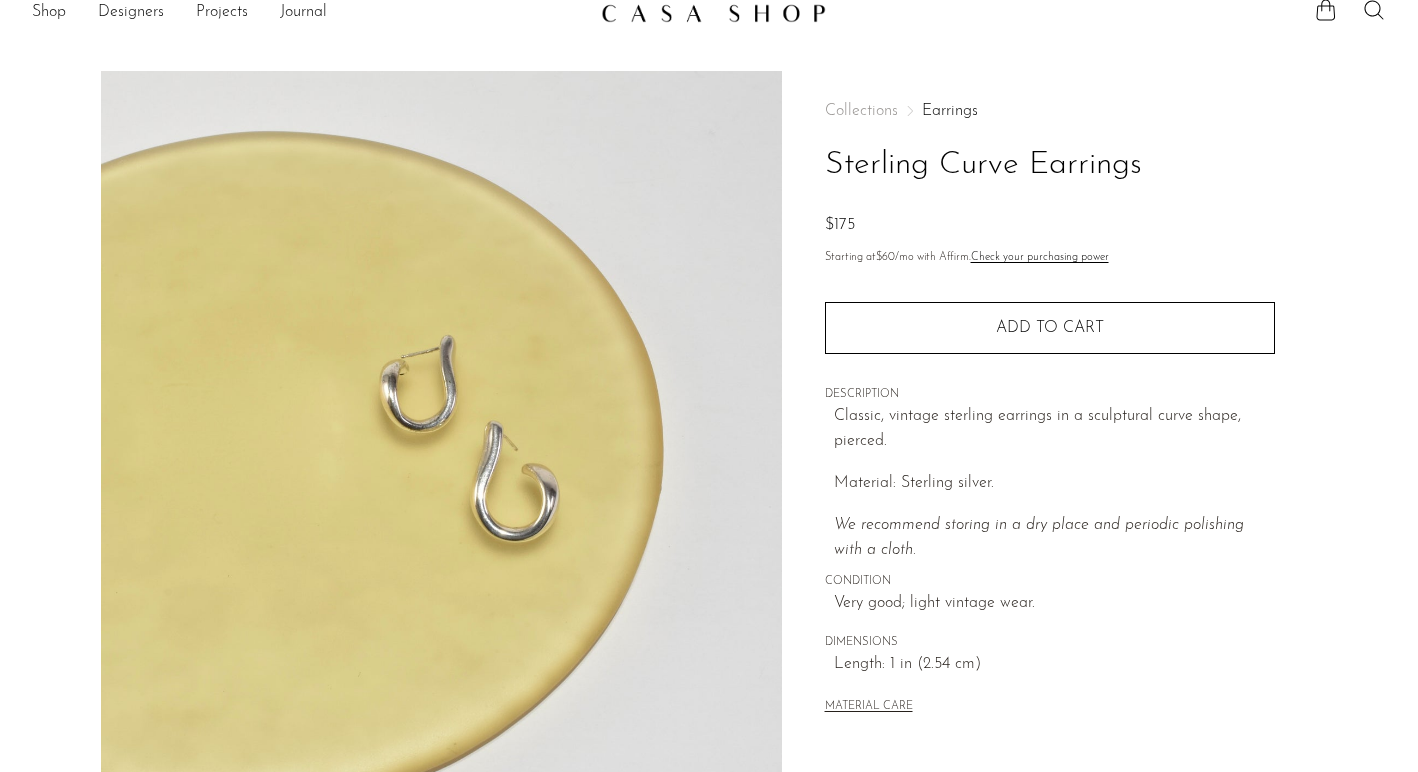 scroll, scrollTop: 0, scrollLeft: 0, axis: both 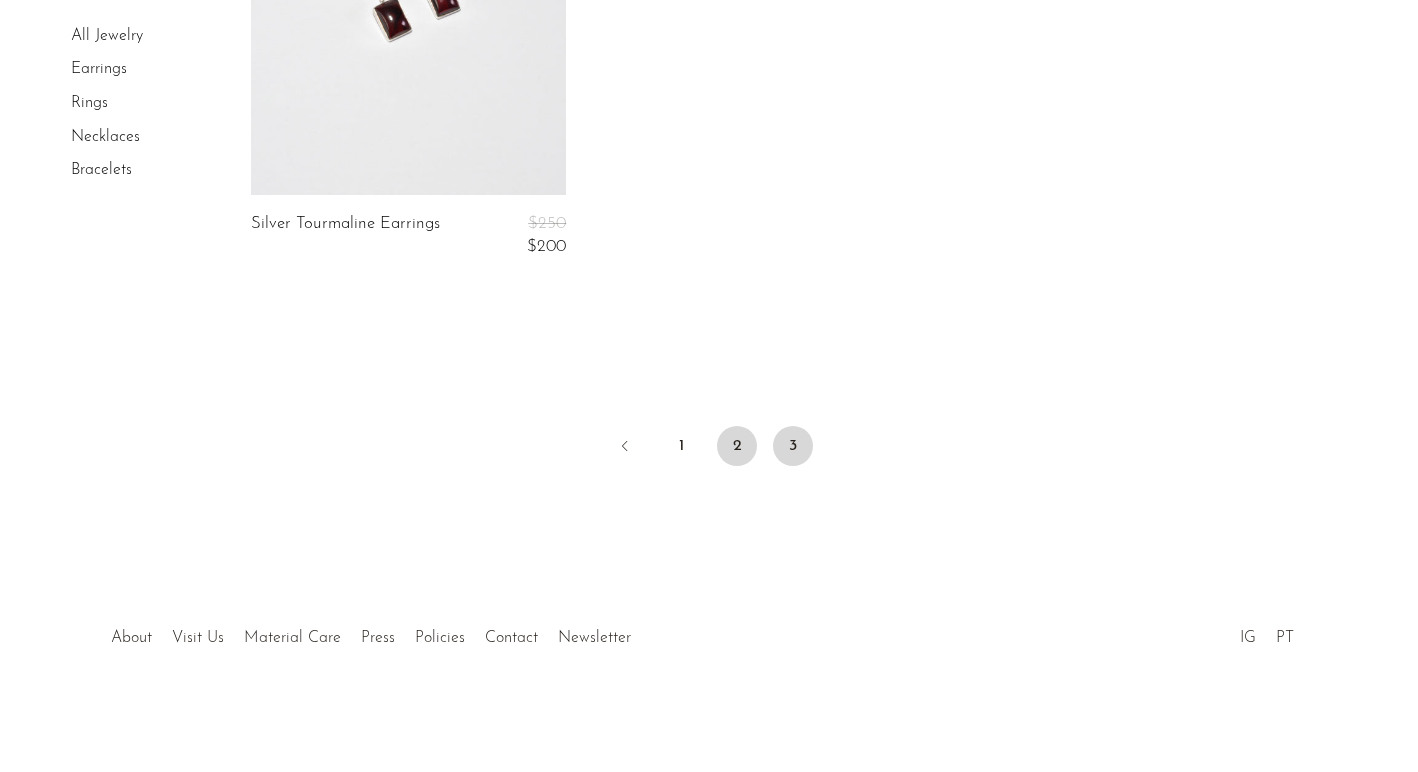click on "2" at bounding box center (737, 446) 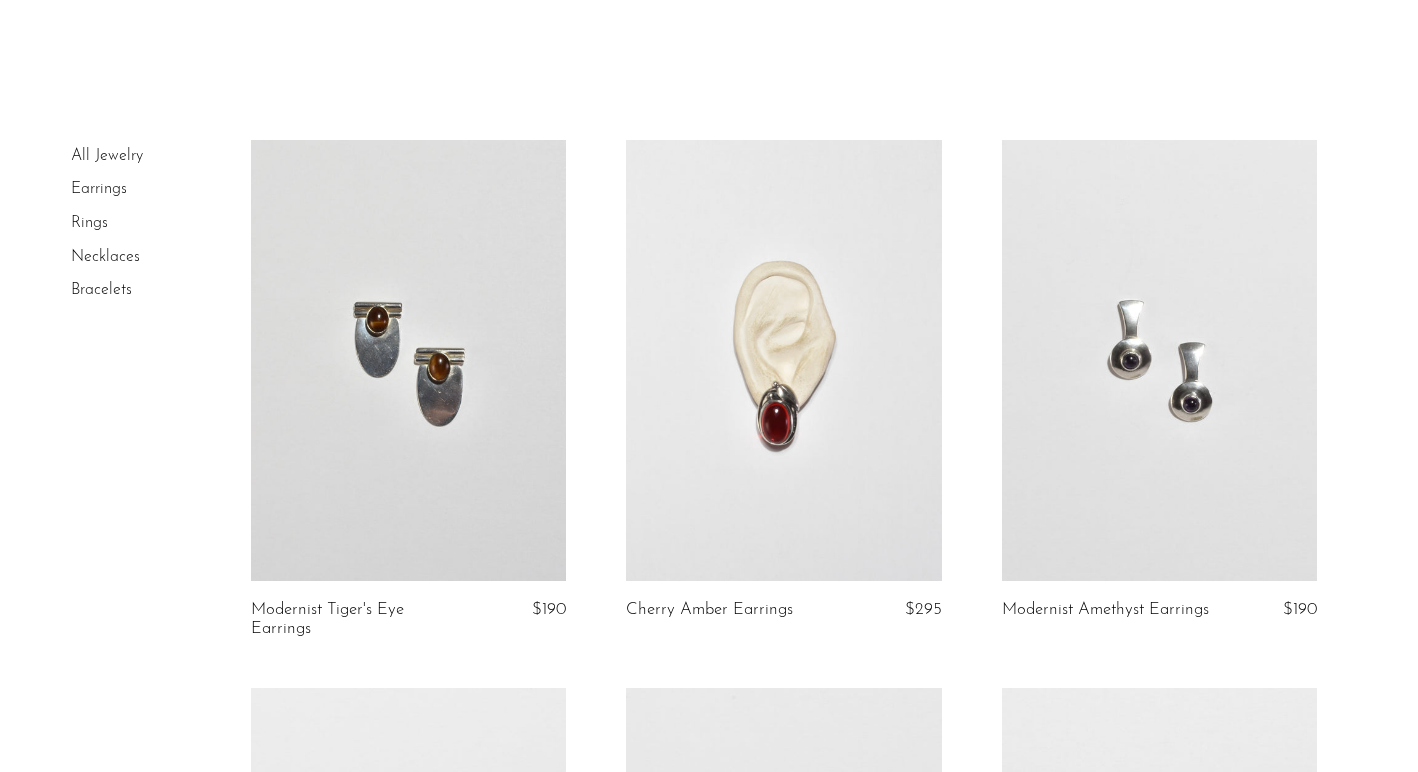 scroll, scrollTop: 0, scrollLeft: 0, axis: both 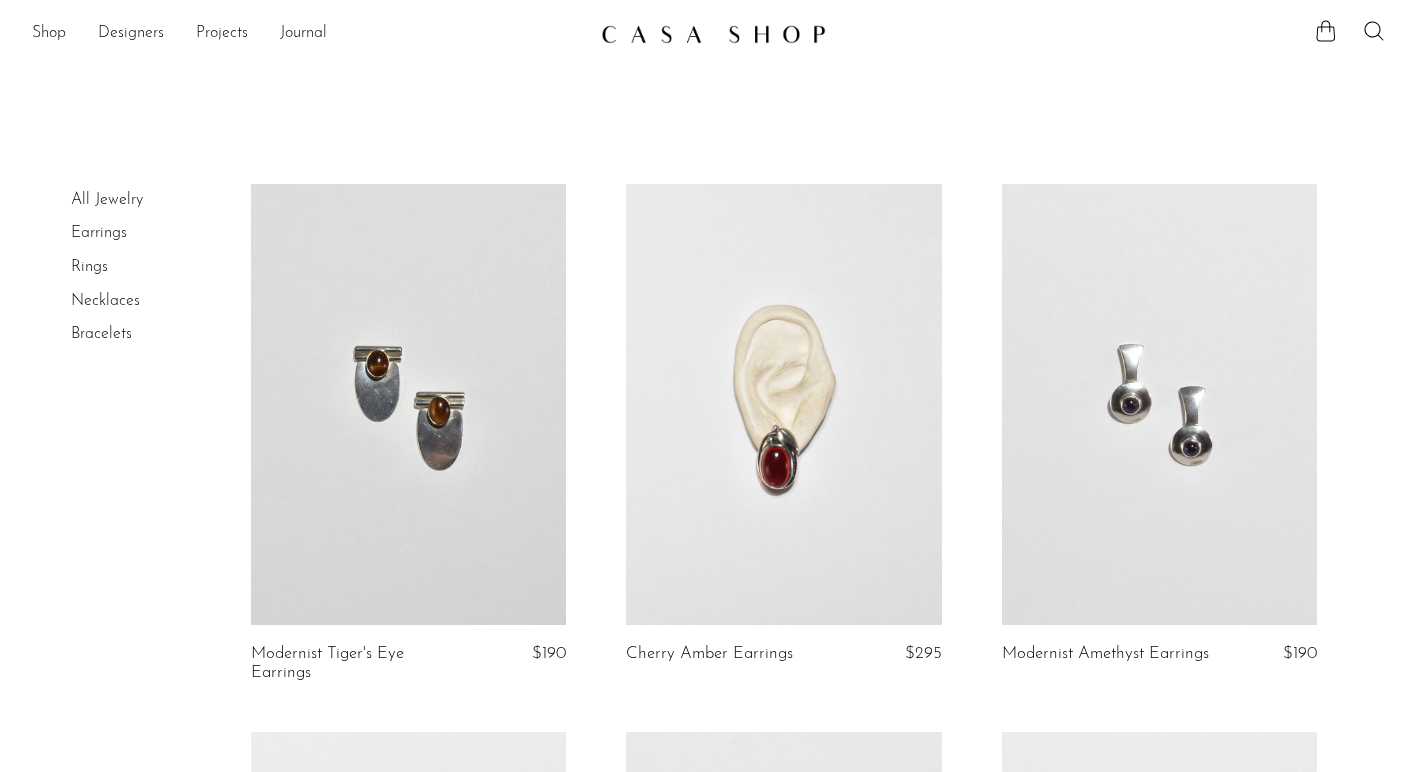 click on "Bracelets" at bounding box center (101, 334) 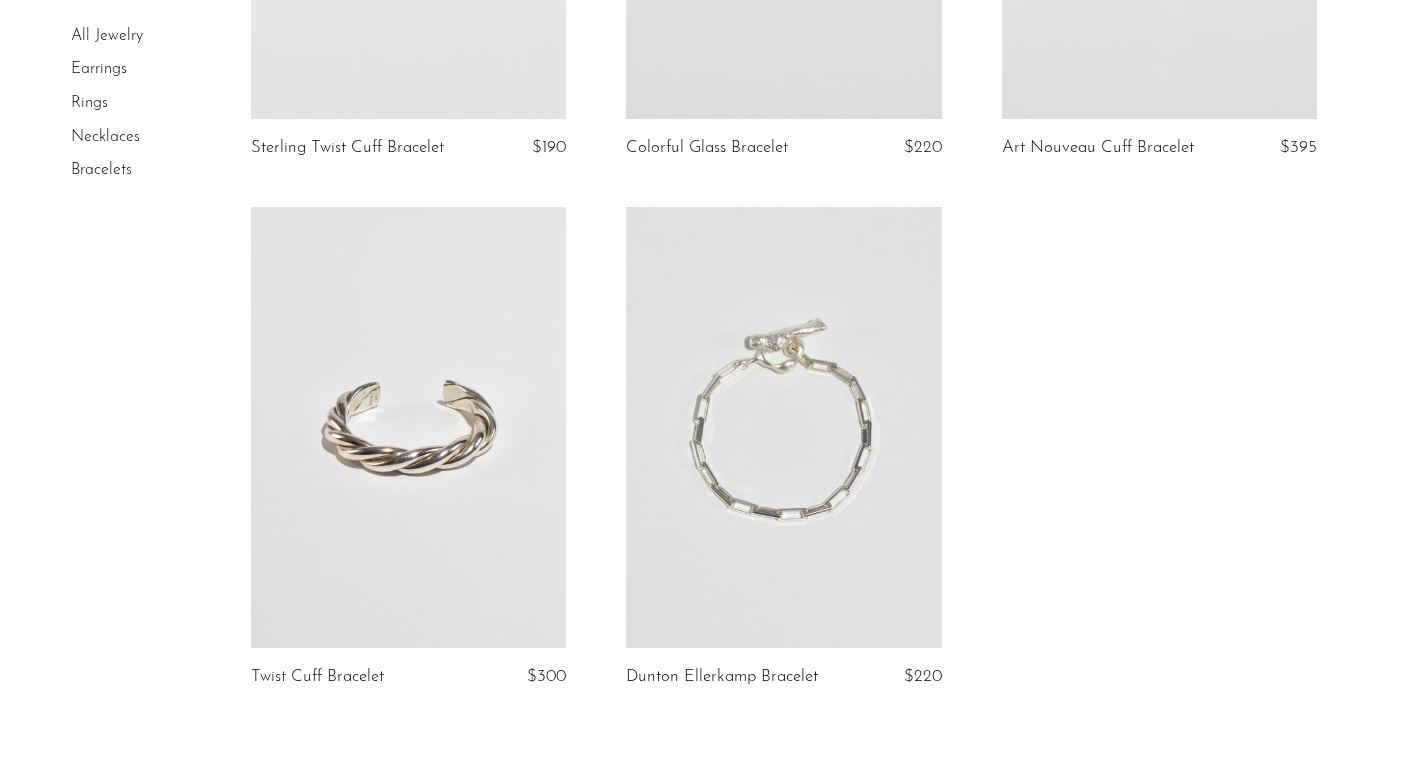scroll, scrollTop: 2113, scrollLeft: 0, axis: vertical 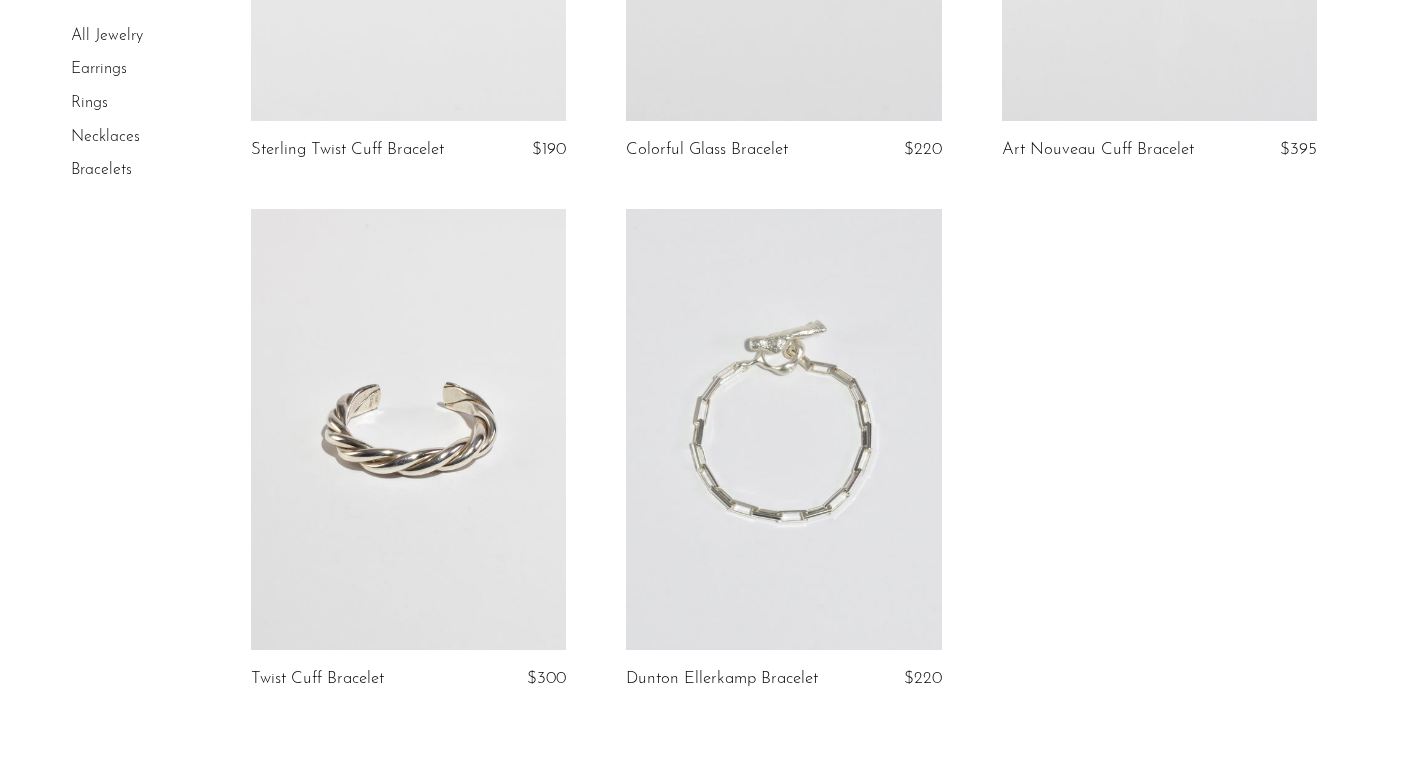 click on "Necklaces" at bounding box center (105, 137) 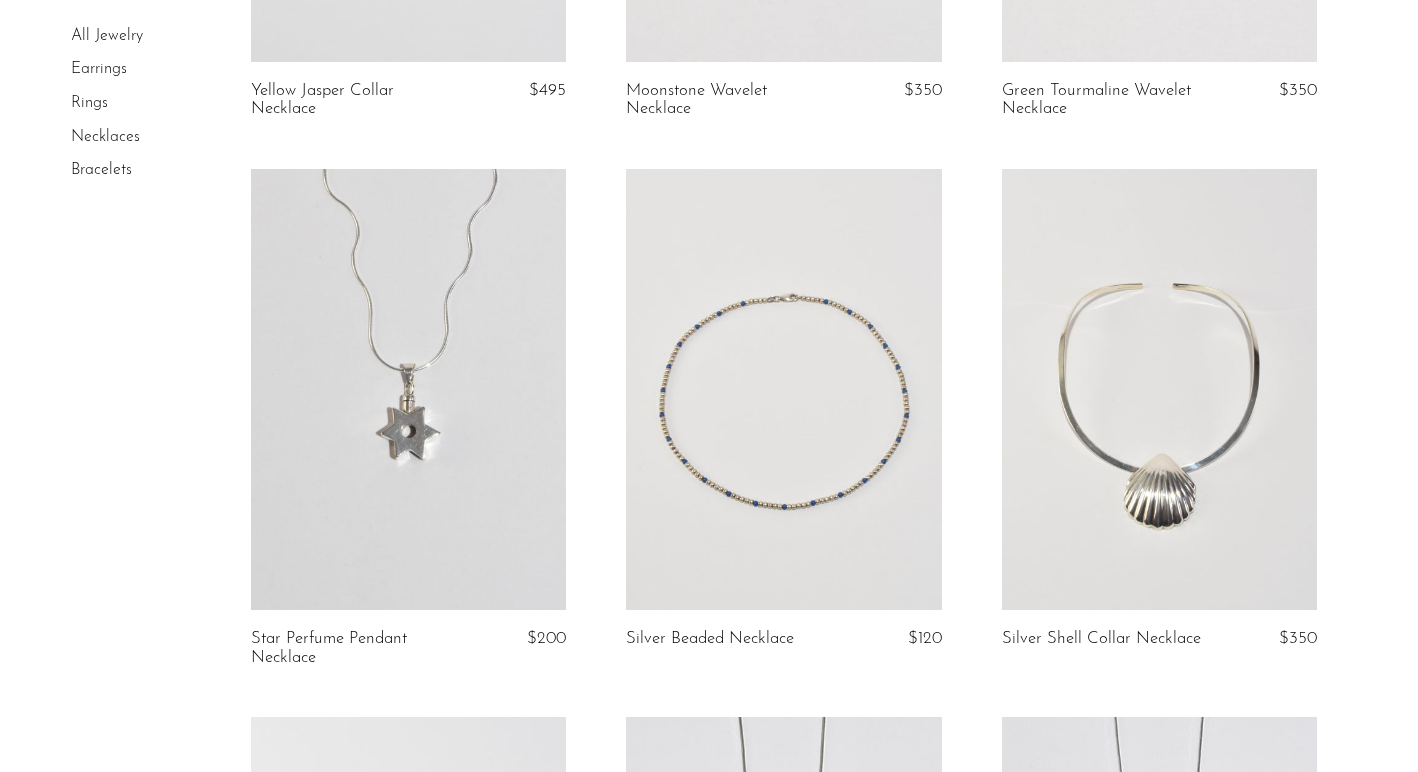 scroll, scrollTop: 3075, scrollLeft: 0, axis: vertical 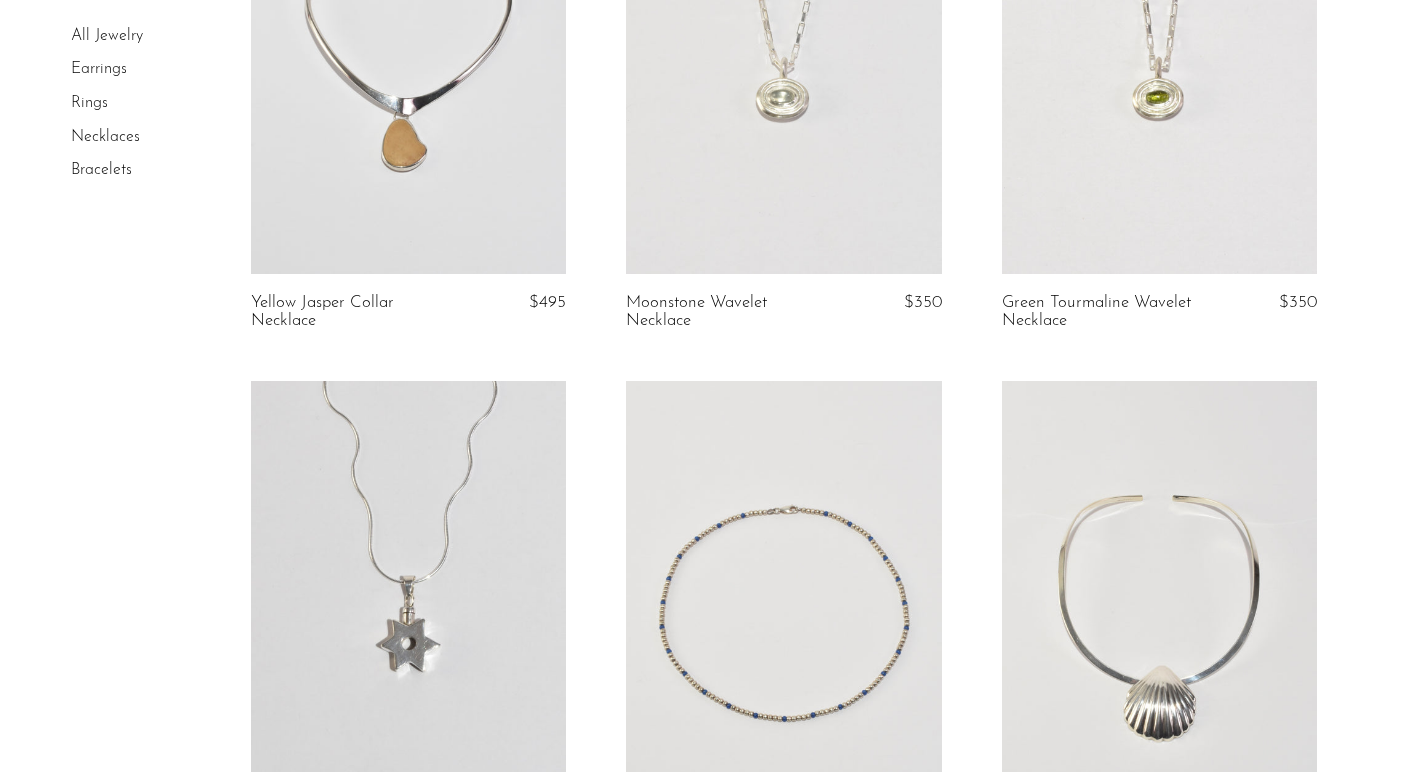 click at bounding box center [408, 52] 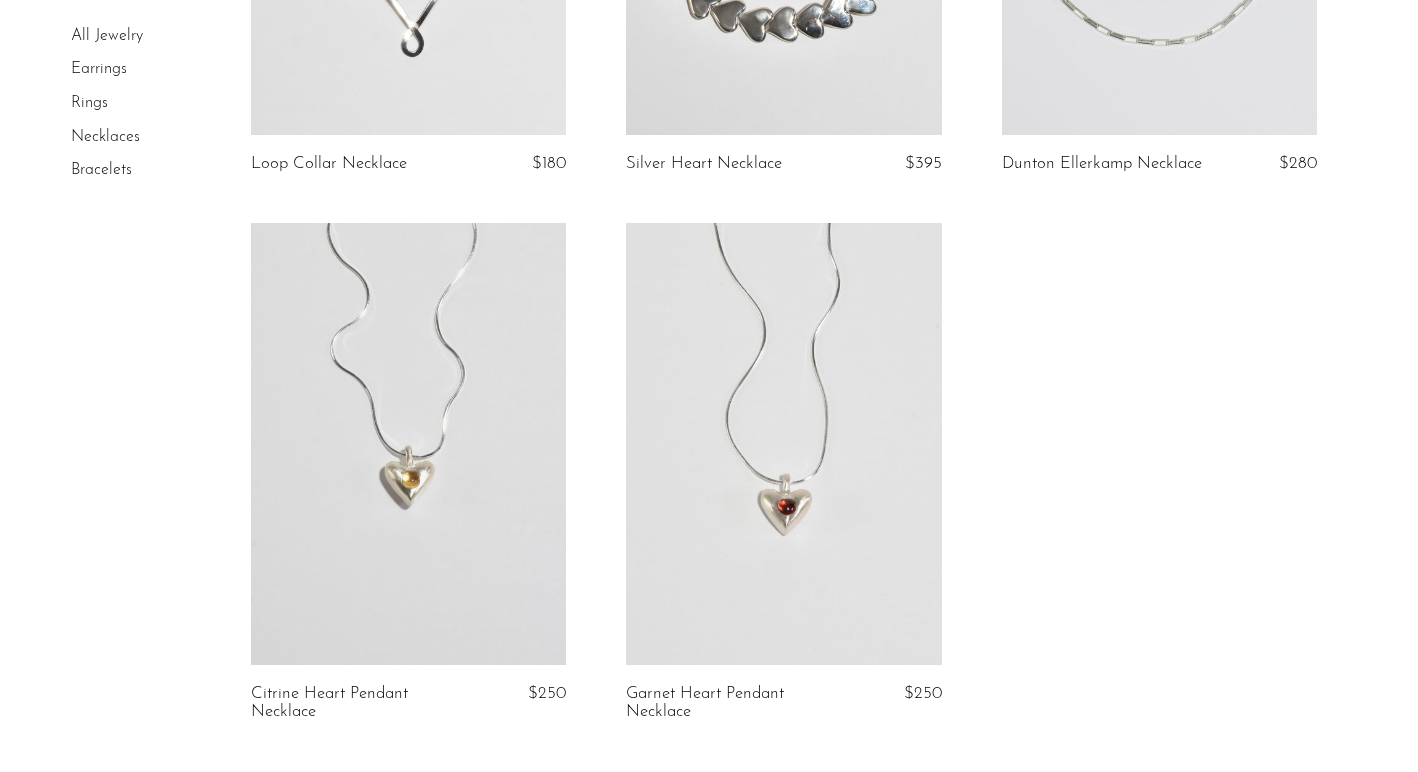 scroll, scrollTop: 6094, scrollLeft: 0, axis: vertical 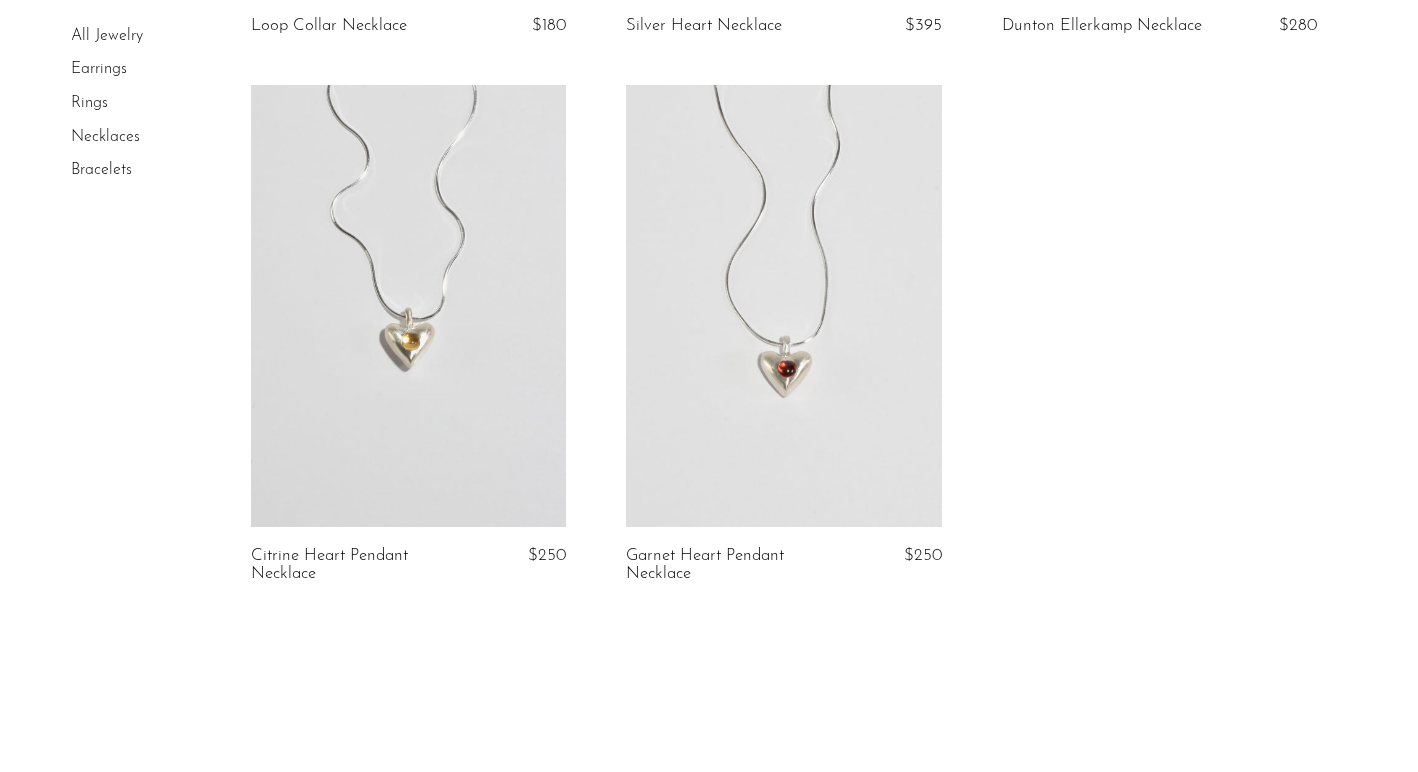click at bounding box center [408, 305] 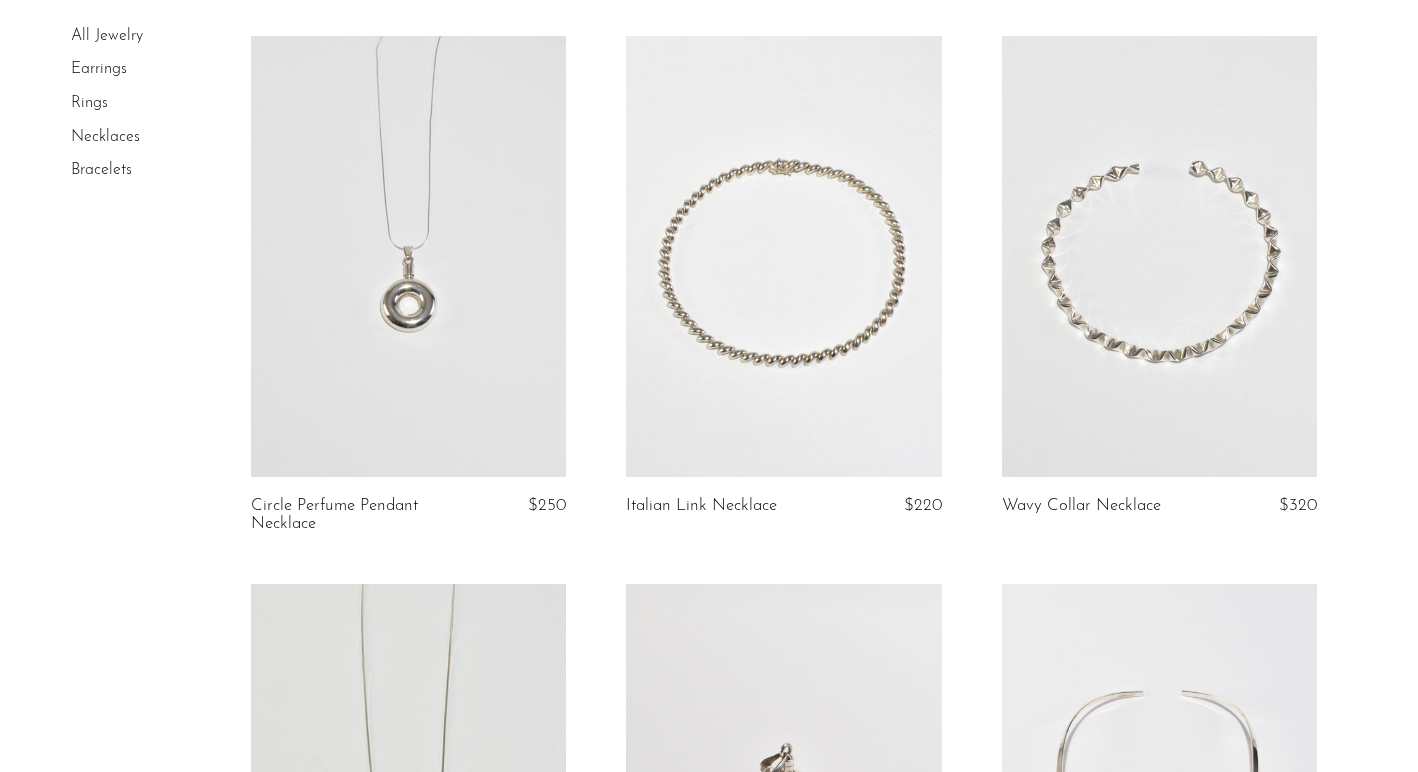 scroll, scrollTop: 1776, scrollLeft: 0, axis: vertical 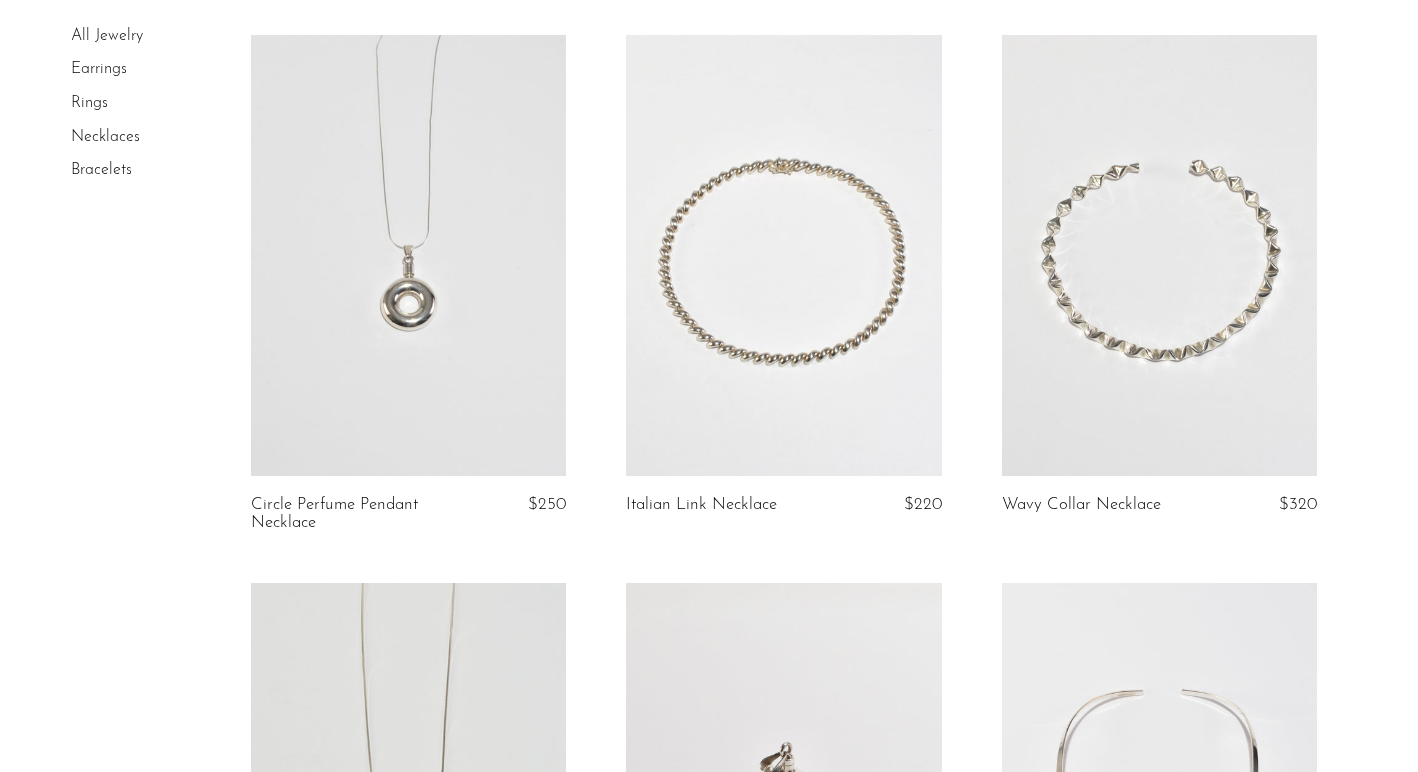 click at bounding box center [408, 255] 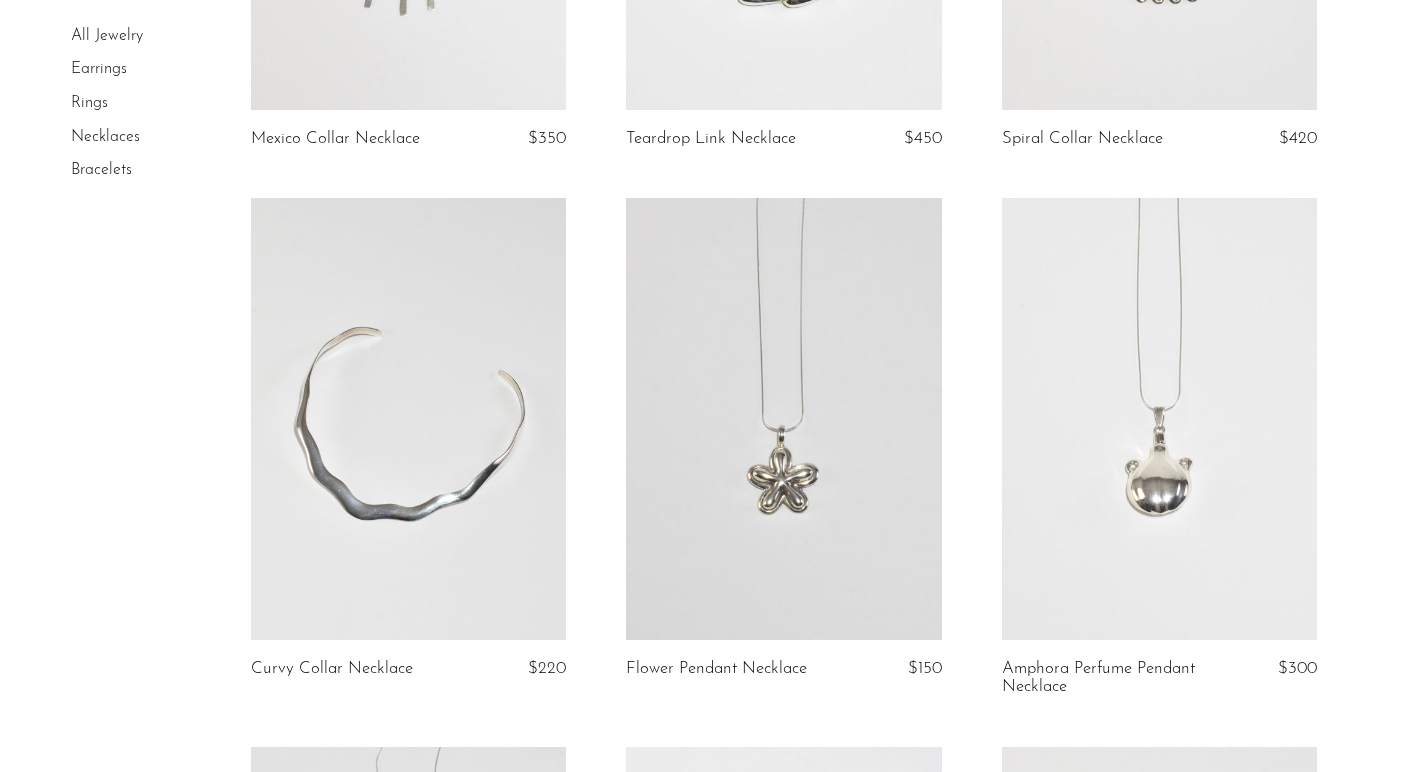 scroll, scrollTop: 0, scrollLeft: 0, axis: both 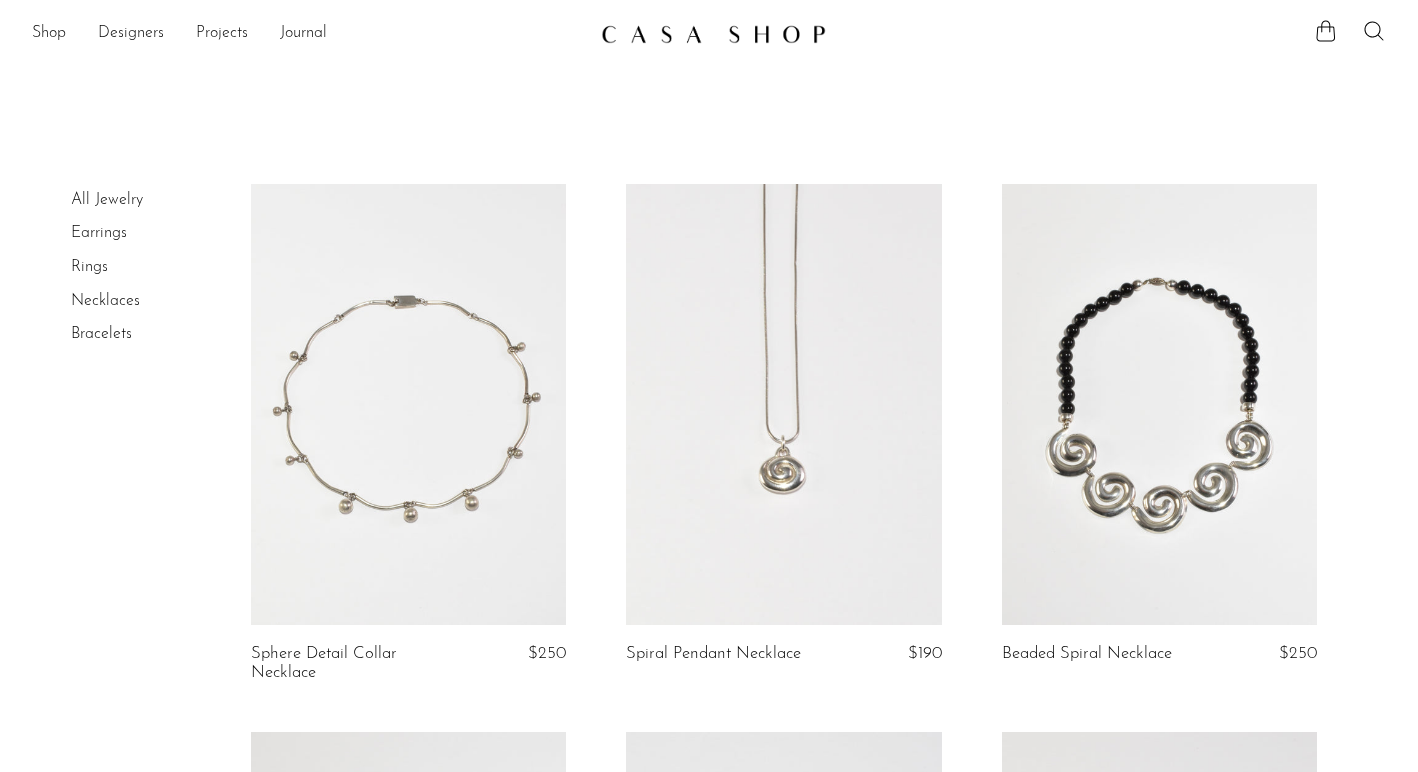 click on "Rings" at bounding box center (89, 267) 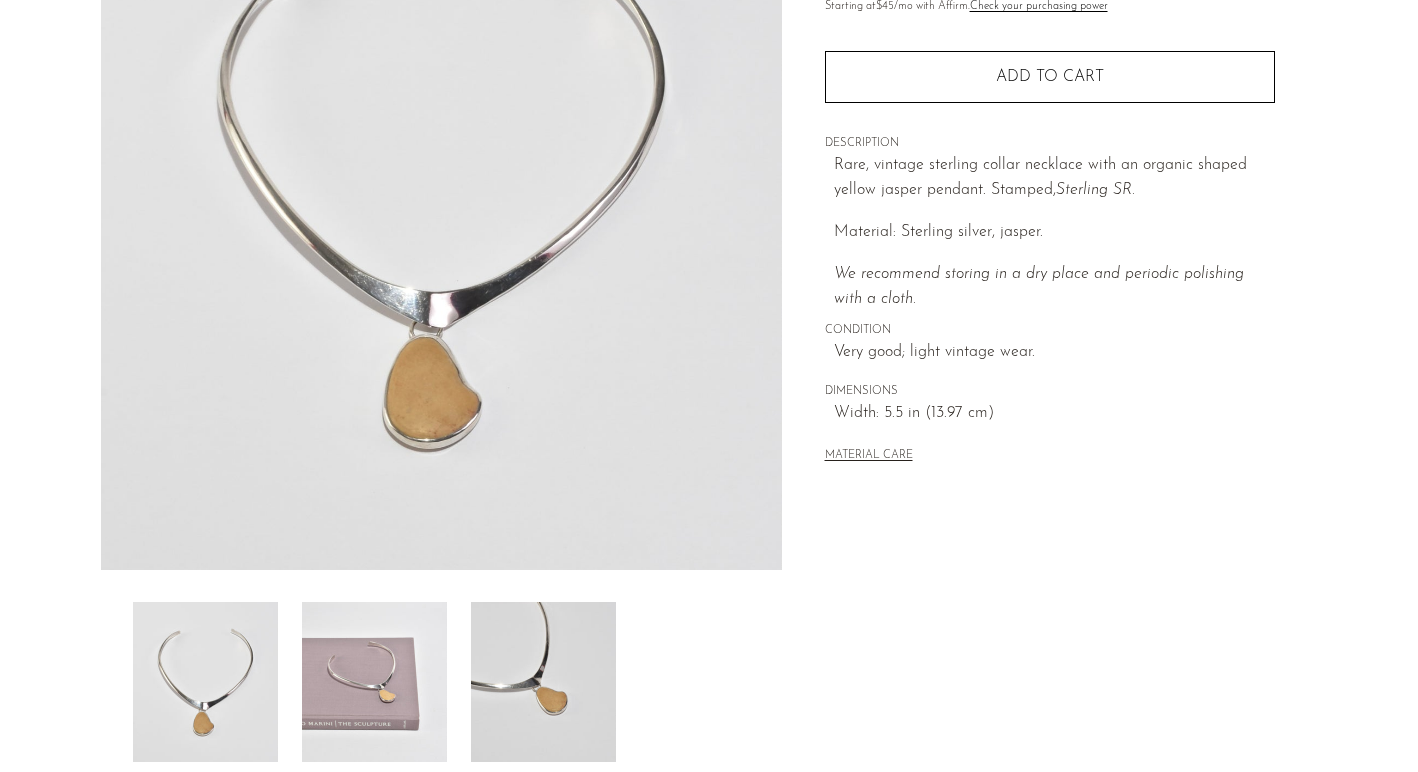 scroll, scrollTop: 302, scrollLeft: 0, axis: vertical 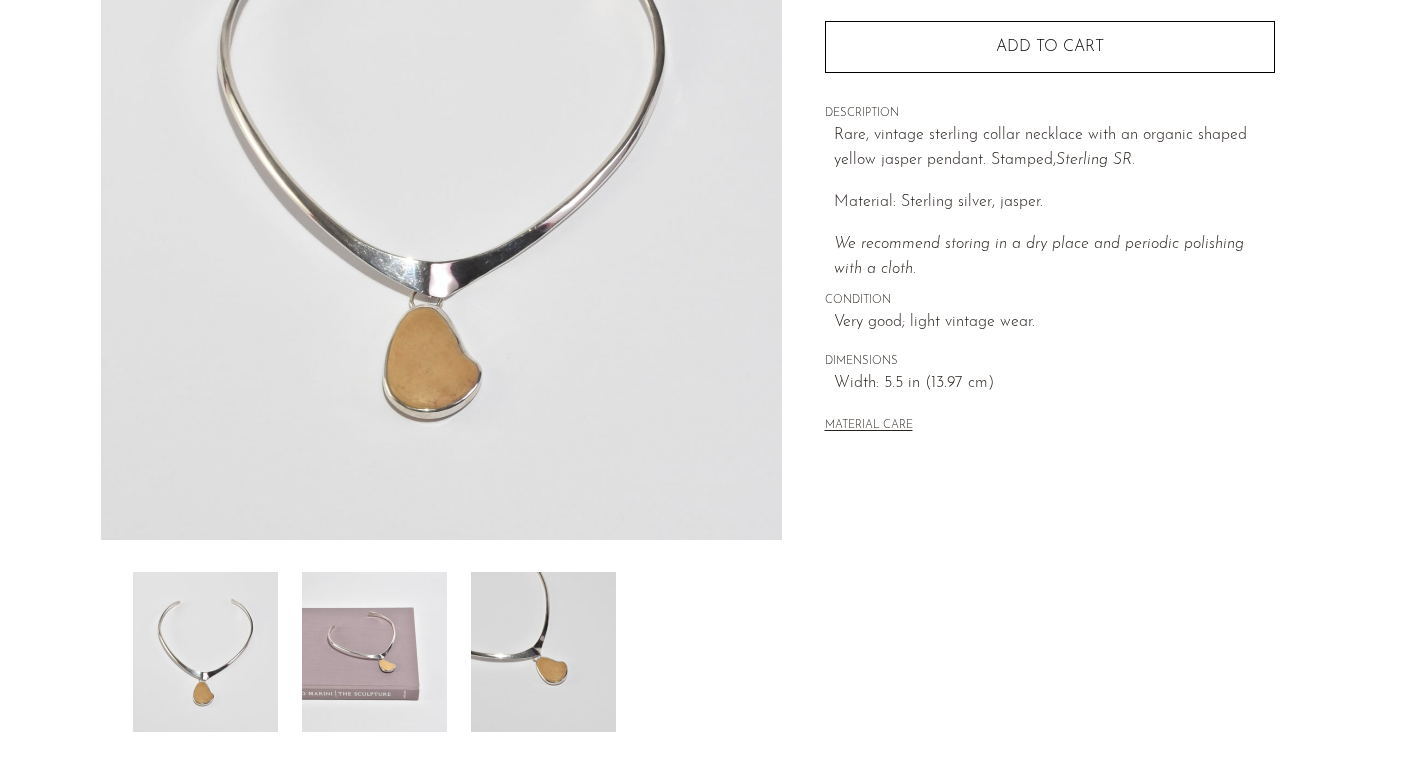 click at bounding box center (374, 652) 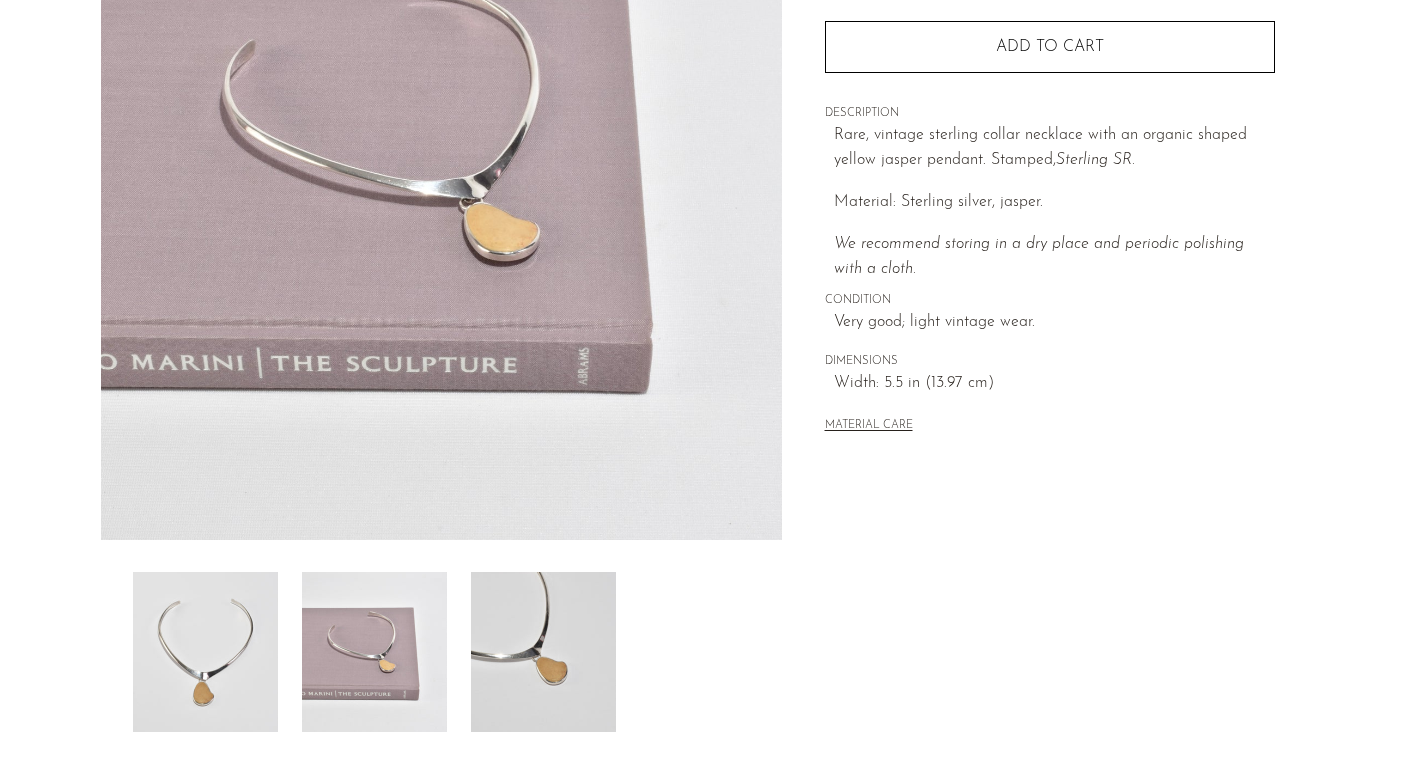 scroll, scrollTop: 0, scrollLeft: 0, axis: both 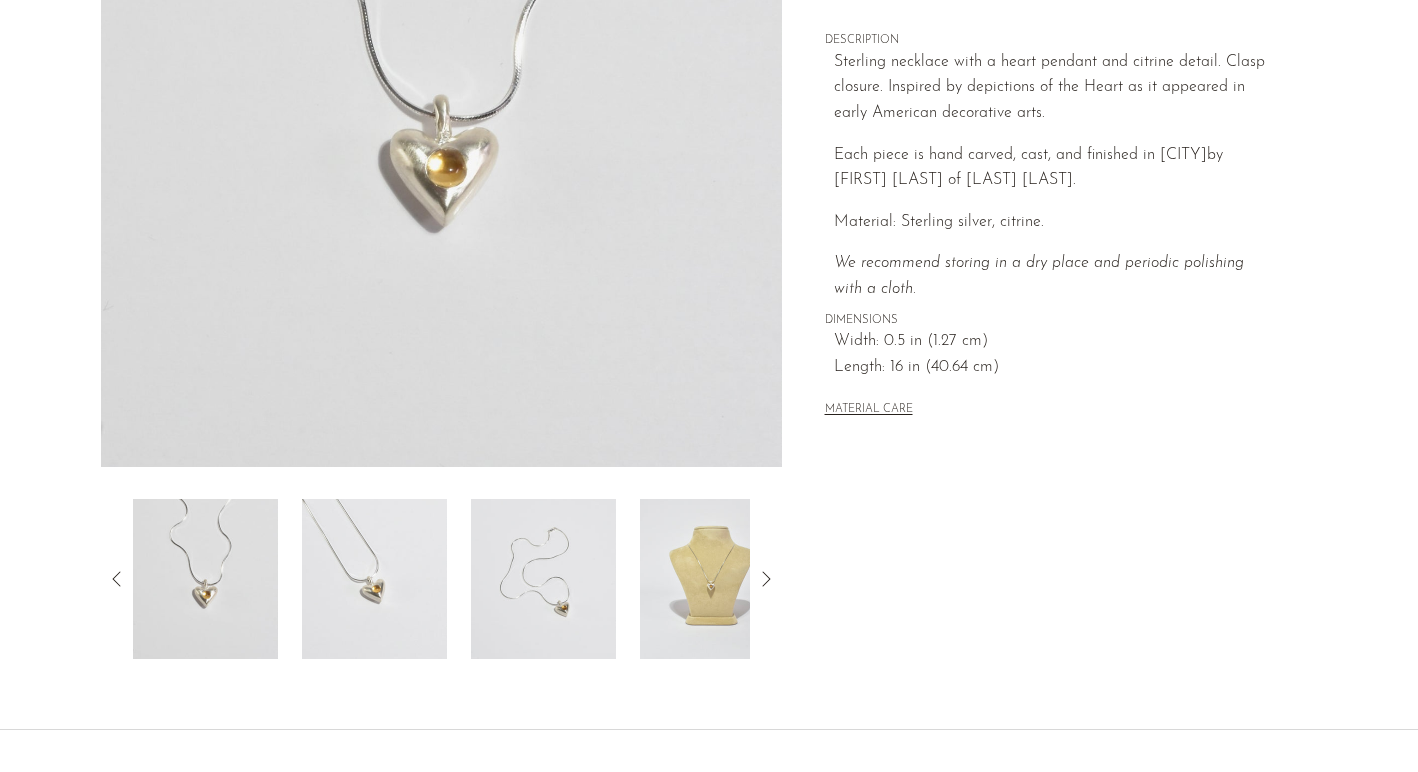 click at bounding box center [712, 579] 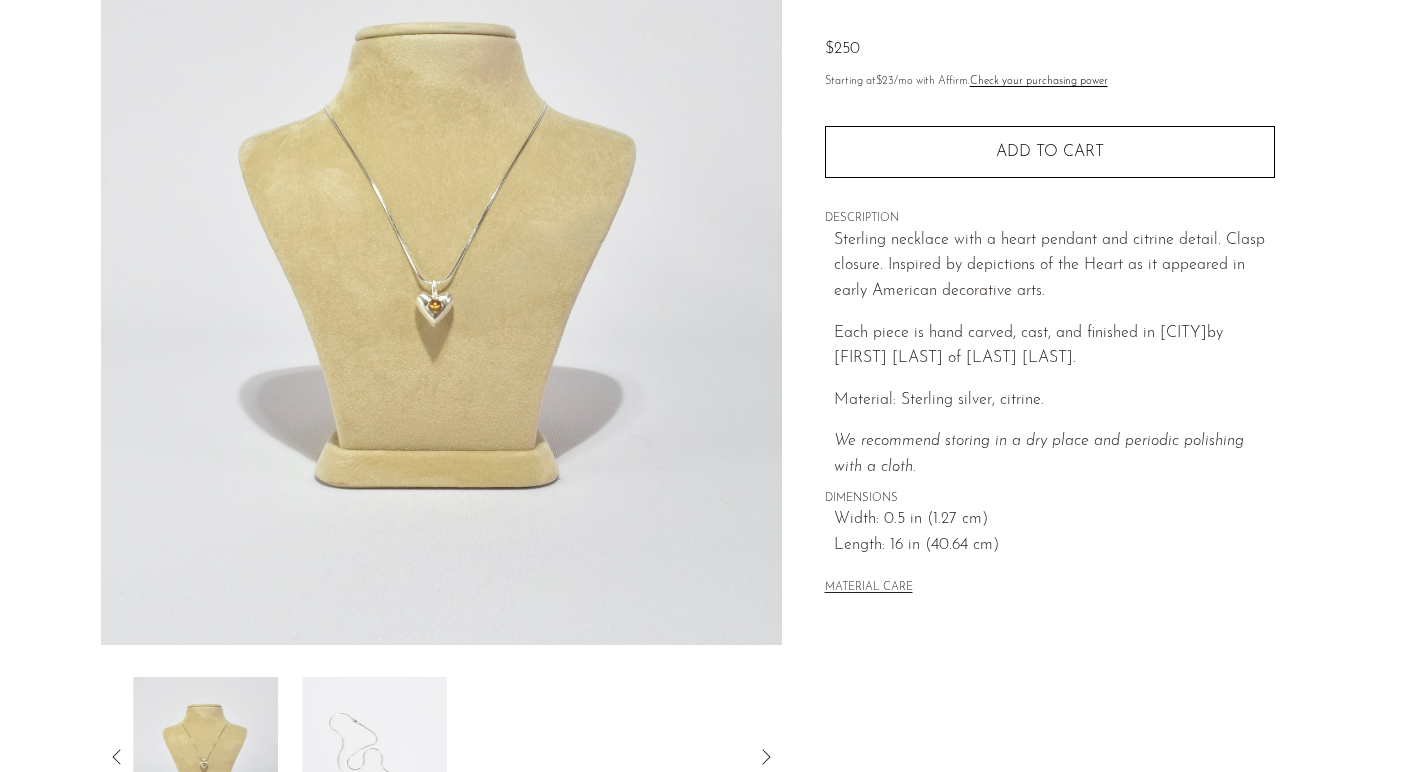 scroll, scrollTop: 171, scrollLeft: 0, axis: vertical 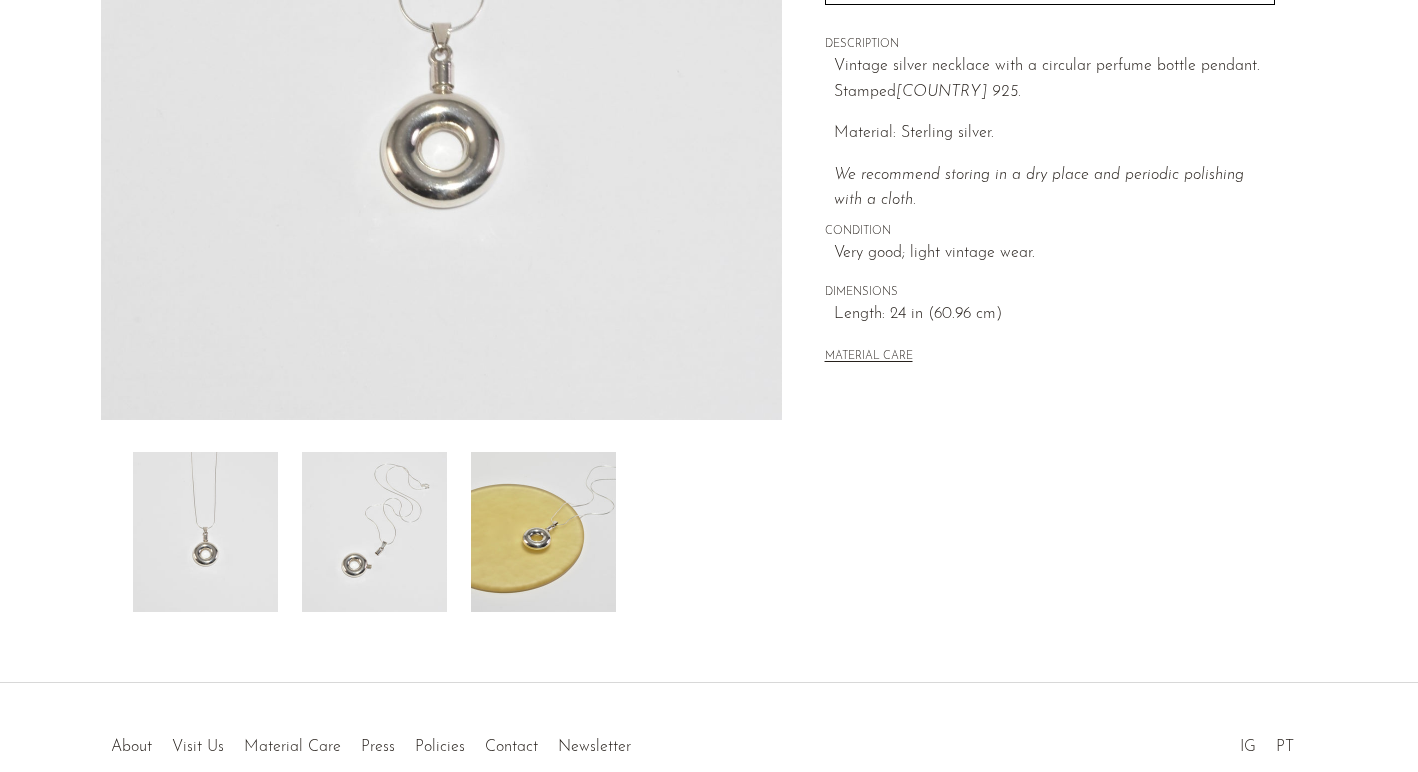 click at bounding box center [543, 532] 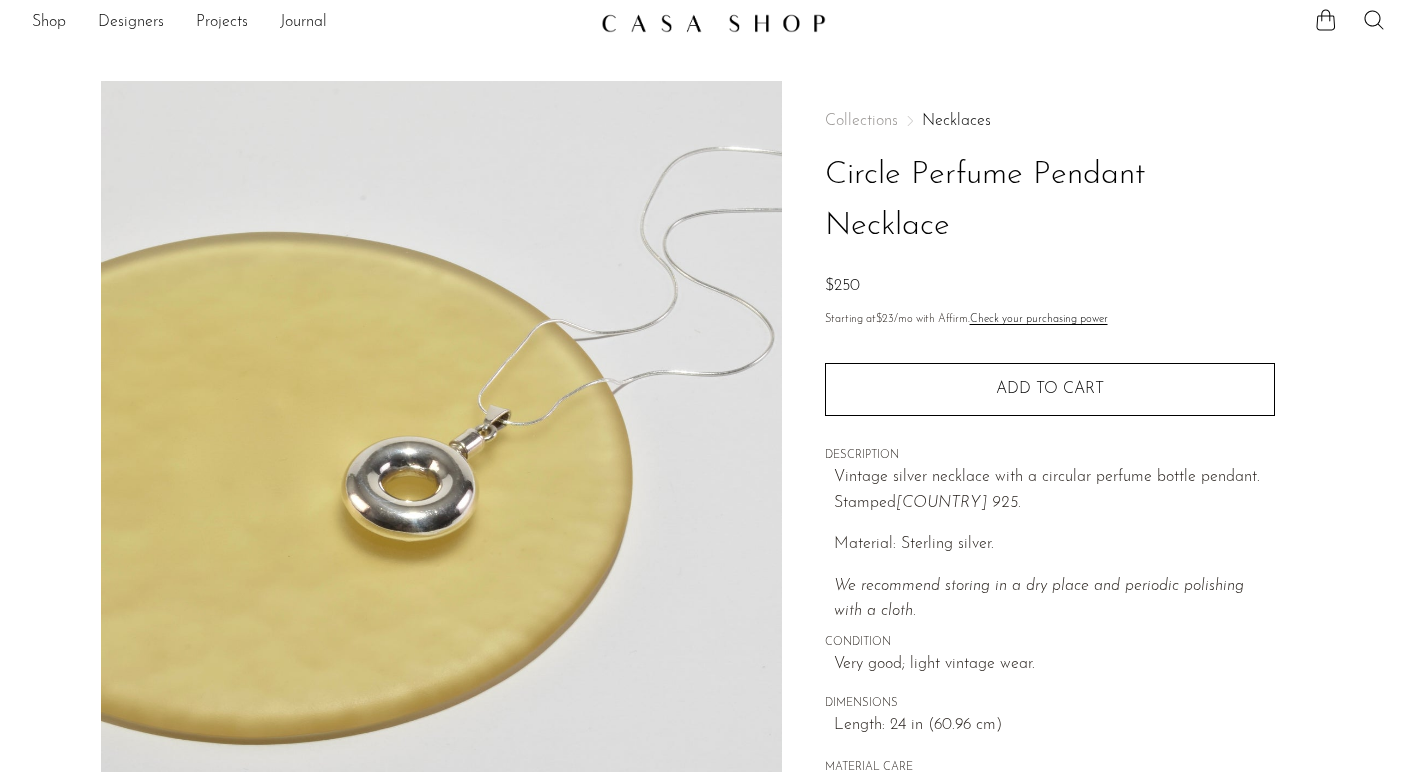 scroll, scrollTop: 10, scrollLeft: 0, axis: vertical 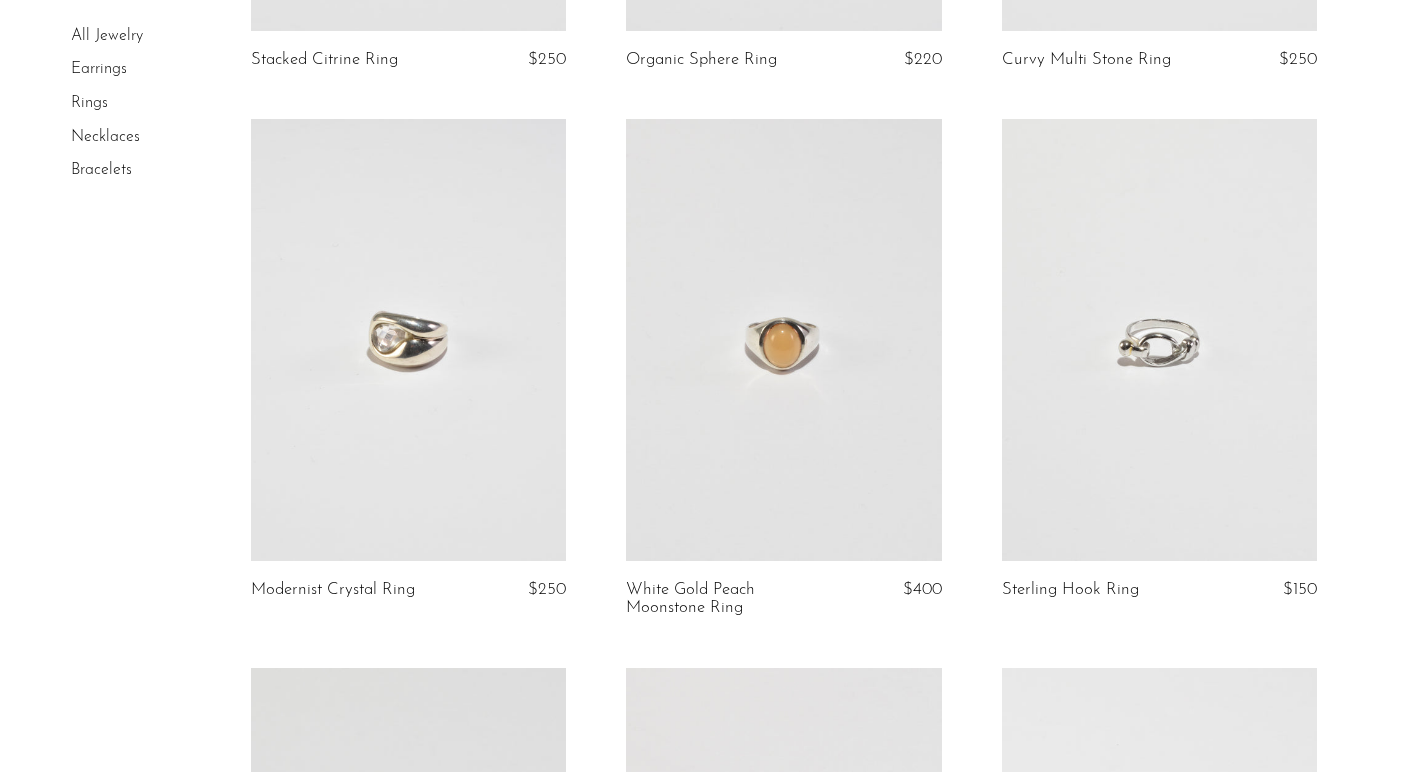click at bounding box center [1159, 339] 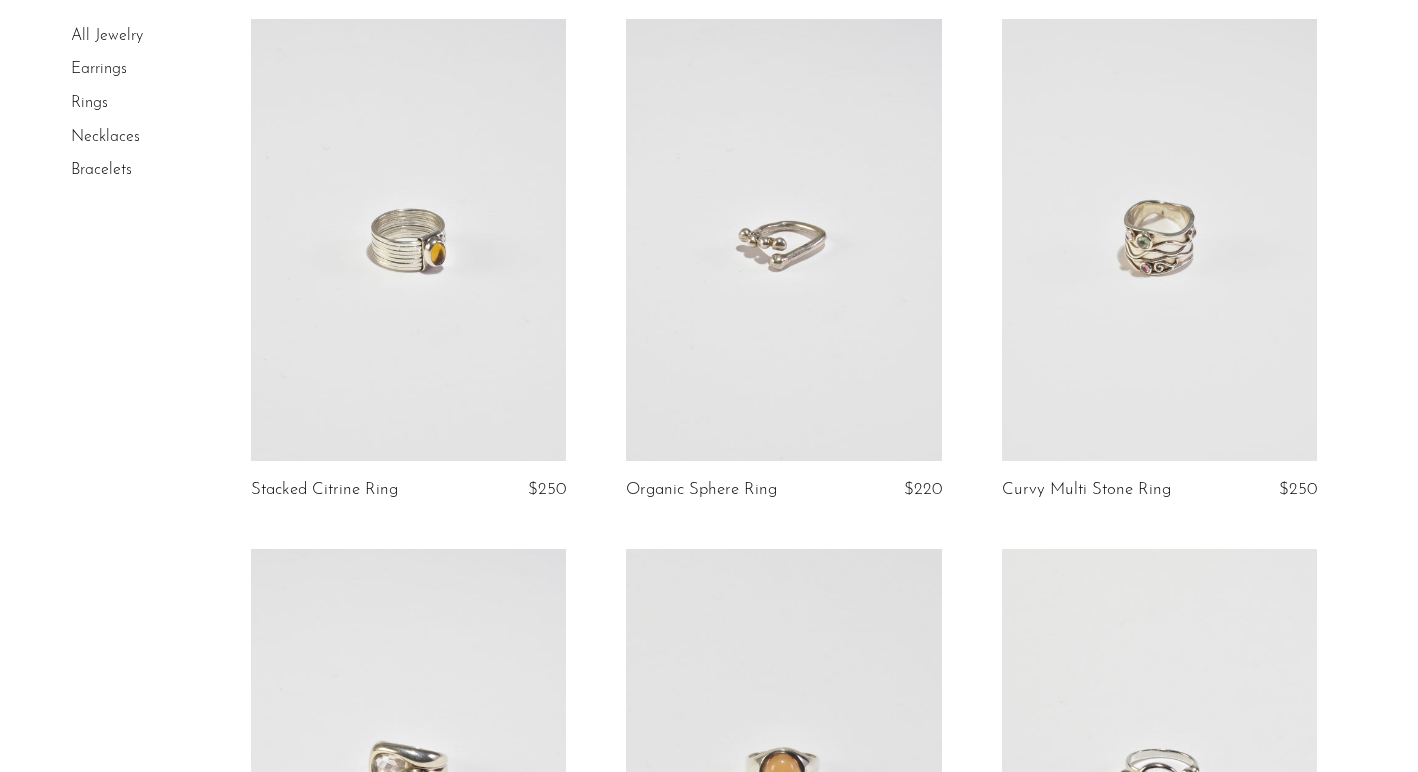 scroll, scrollTop: 680, scrollLeft: 0, axis: vertical 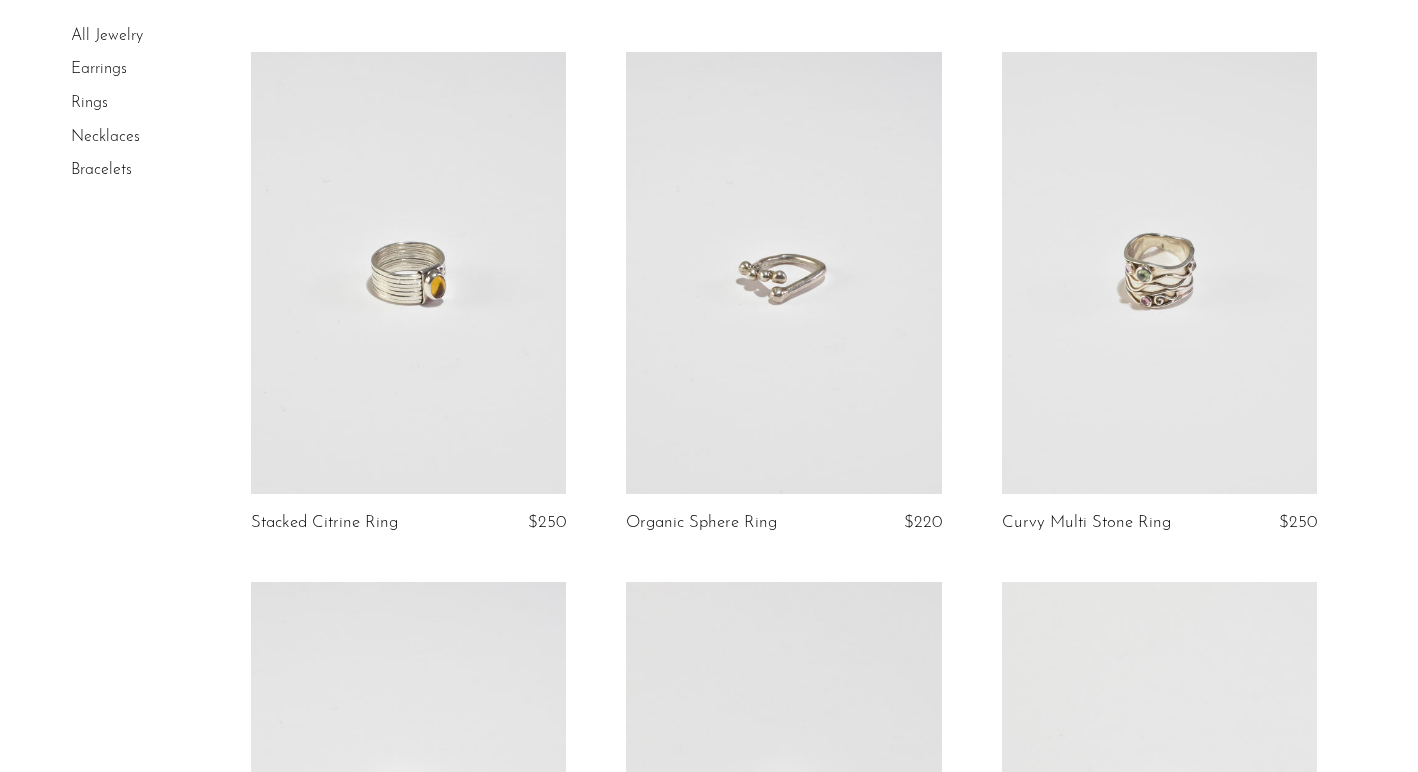 click at bounding box center (408, 272) 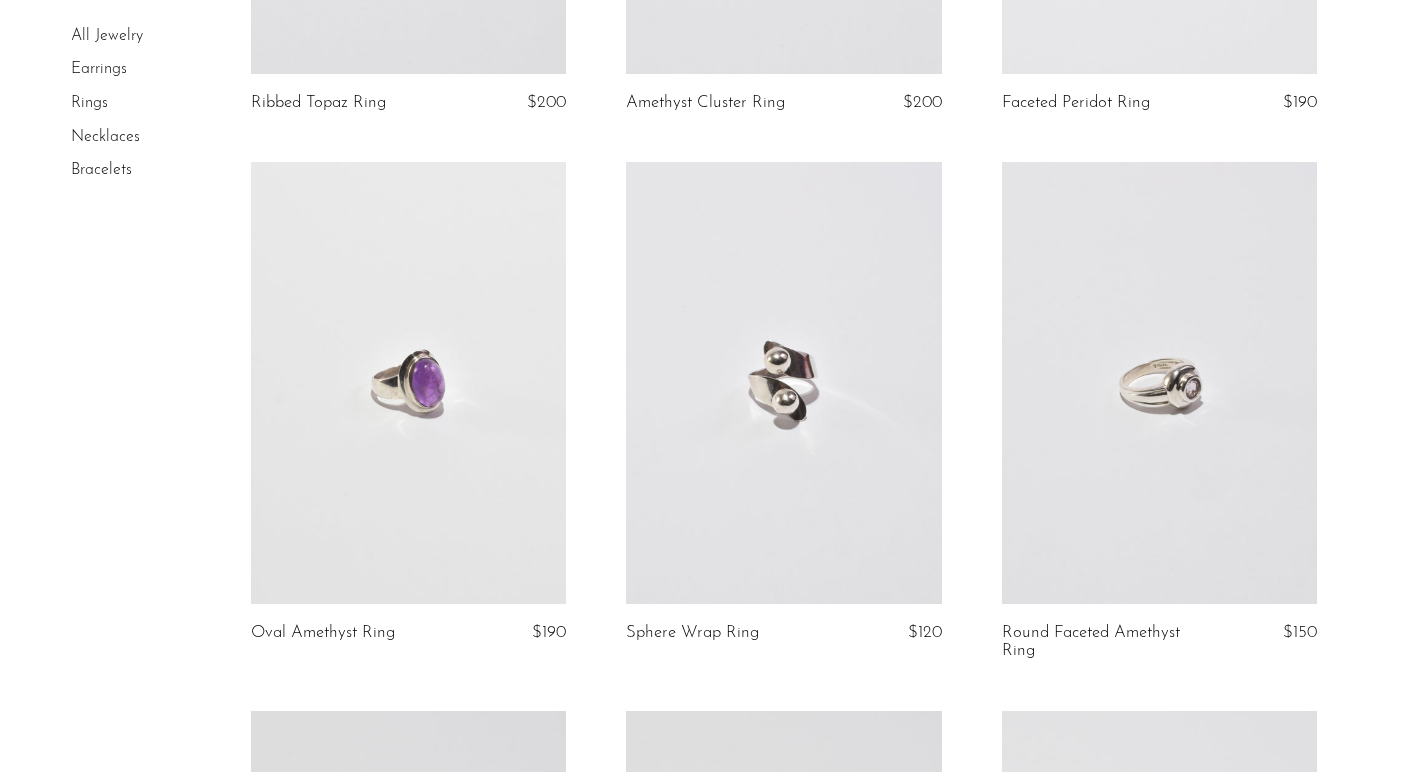 scroll, scrollTop: 3331, scrollLeft: 0, axis: vertical 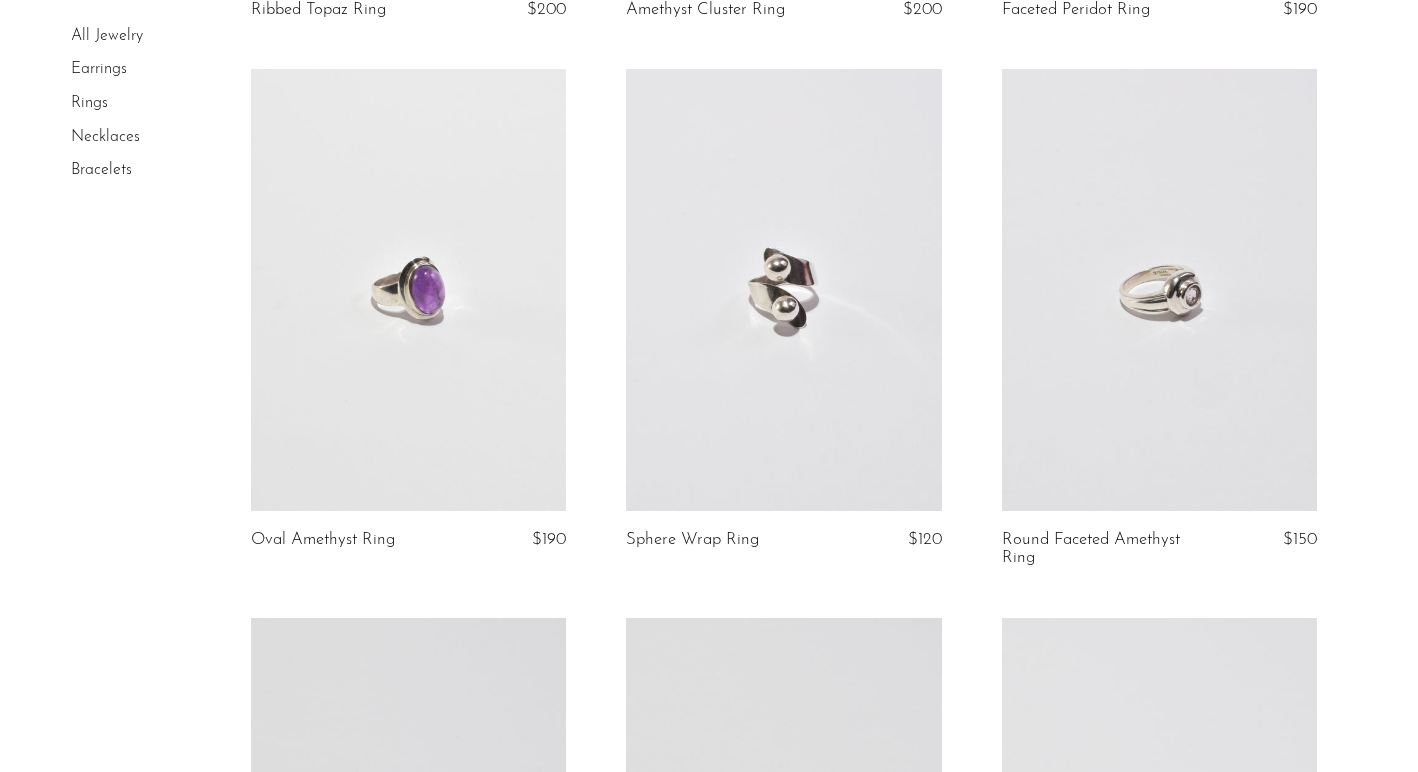 click at bounding box center (1159, 289) 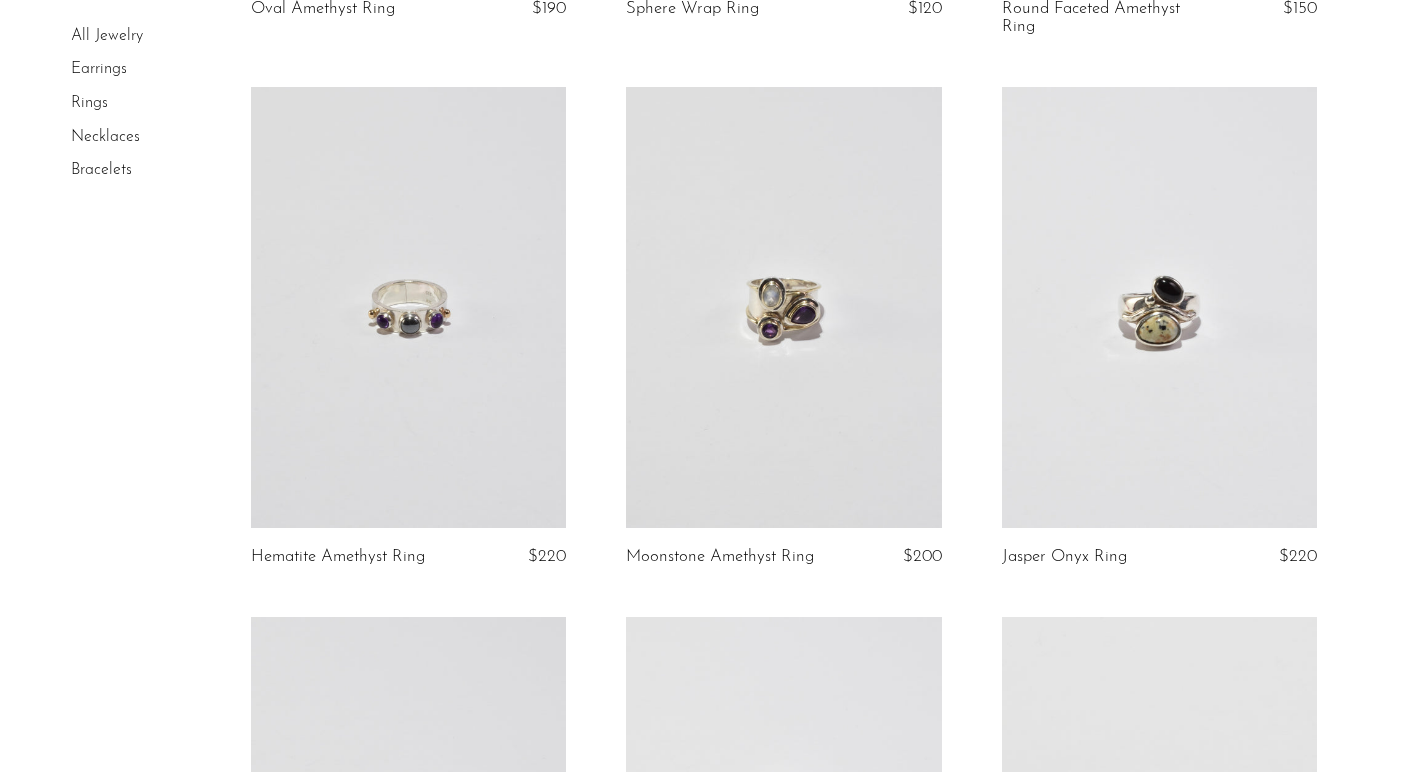 scroll, scrollTop: 3893, scrollLeft: 0, axis: vertical 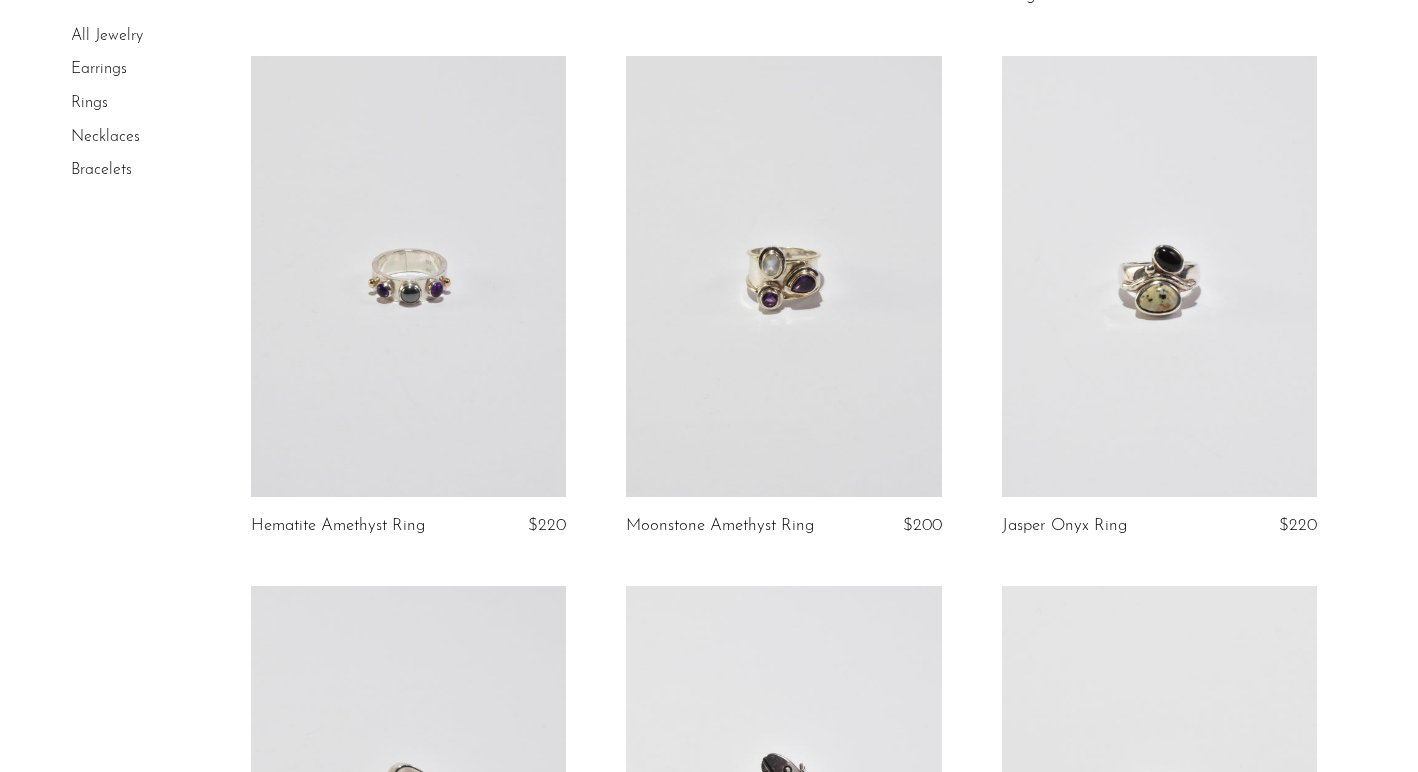 click at bounding box center (1159, 276) 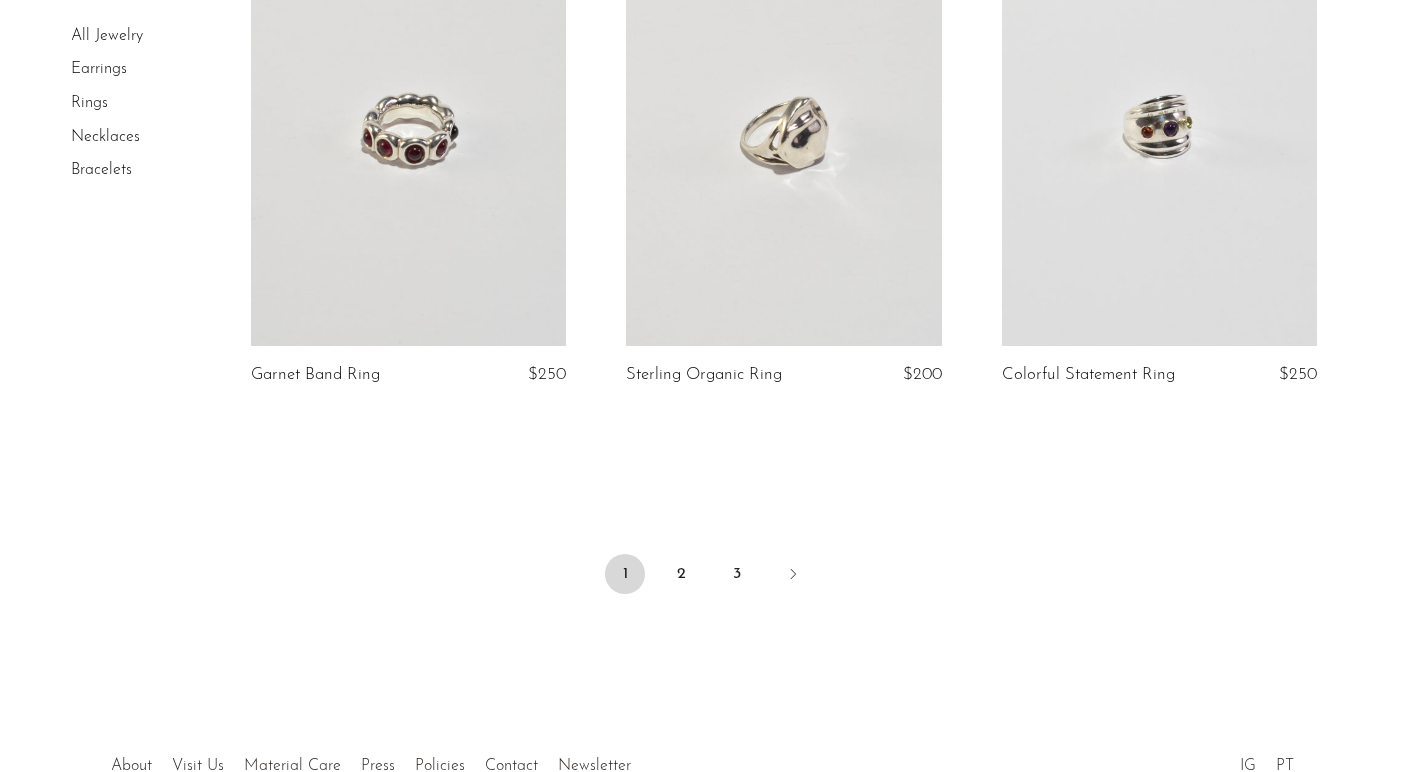 scroll, scrollTop: 6178, scrollLeft: 0, axis: vertical 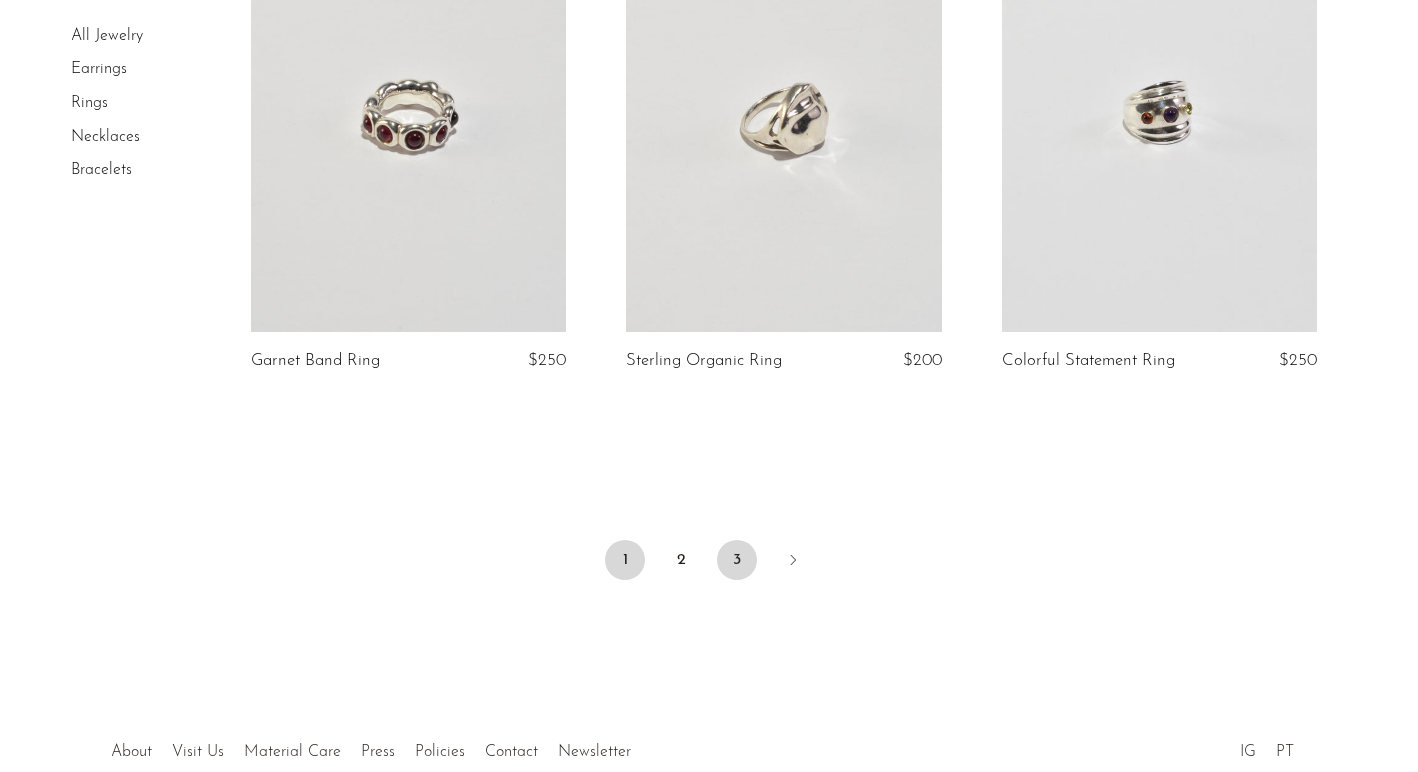 click on "3" at bounding box center (737, 560) 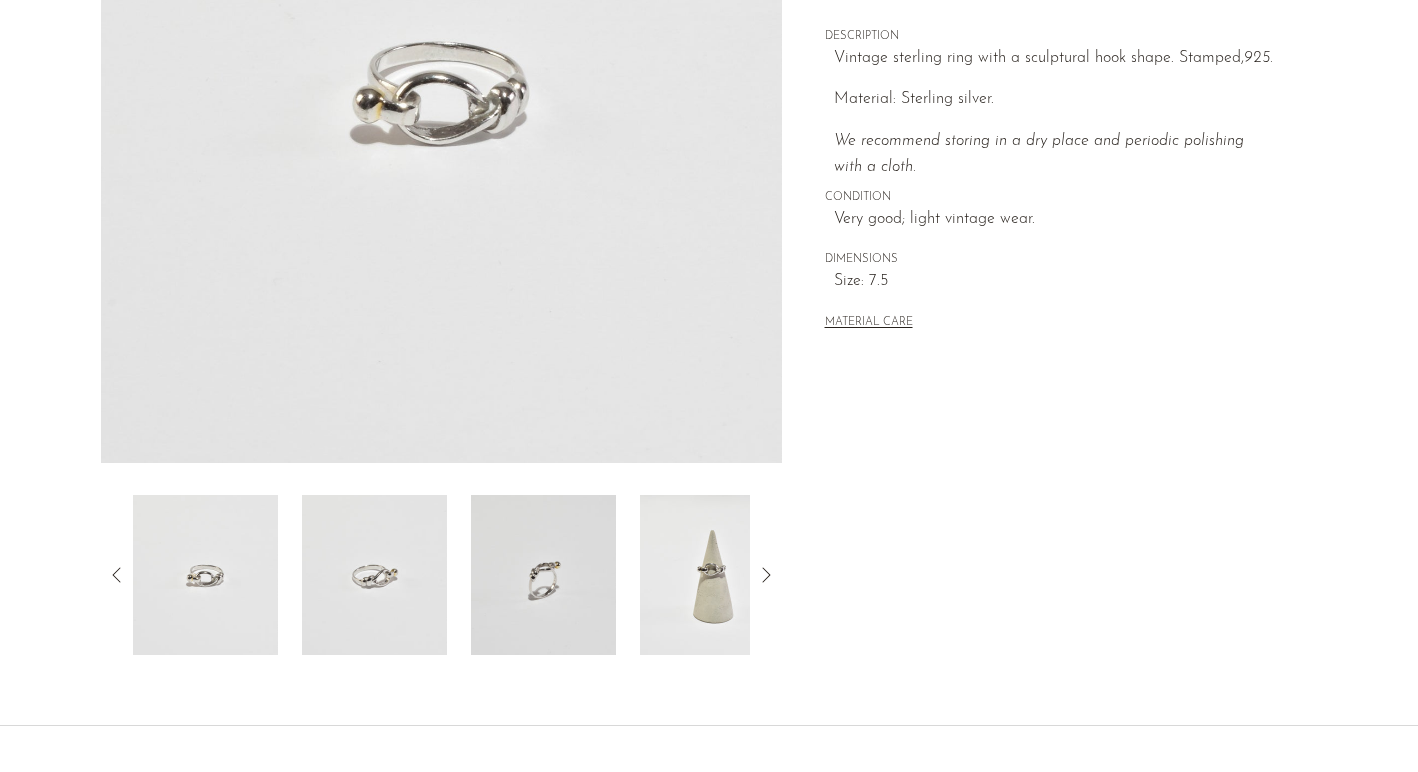 scroll, scrollTop: 378, scrollLeft: 0, axis: vertical 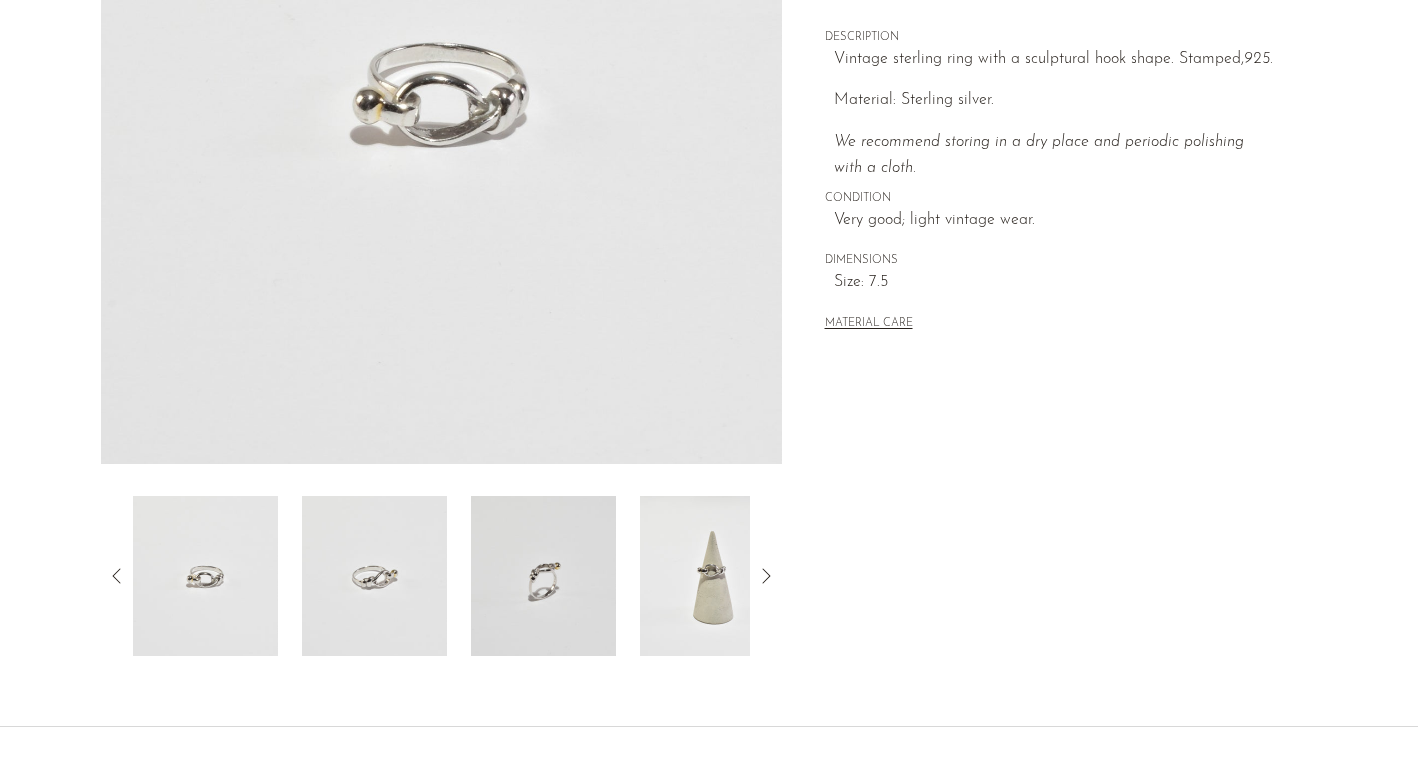 click at bounding box center (712, 576) 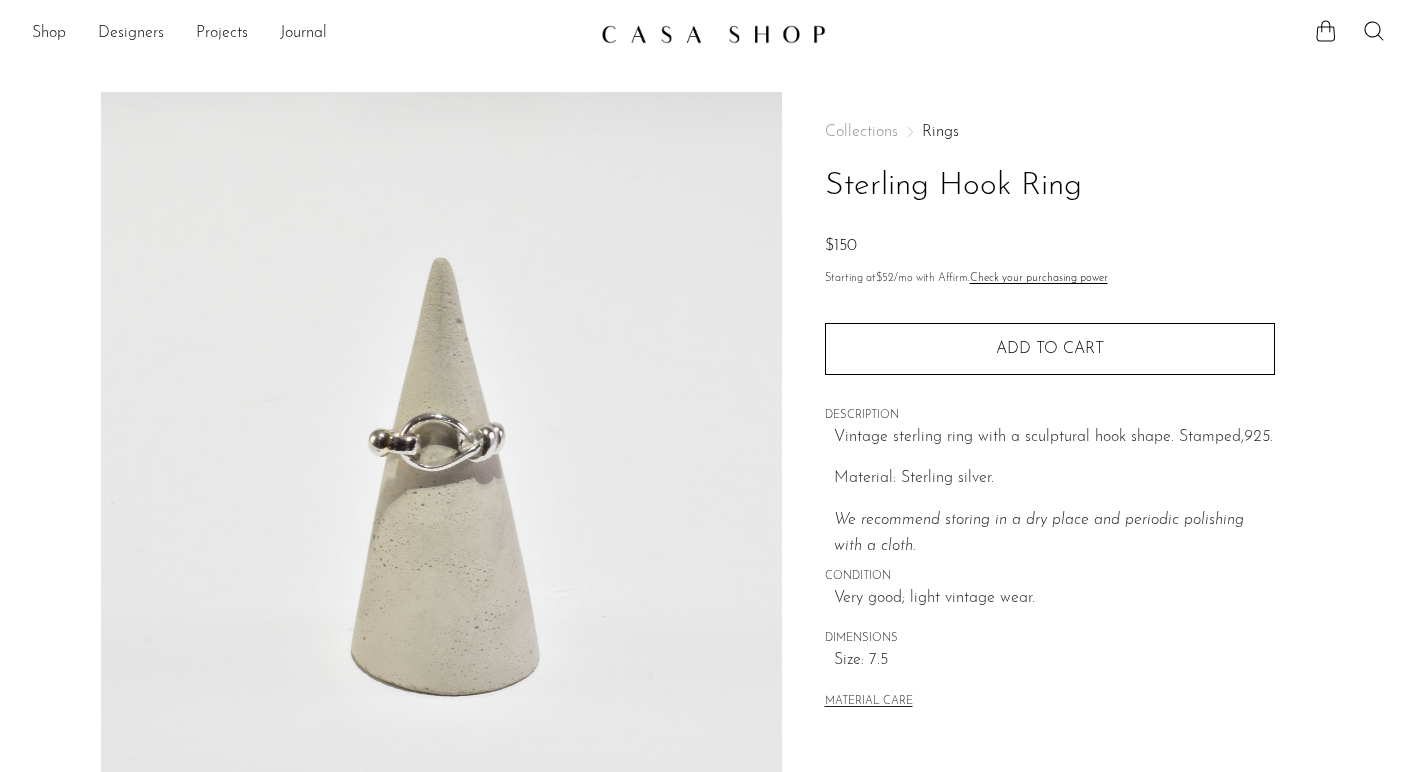 scroll, scrollTop: 178, scrollLeft: 0, axis: vertical 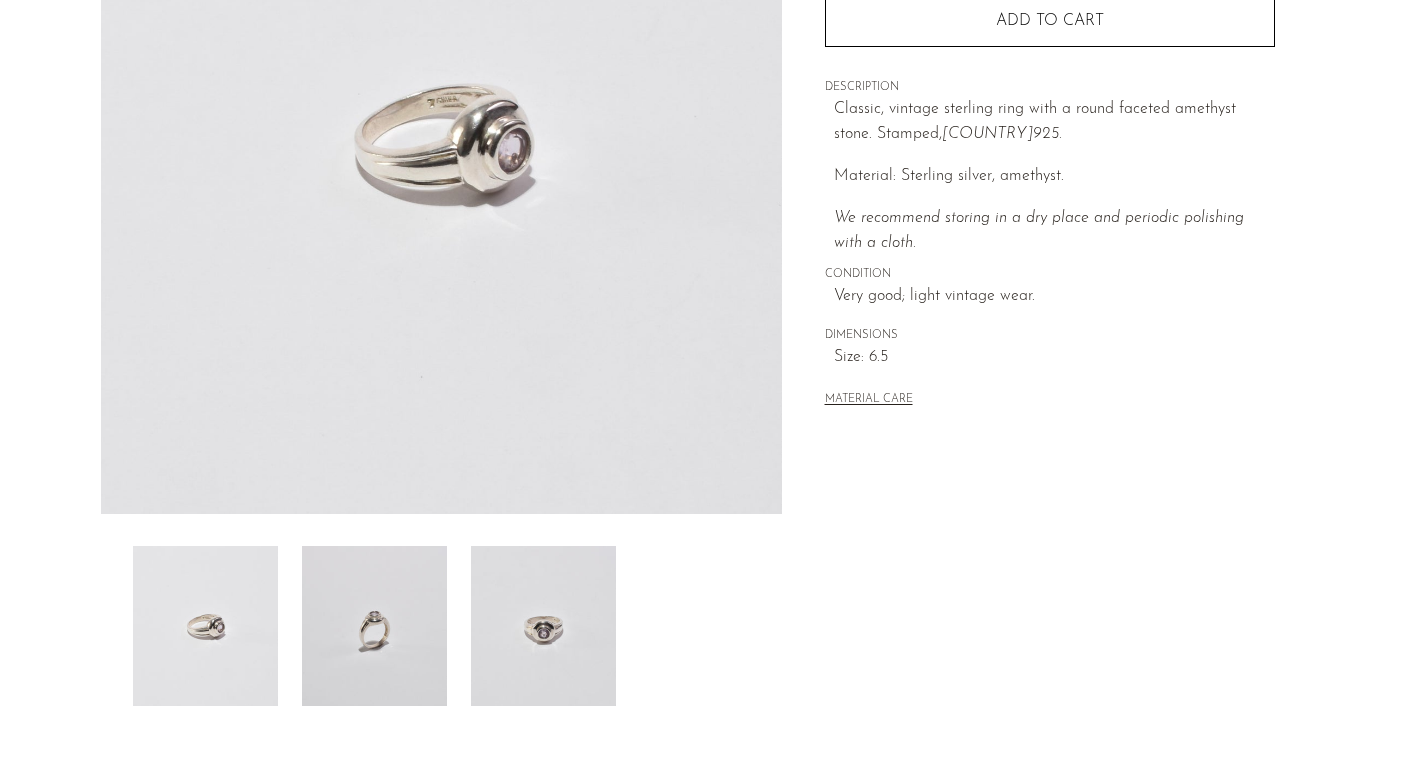 click at bounding box center (543, 626) 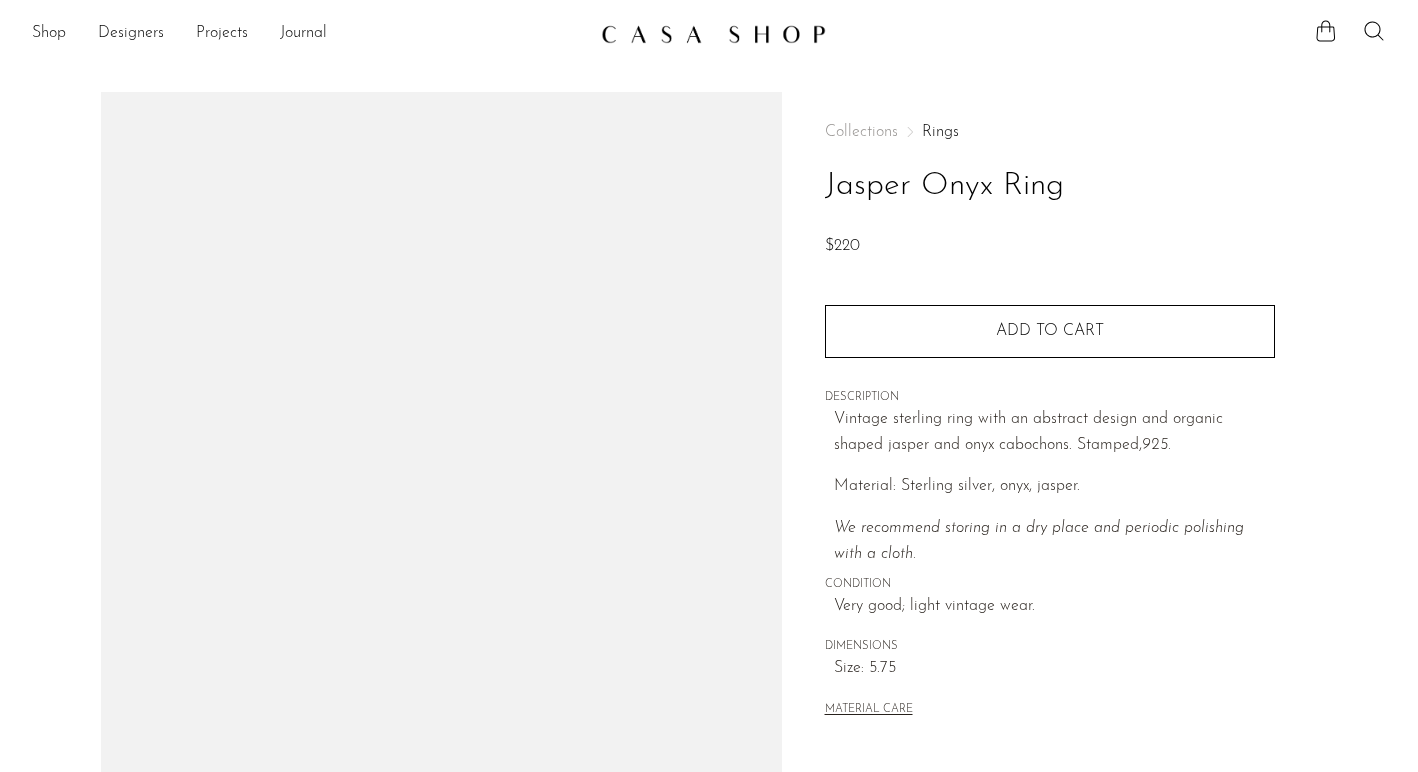 scroll, scrollTop: 0, scrollLeft: 0, axis: both 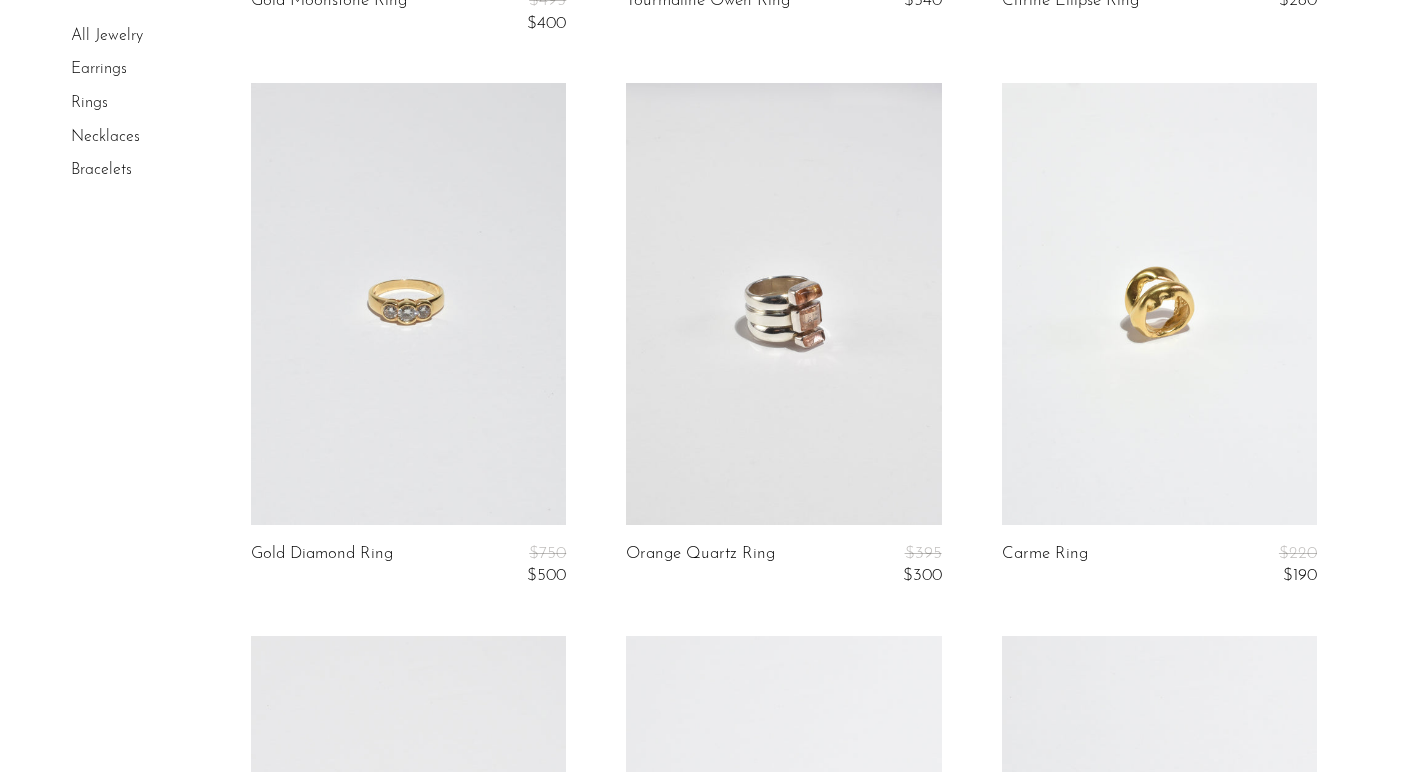 click at bounding box center [1159, 303] 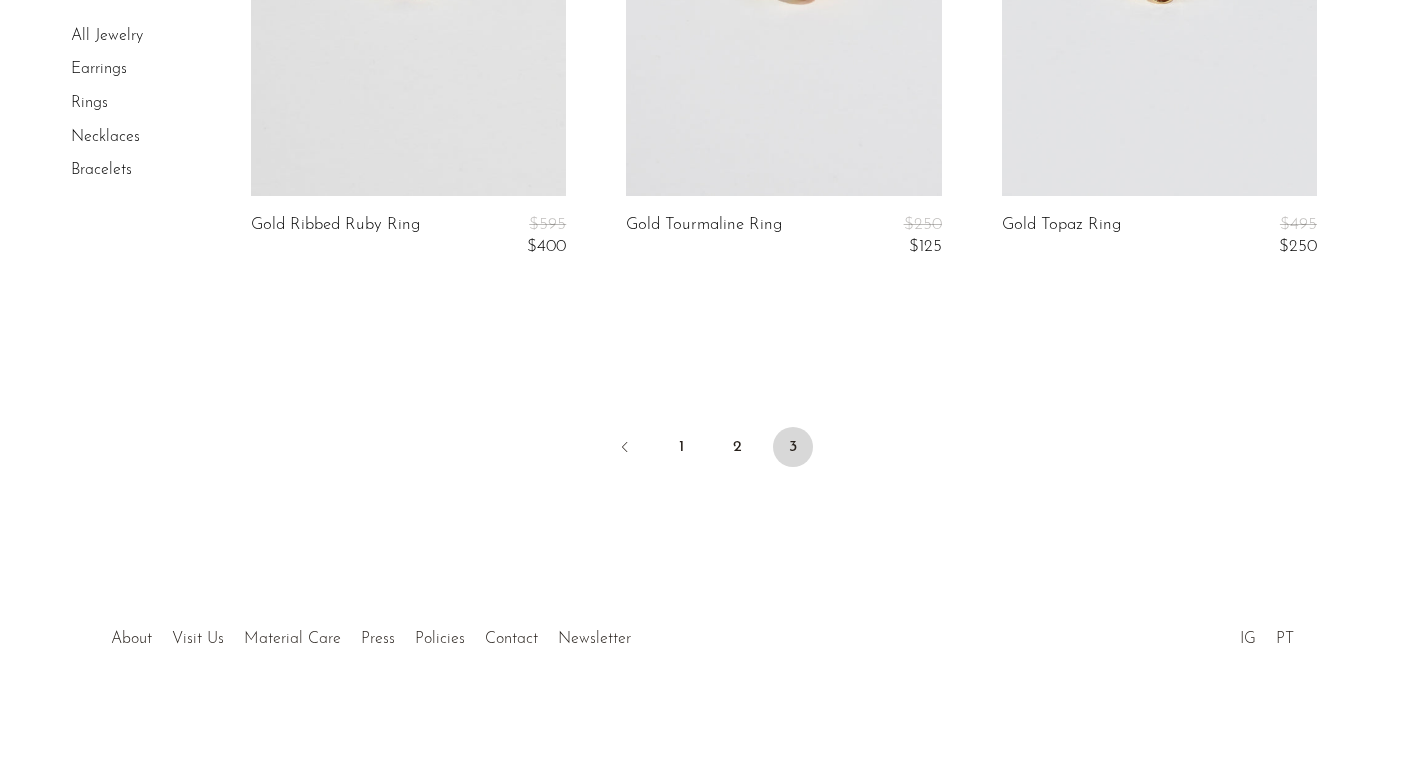 scroll, scrollTop: 5402, scrollLeft: 0, axis: vertical 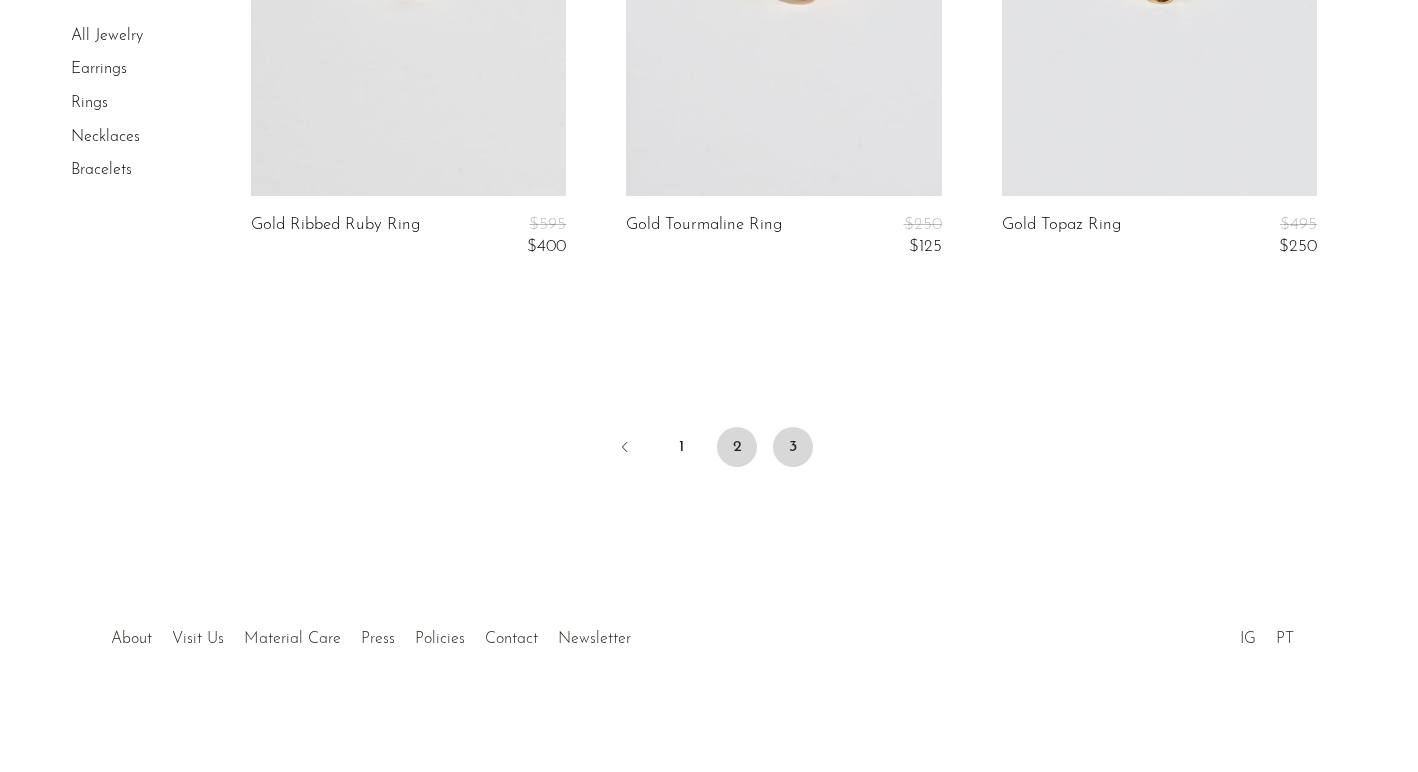 click on "2" at bounding box center [737, 447] 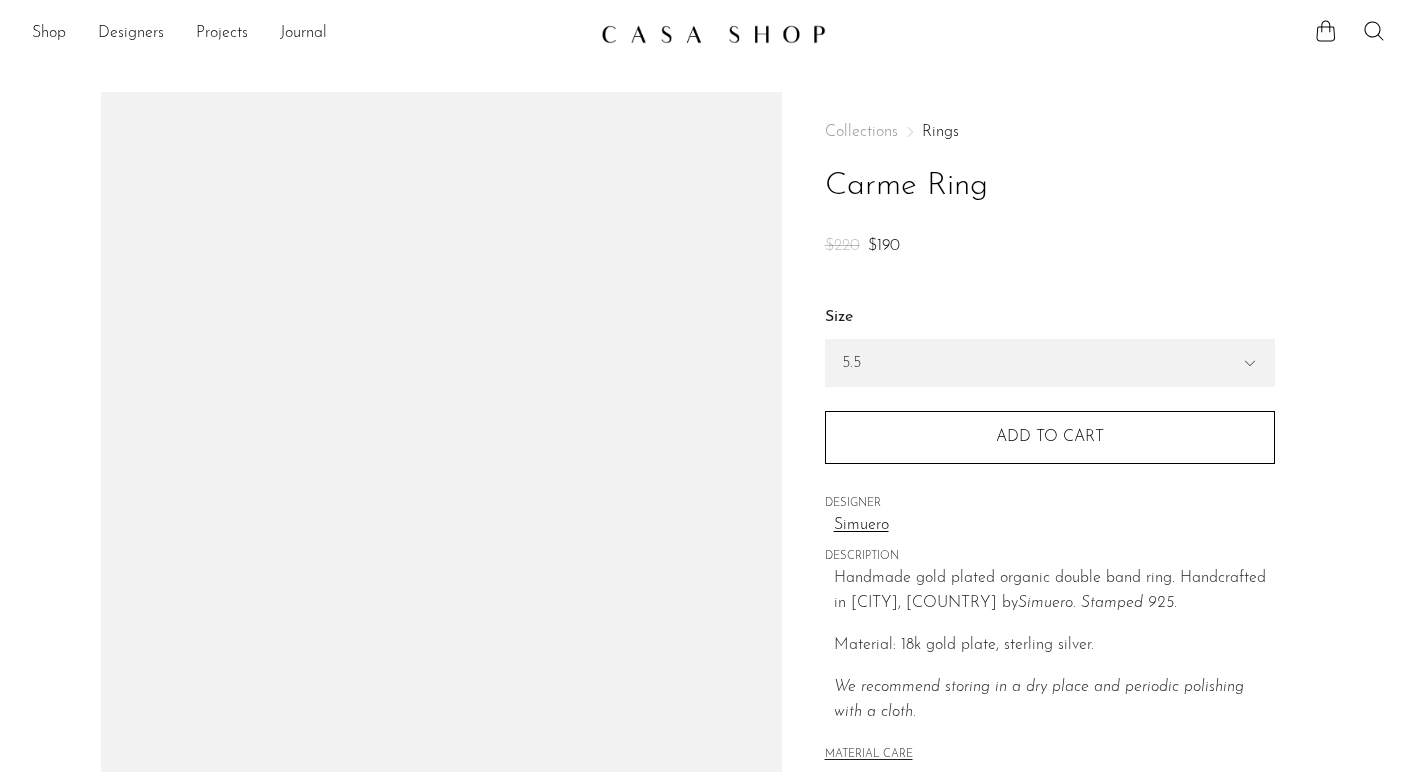 scroll, scrollTop: 0, scrollLeft: 0, axis: both 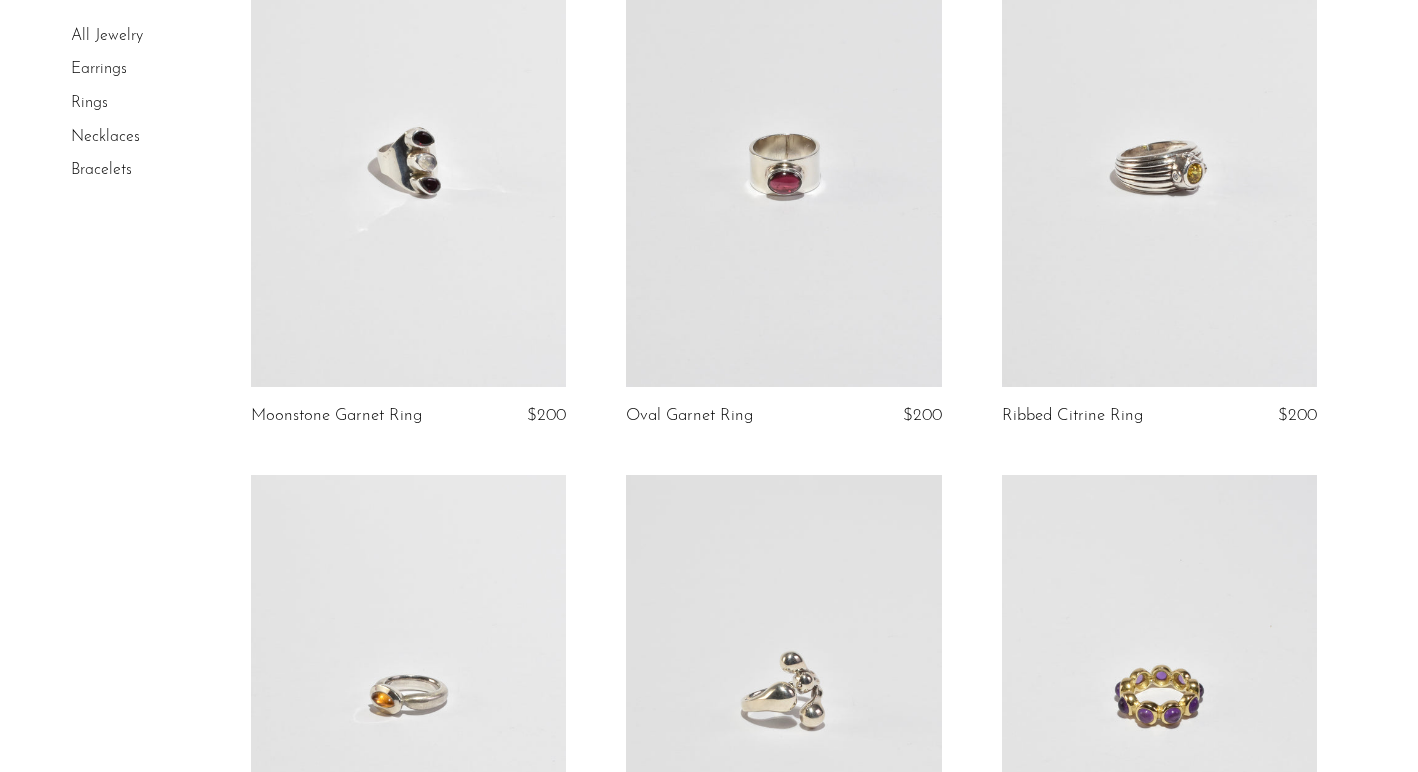 click at bounding box center (1159, 165) 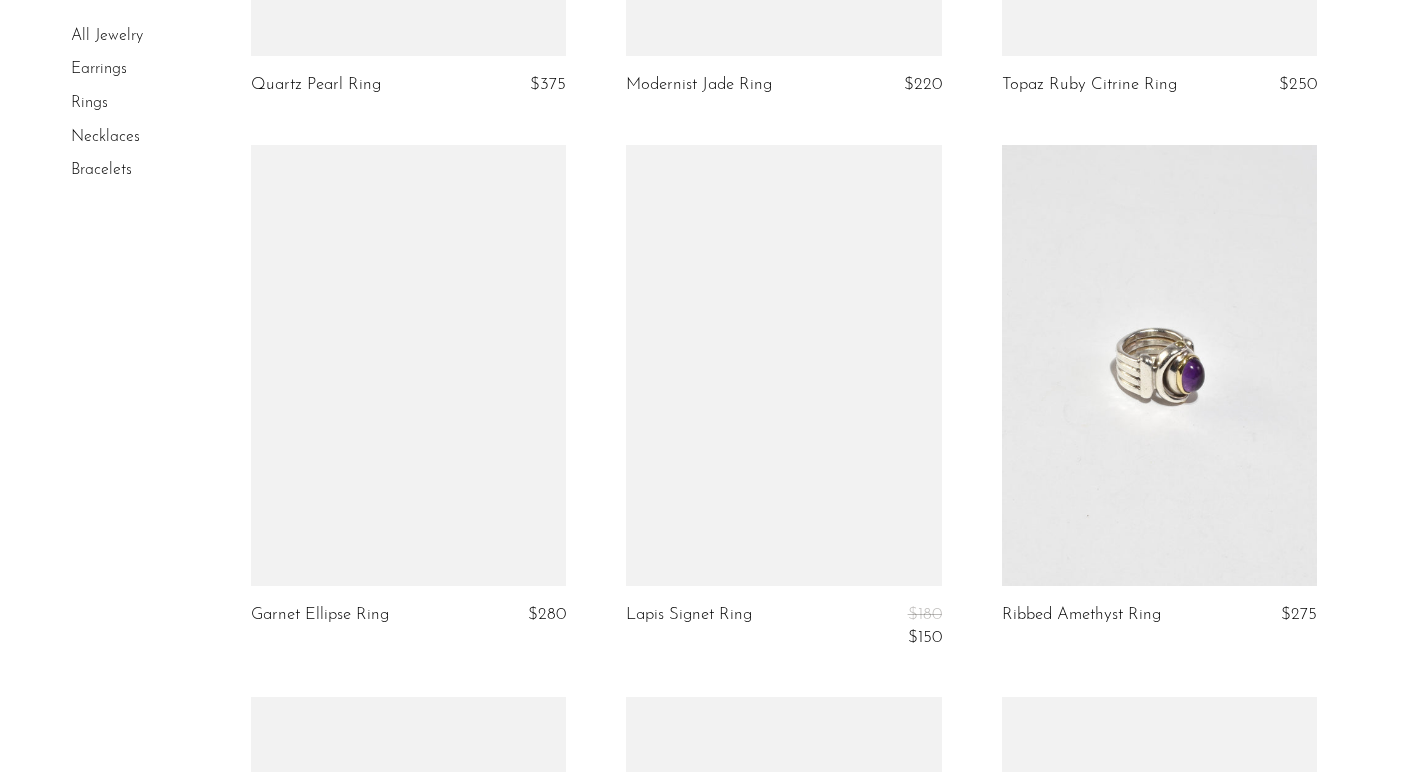 scroll, scrollTop: 5178, scrollLeft: 0, axis: vertical 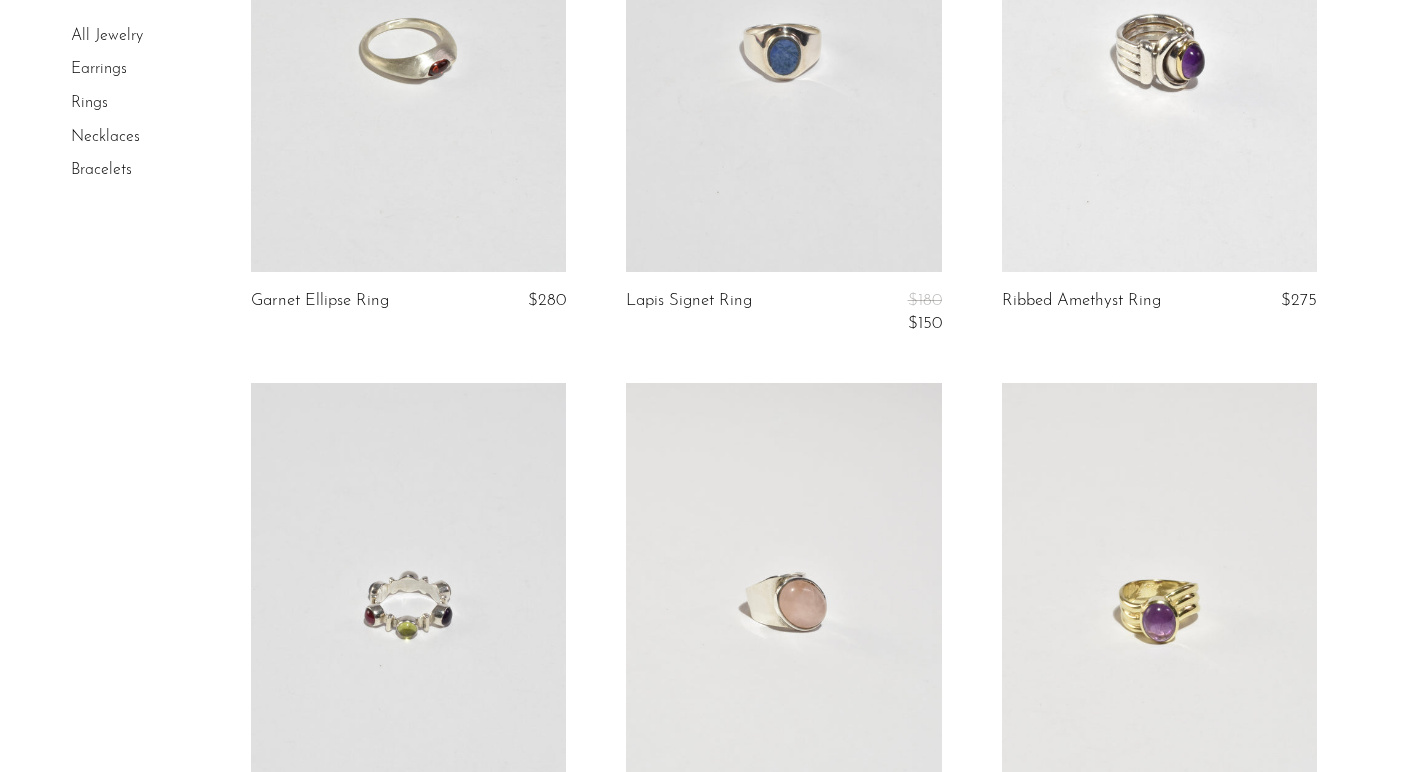 click at bounding box center (408, 51) 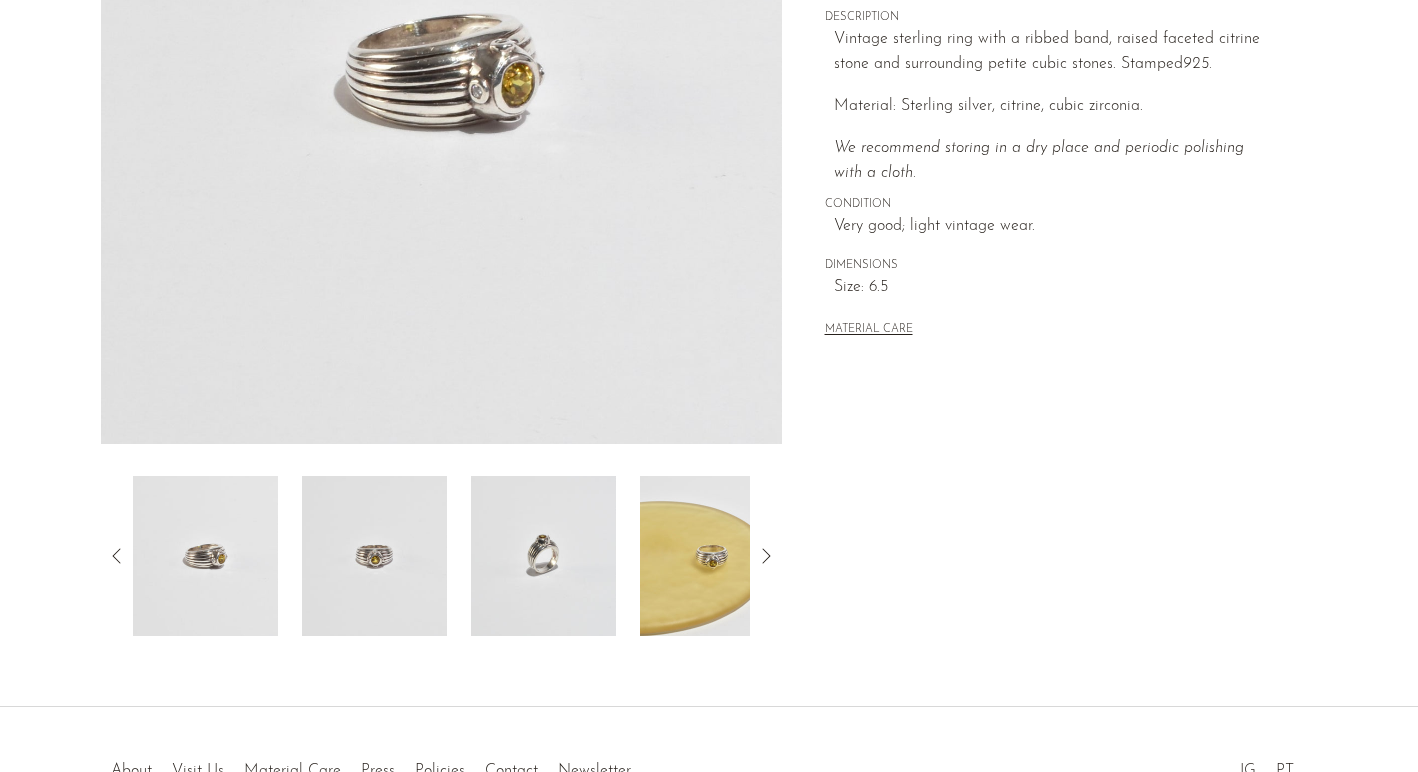 scroll, scrollTop: 394, scrollLeft: 0, axis: vertical 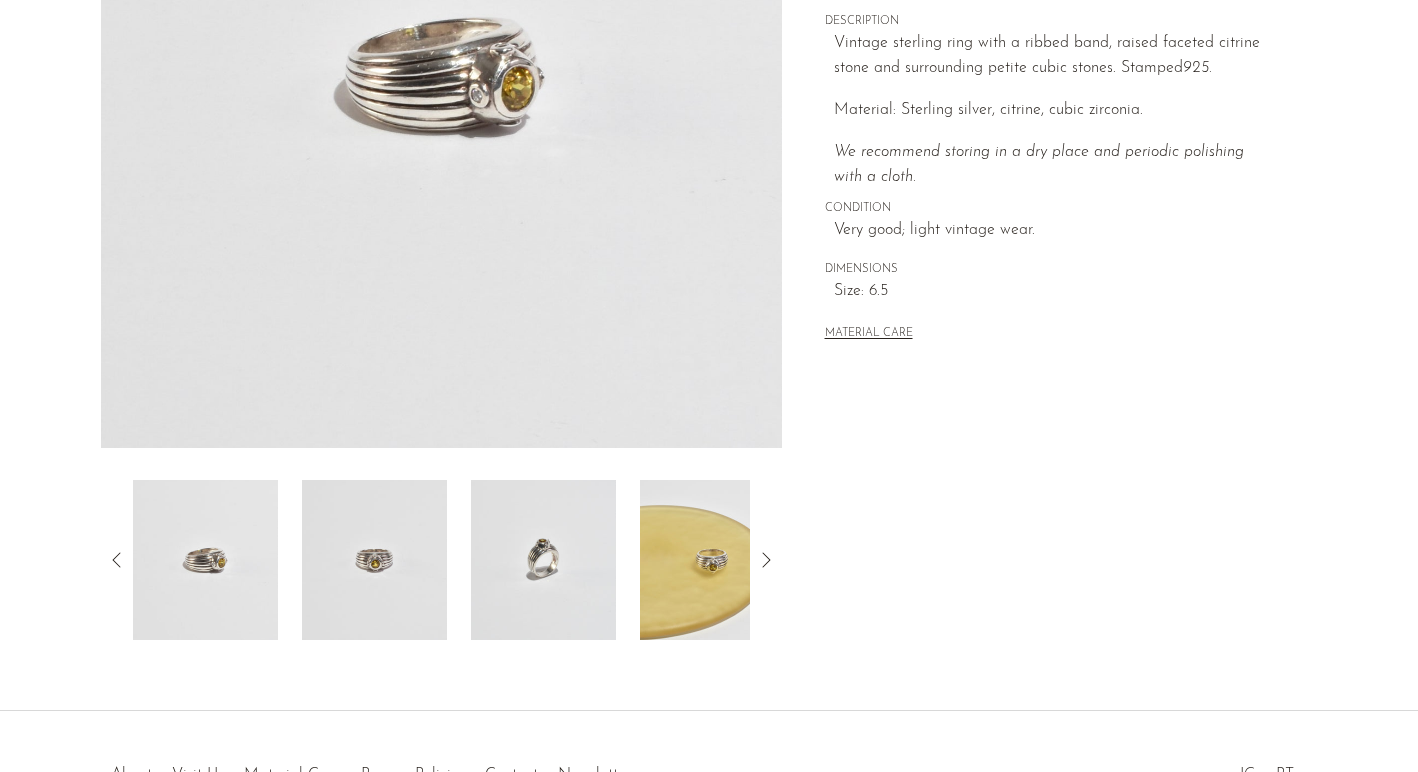 click at bounding box center [712, 560] 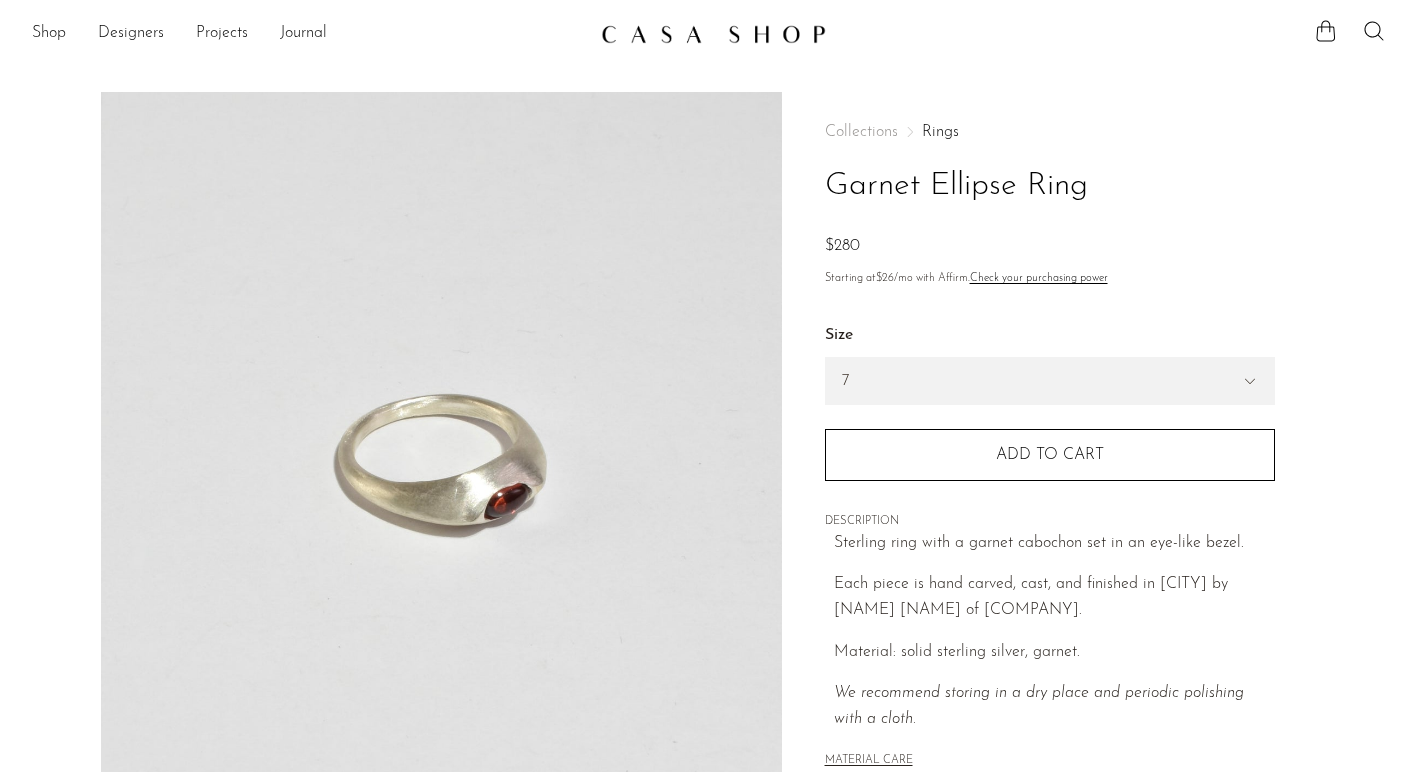 scroll, scrollTop: 56, scrollLeft: 0, axis: vertical 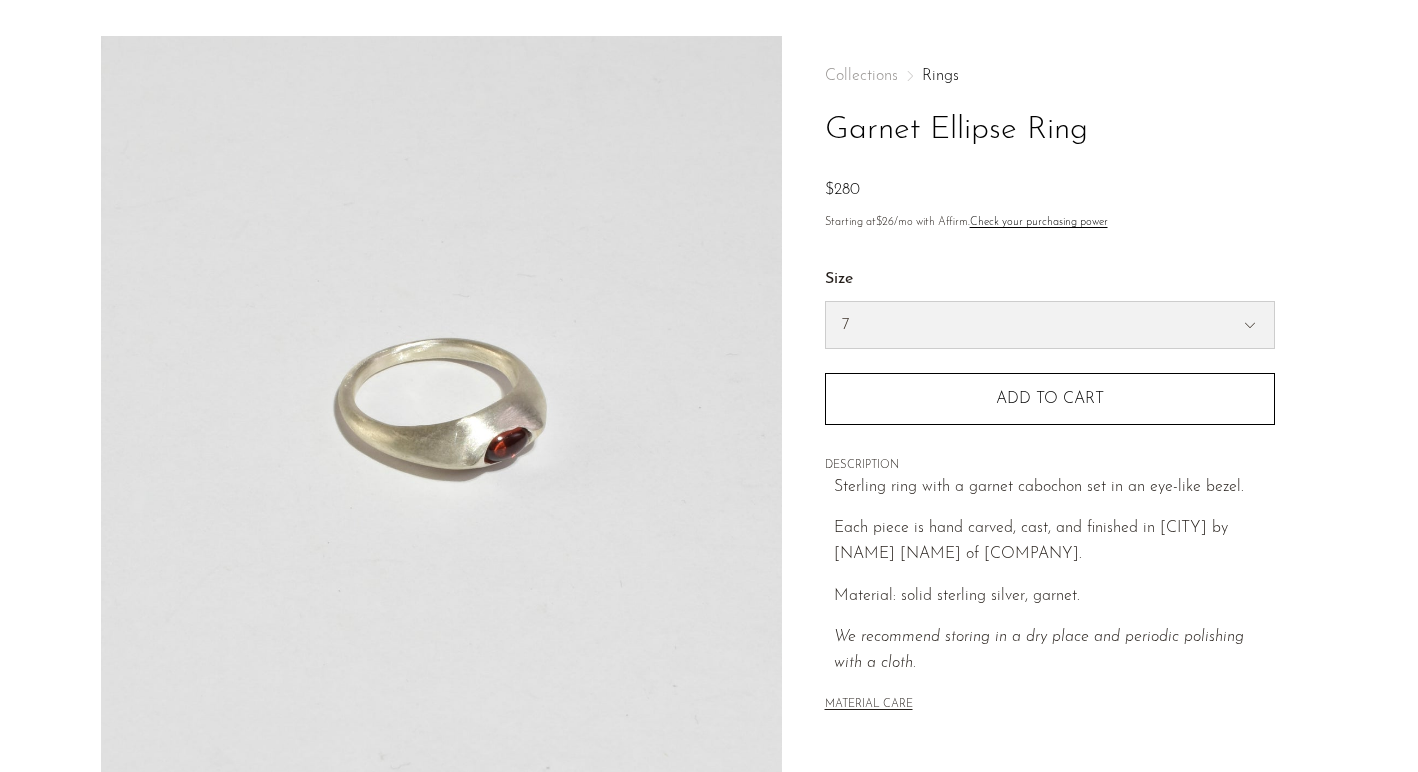 click on "7
6" at bounding box center (1050, 325) 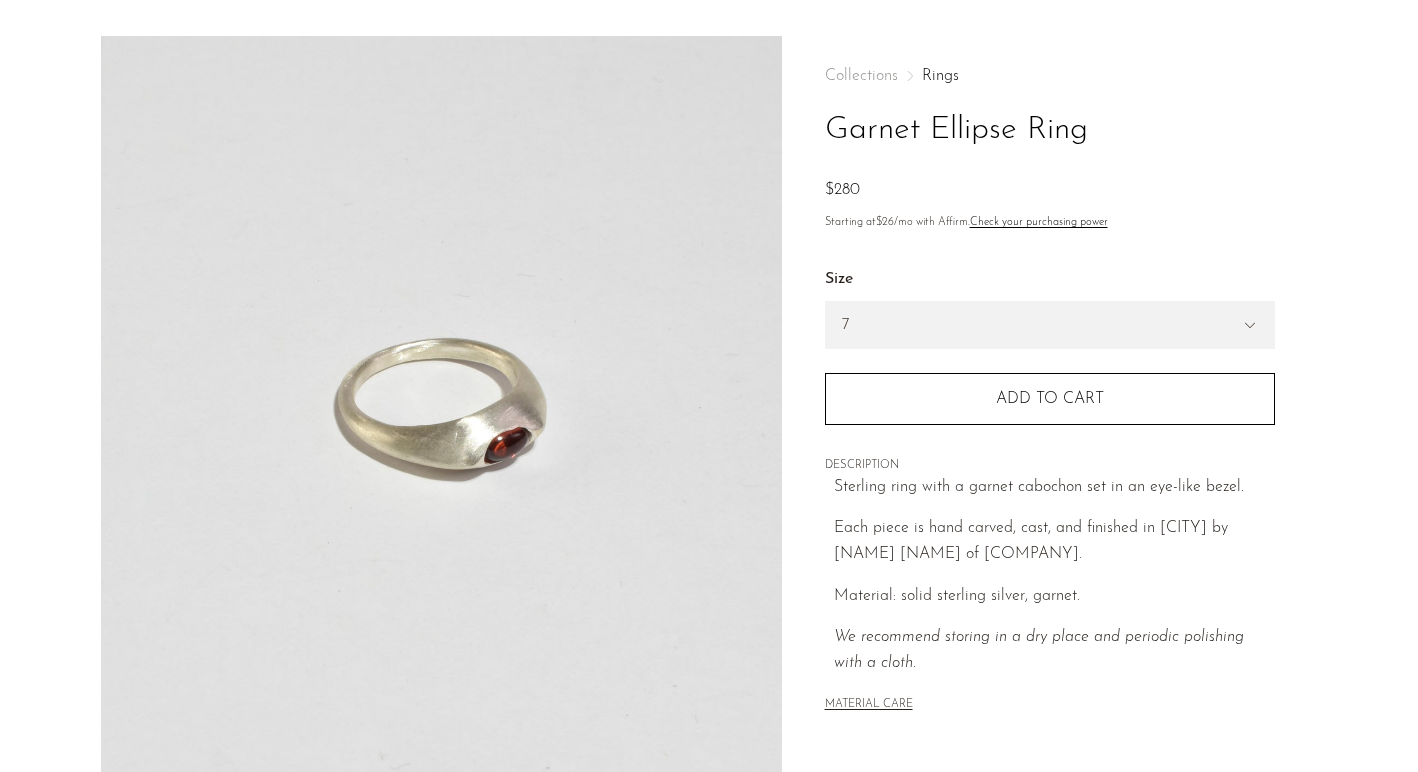 scroll, scrollTop: 473, scrollLeft: 0, axis: vertical 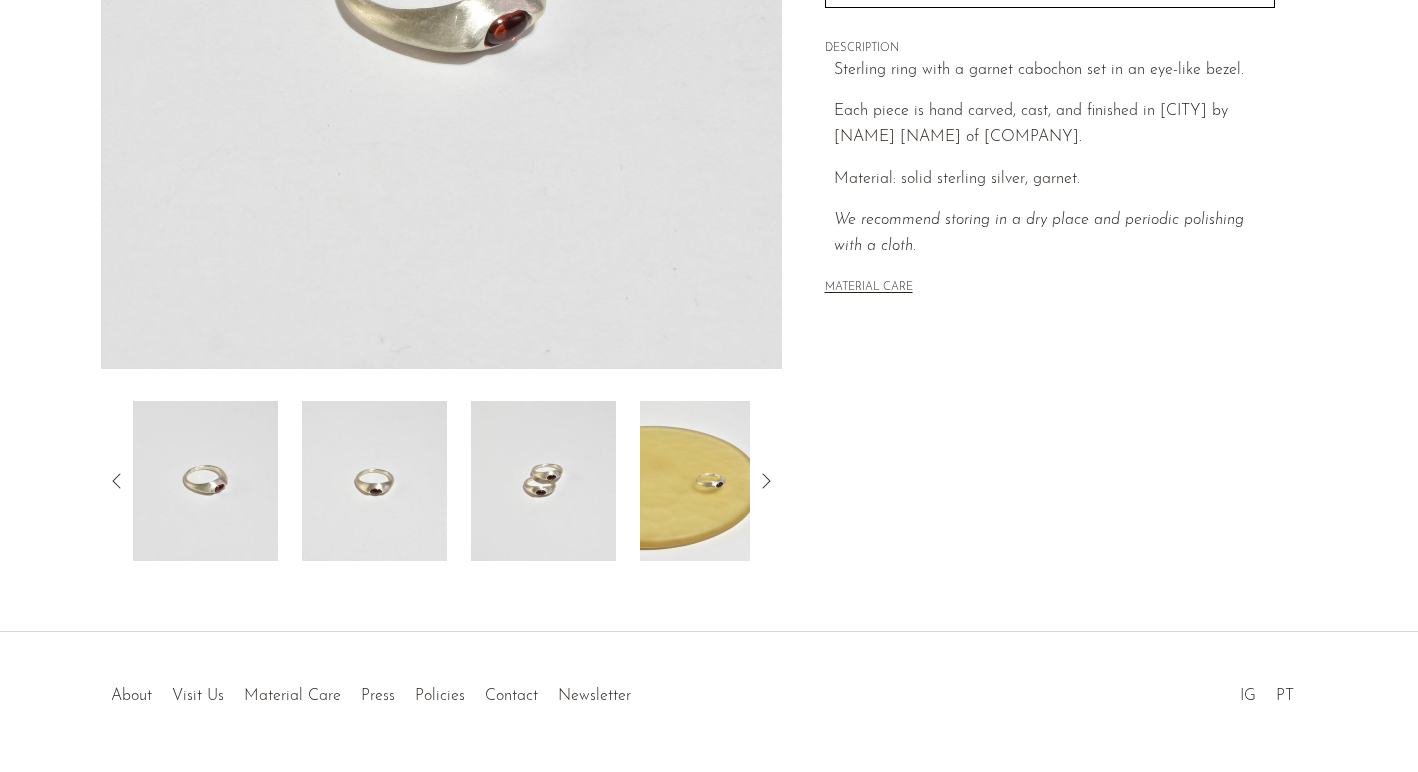 click at bounding box center [712, 481] 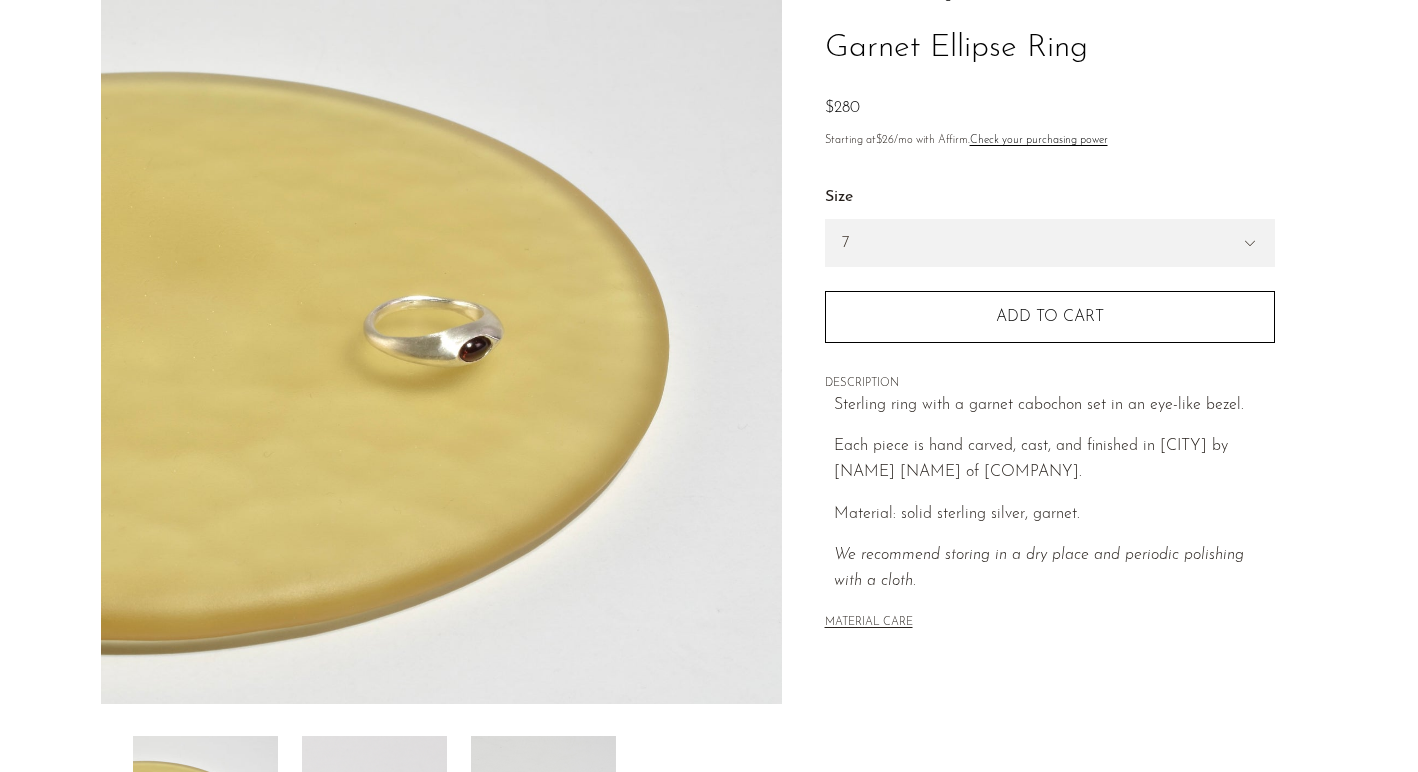 scroll, scrollTop: 0, scrollLeft: 0, axis: both 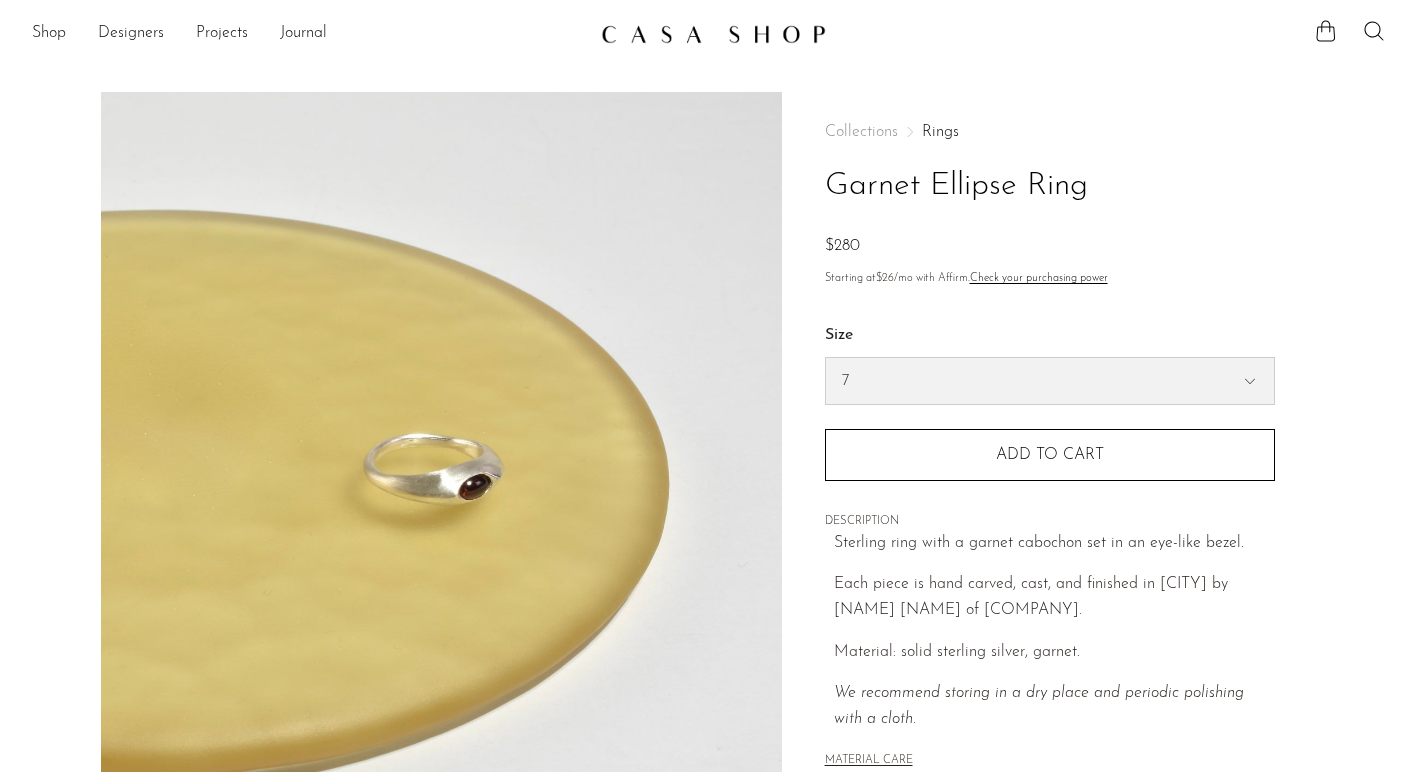 click on "7
6" at bounding box center (1050, 381) 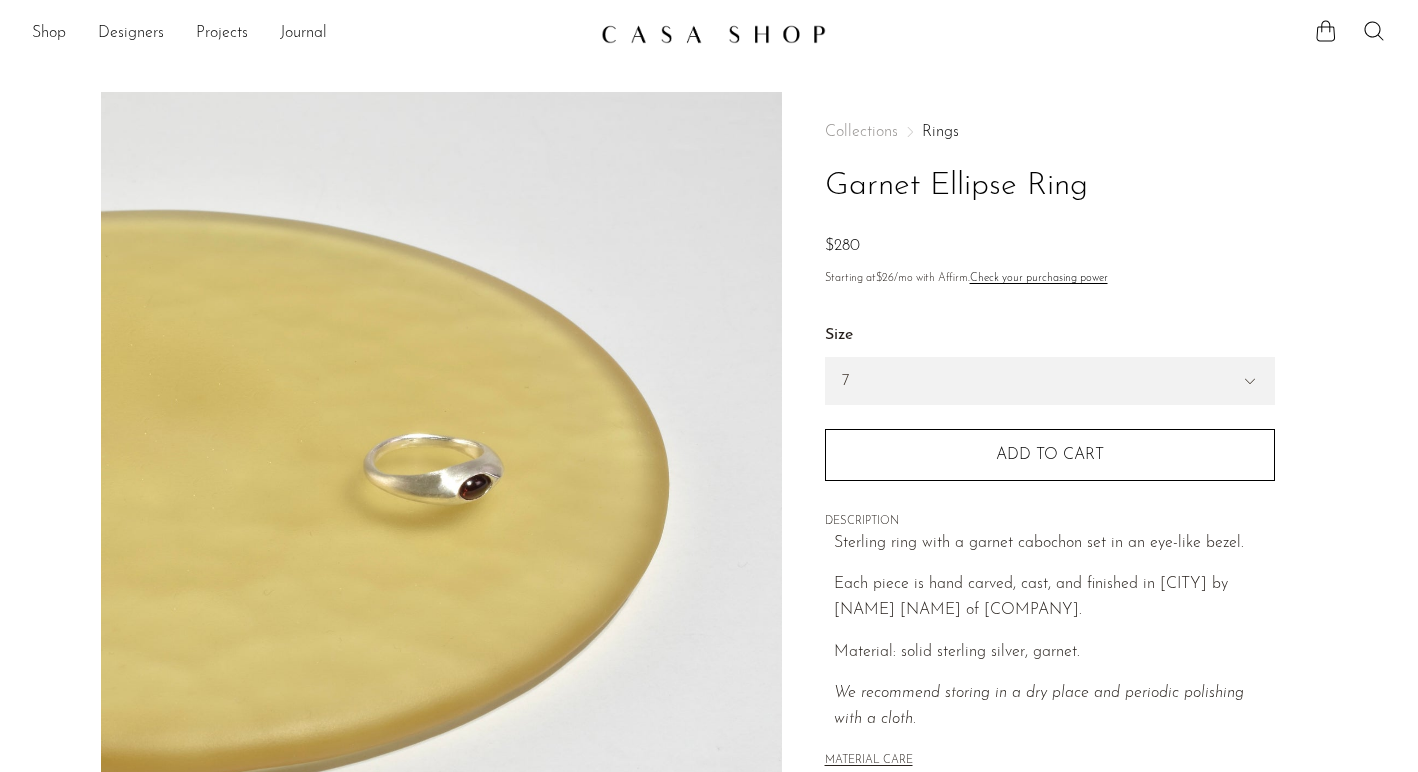 scroll, scrollTop: 530, scrollLeft: 0, axis: vertical 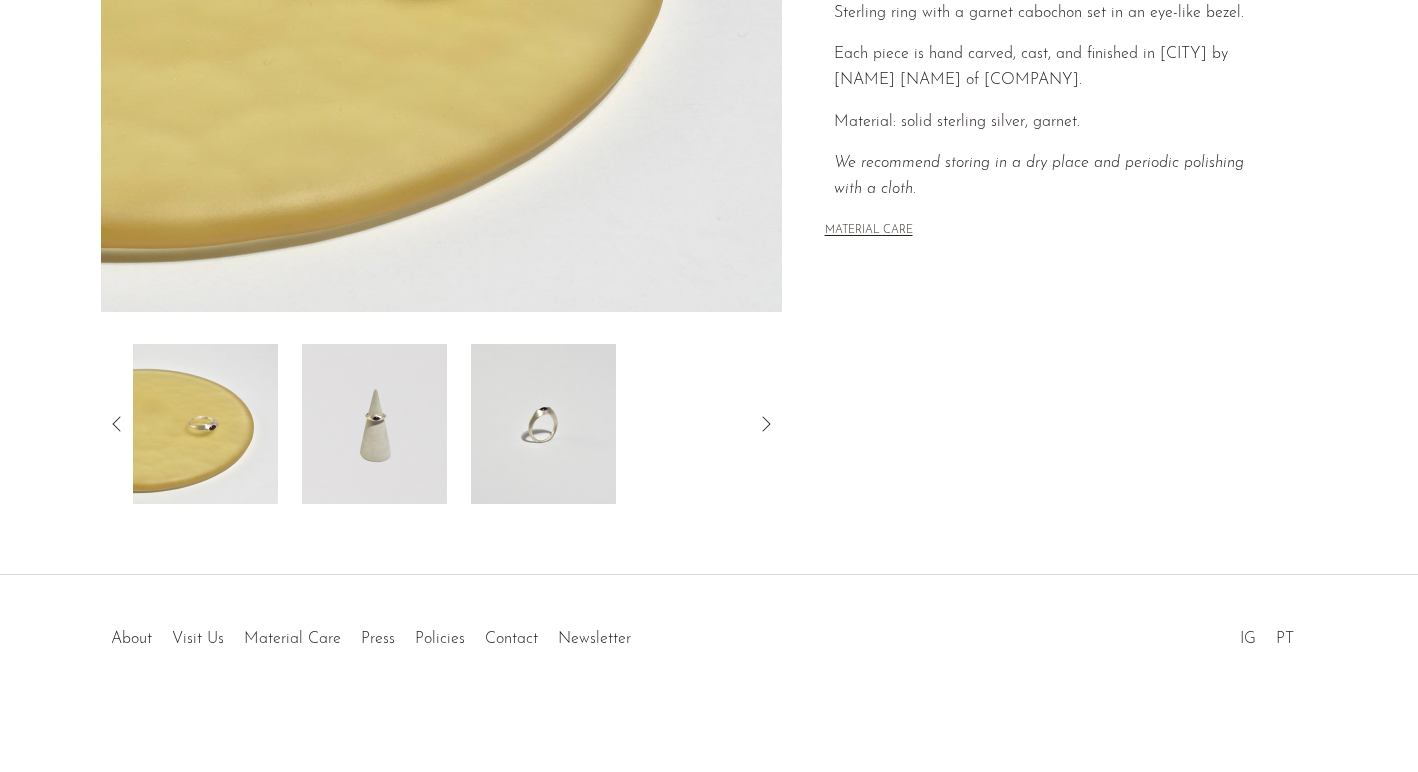 click at bounding box center [374, 424] 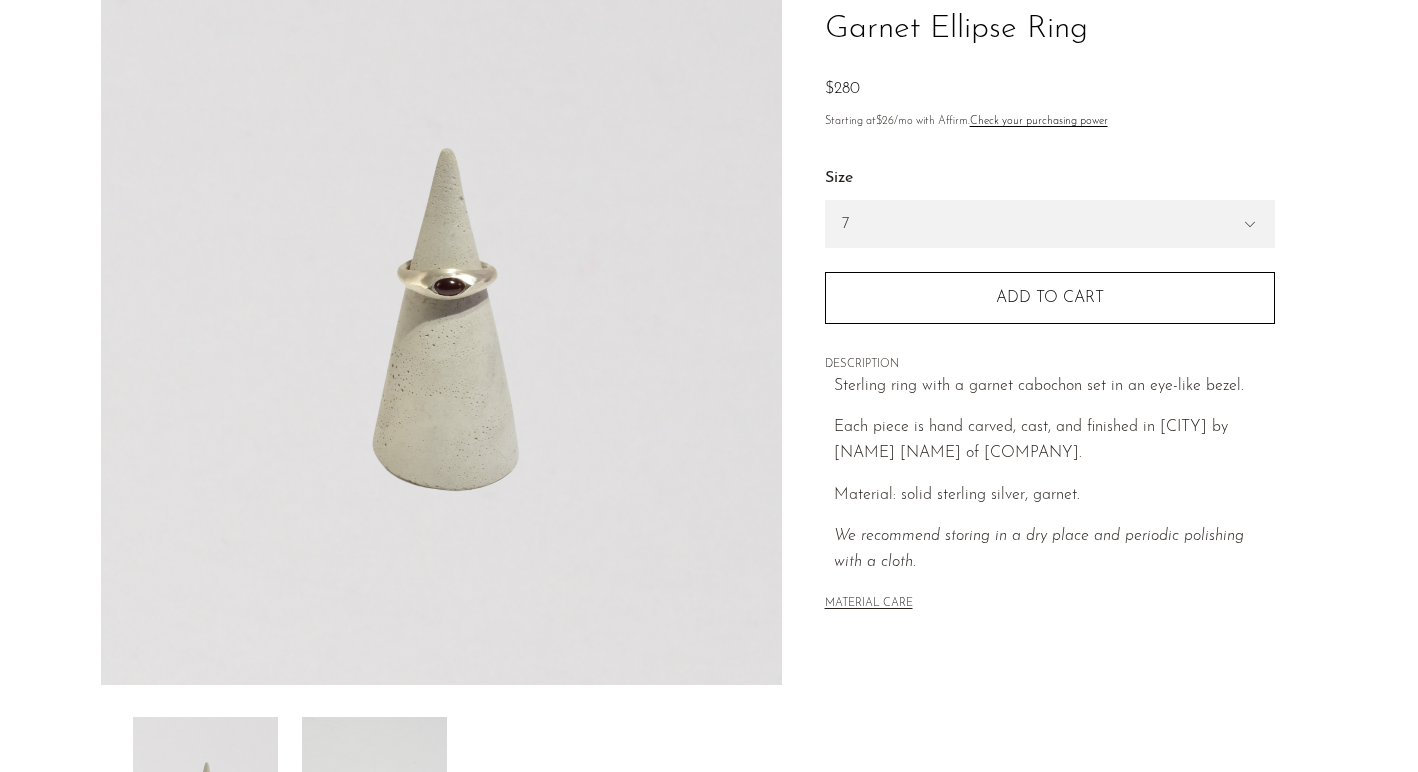 scroll, scrollTop: 161, scrollLeft: 0, axis: vertical 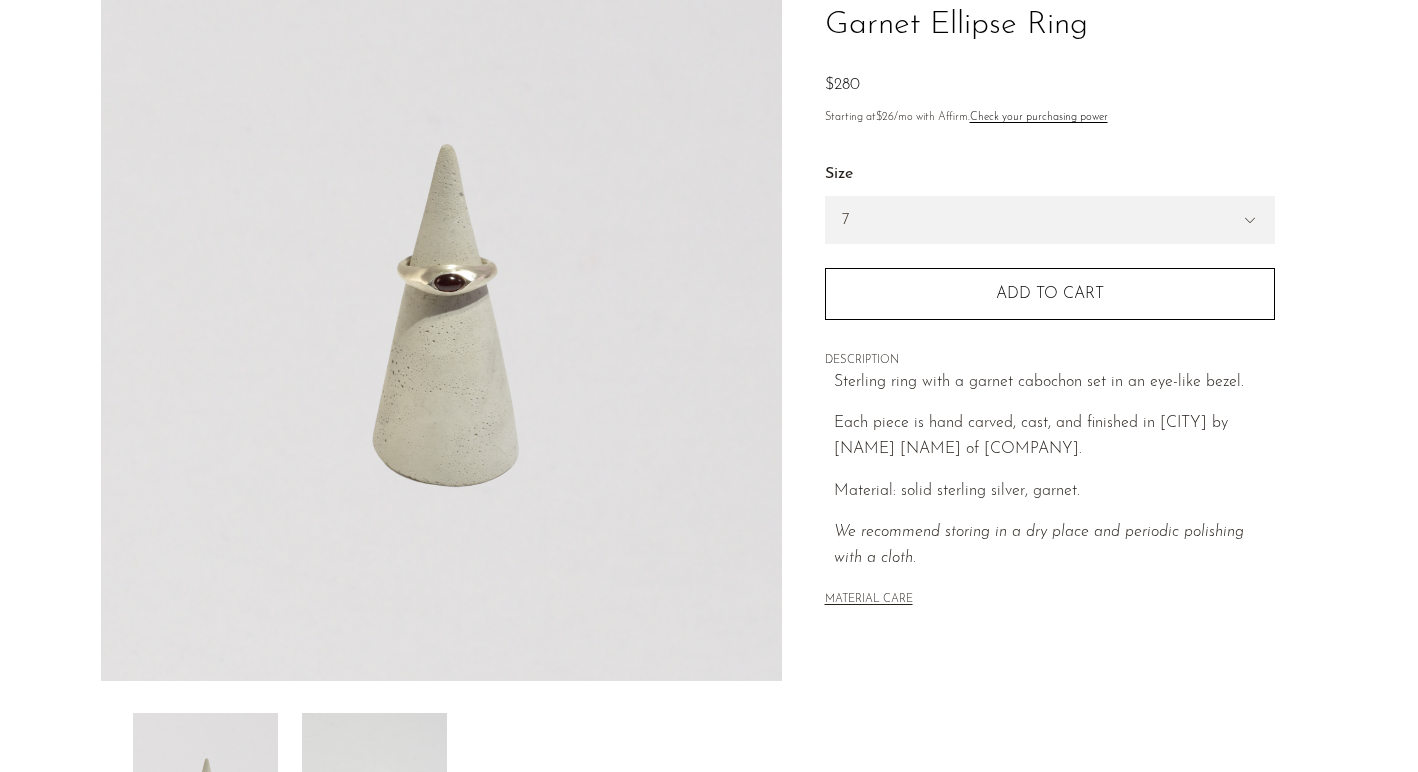 click at bounding box center [441, 306] 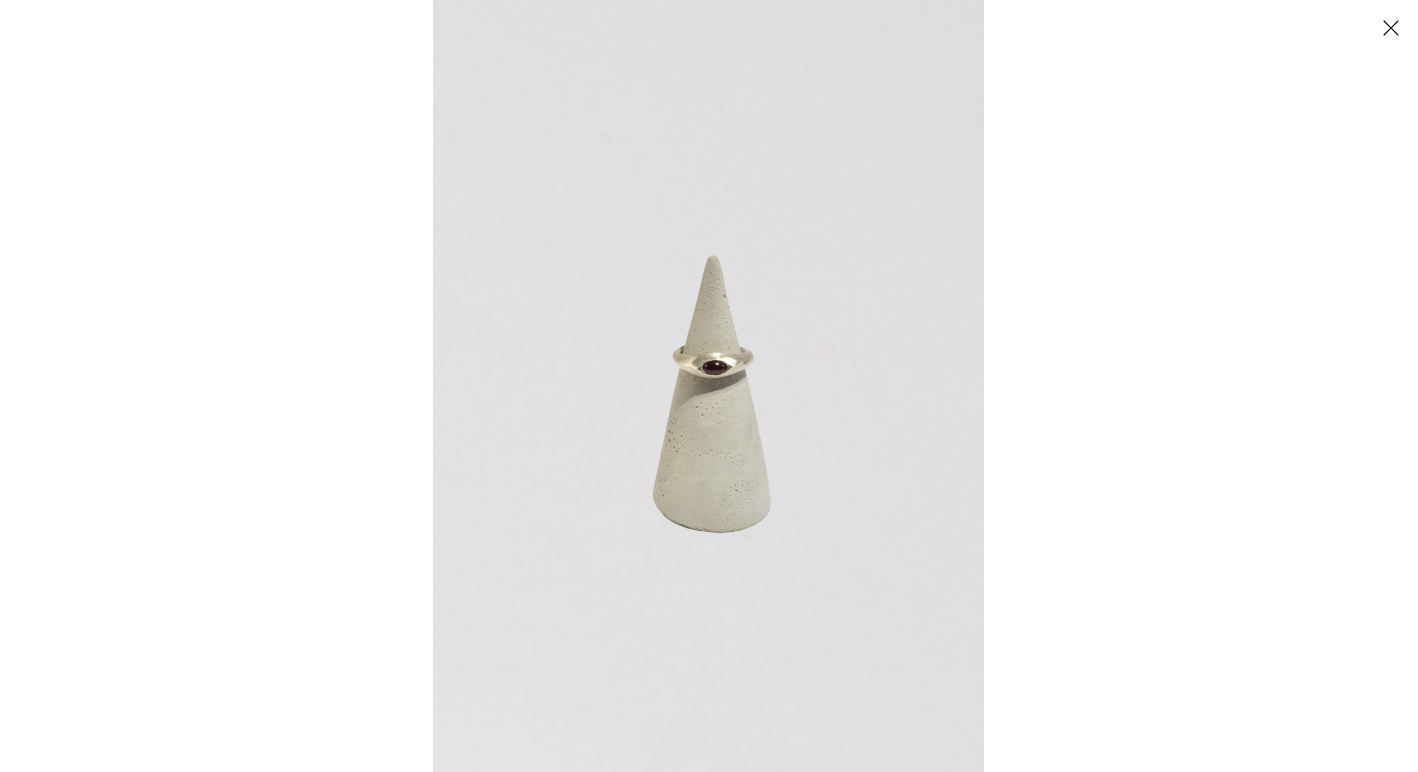 click at bounding box center [708, 386] 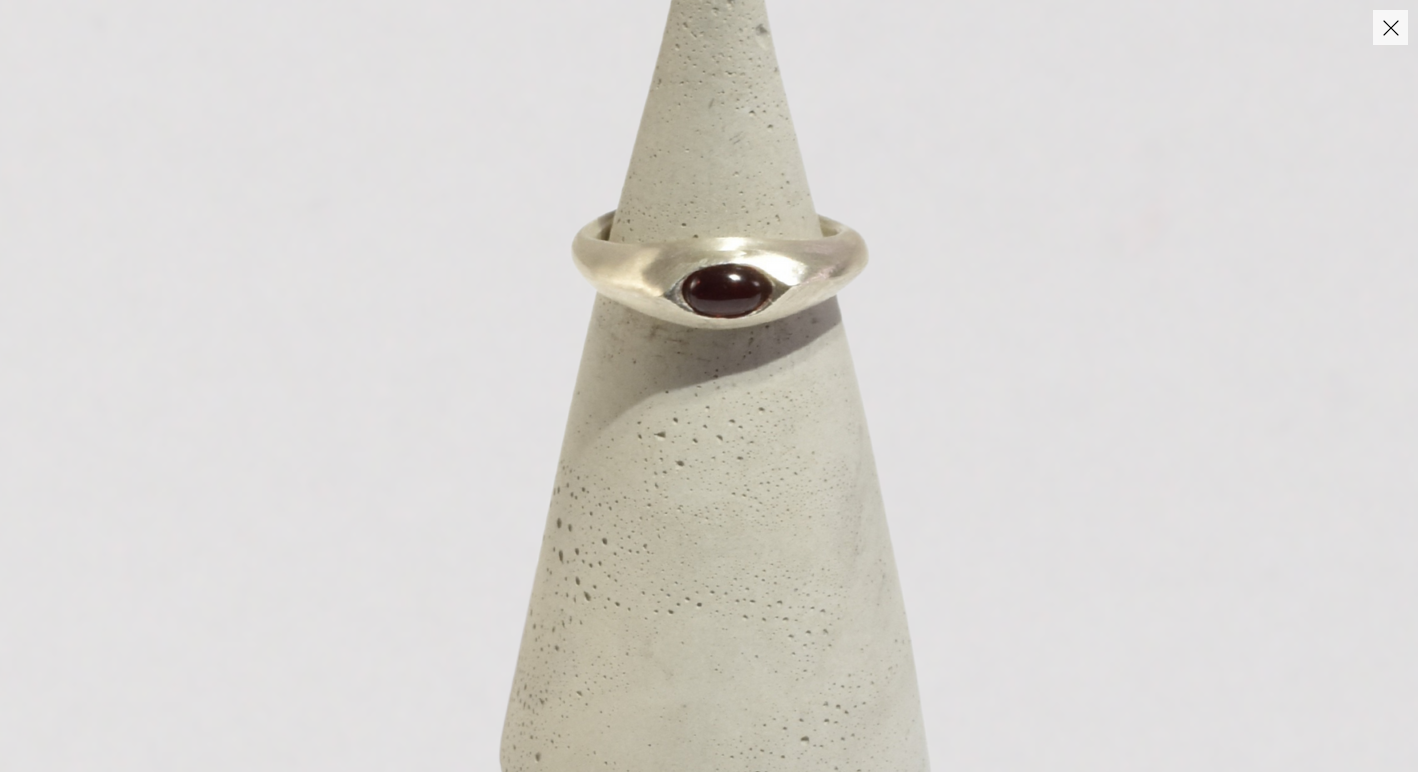 click at bounding box center [703, 358] 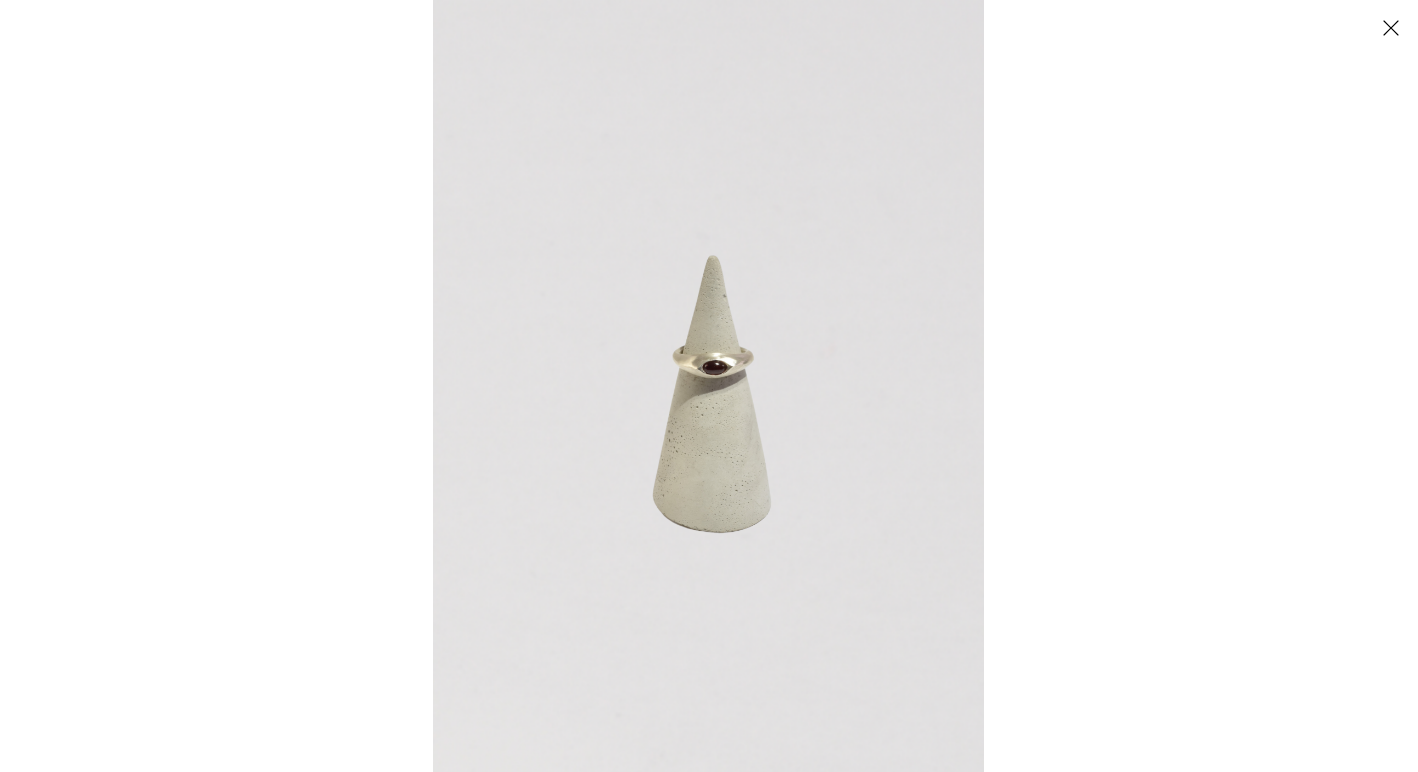 click at bounding box center (1390, 27) 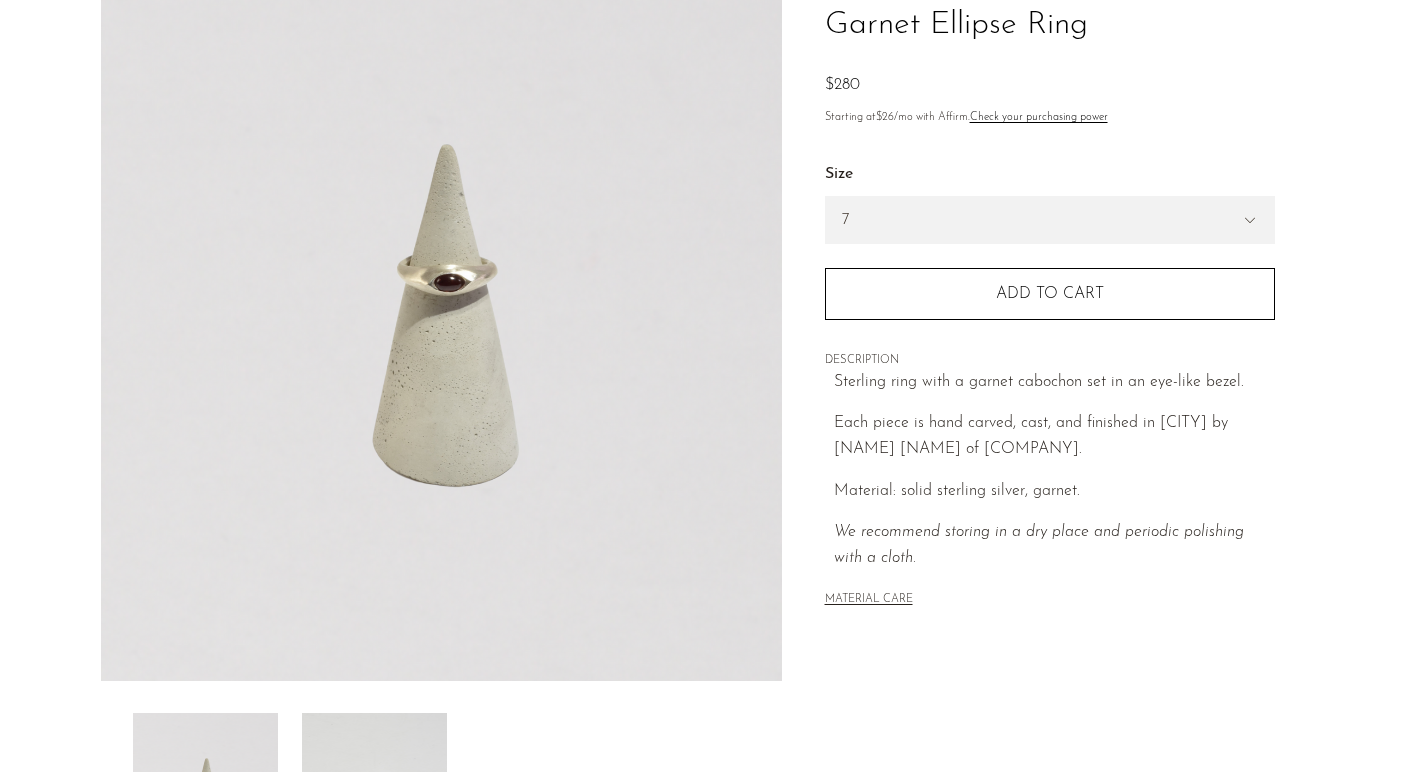 scroll, scrollTop: 357, scrollLeft: 0, axis: vertical 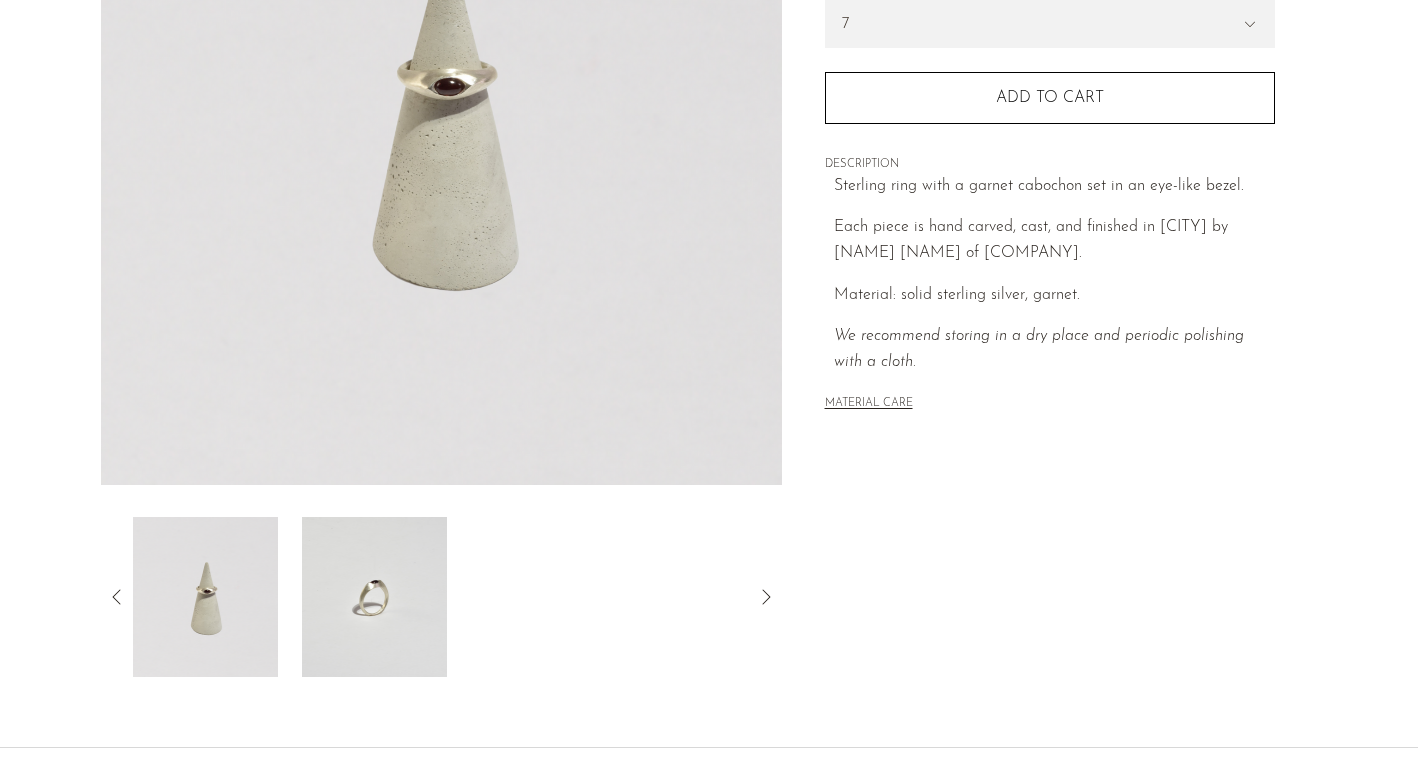 click 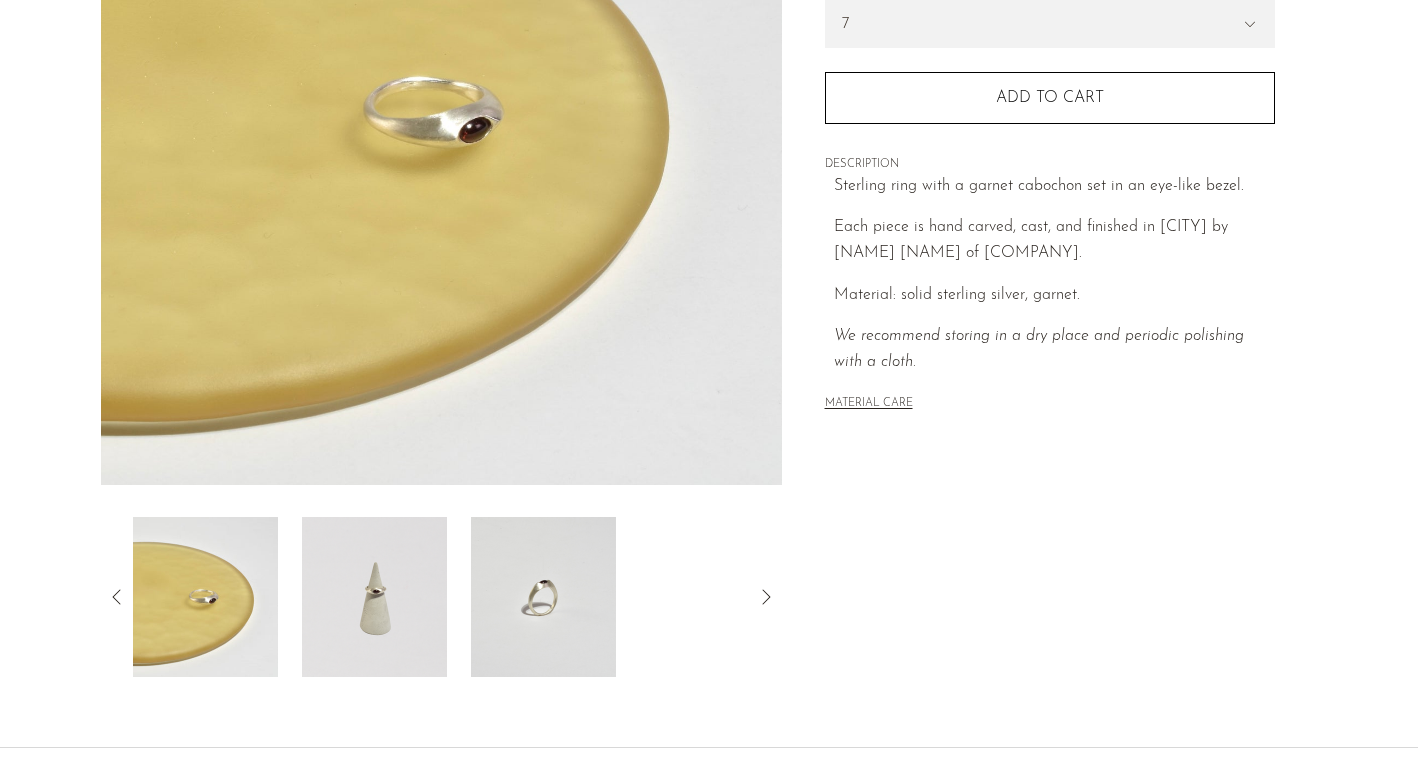 click 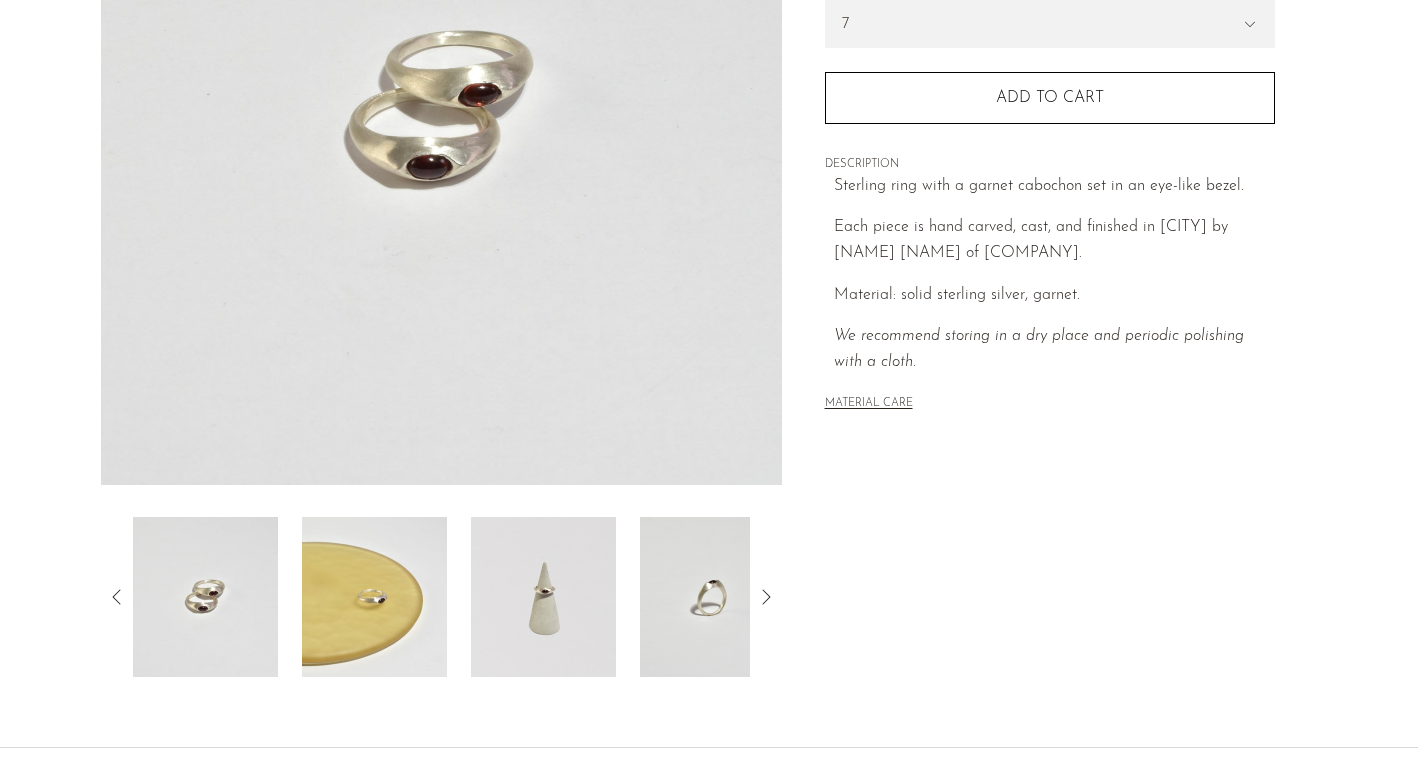click at bounding box center [374, 597] 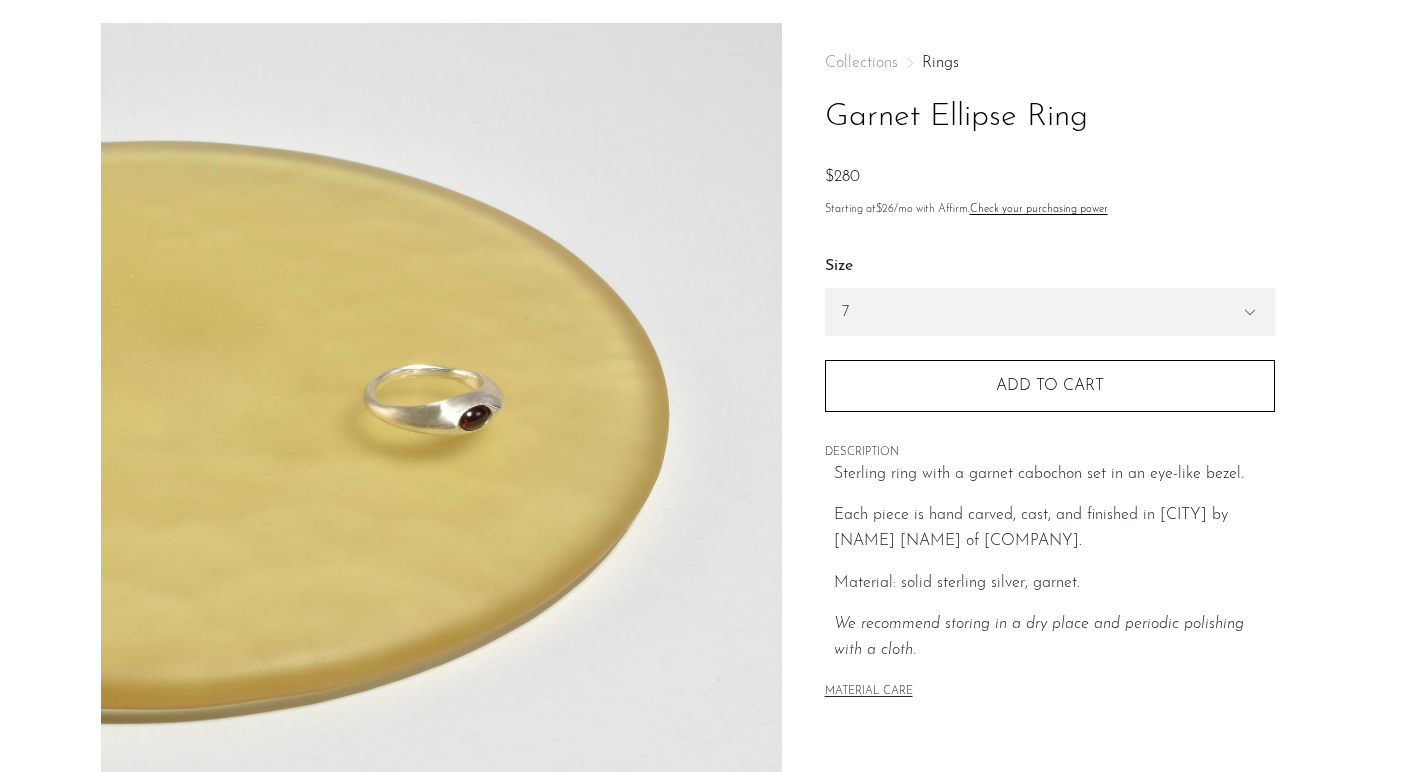 scroll, scrollTop: 0, scrollLeft: 0, axis: both 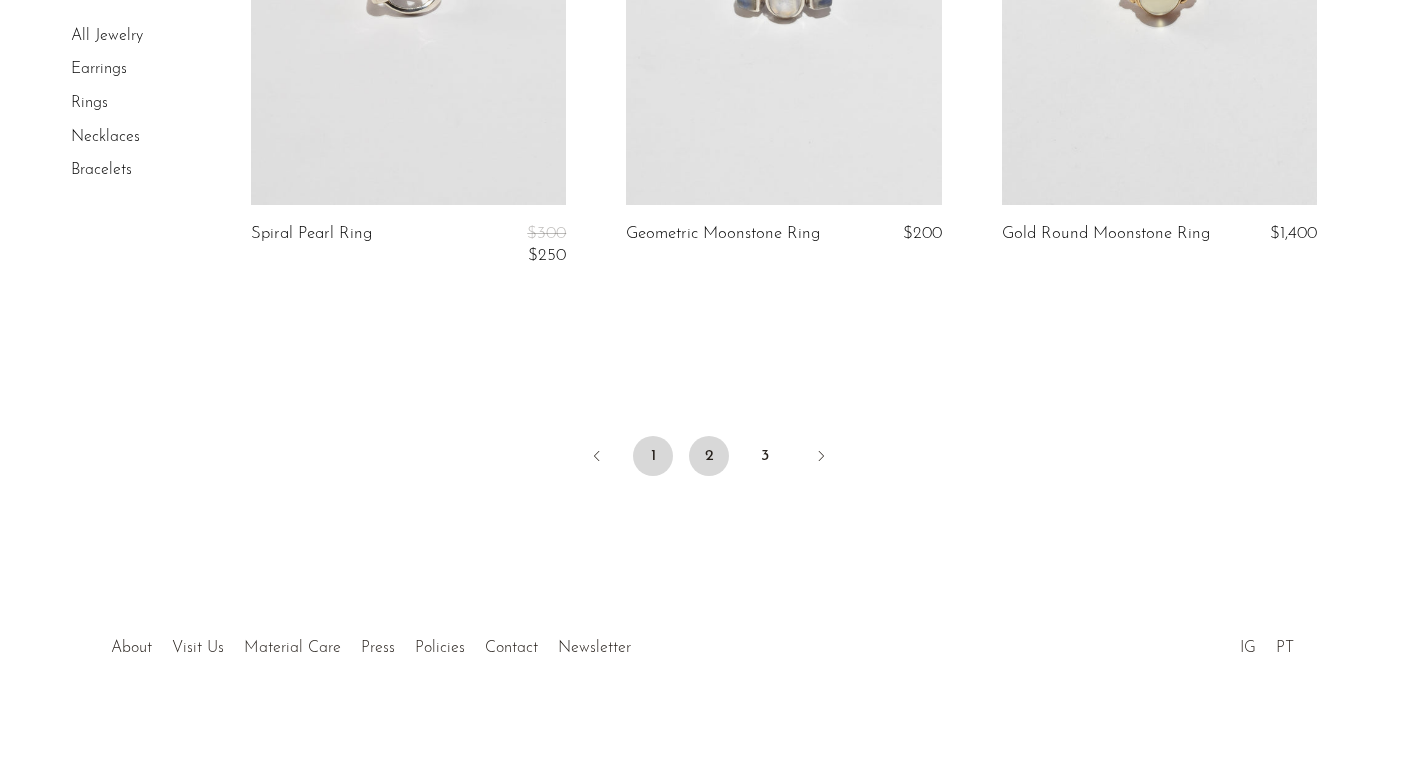 click on "1" at bounding box center (653, 456) 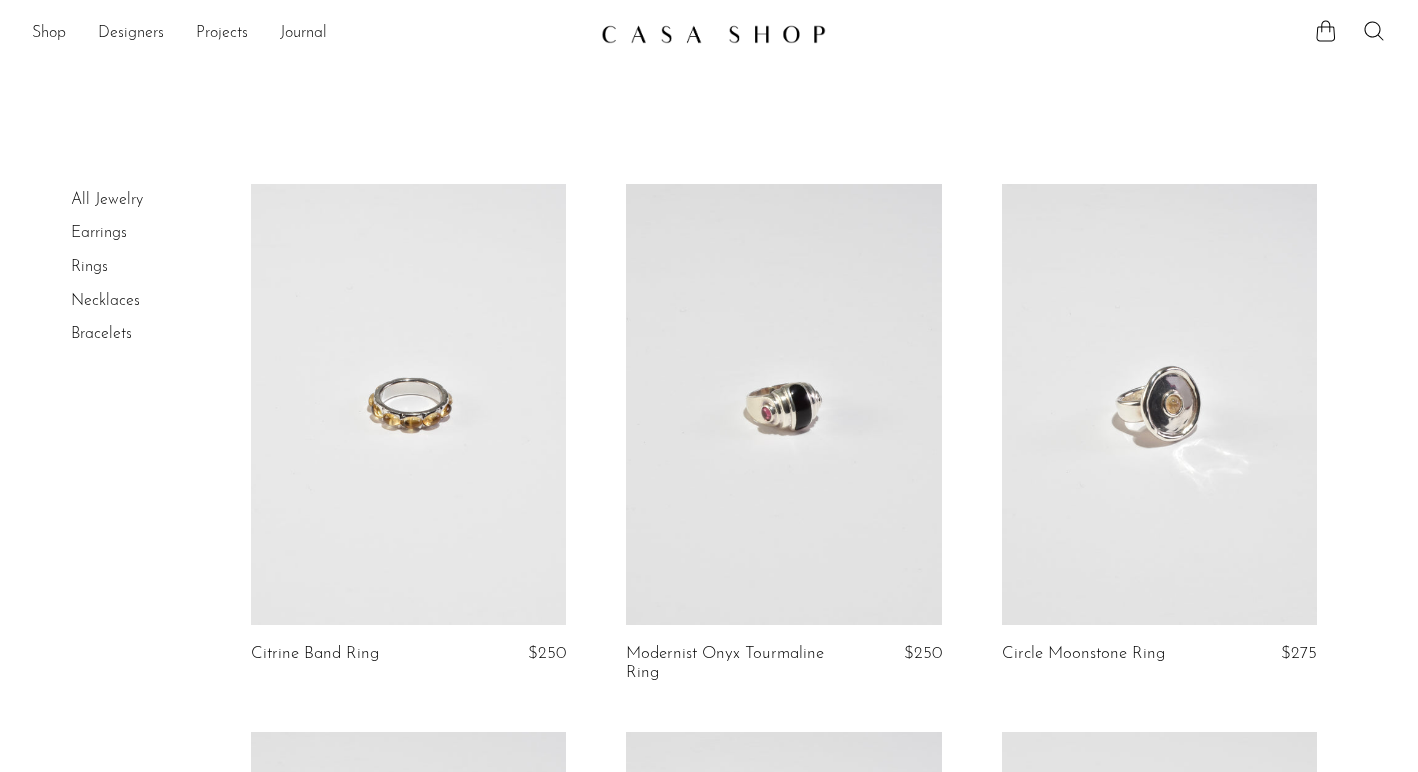 scroll, scrollTop: 125, scrollLeft: 0, axis: vertical 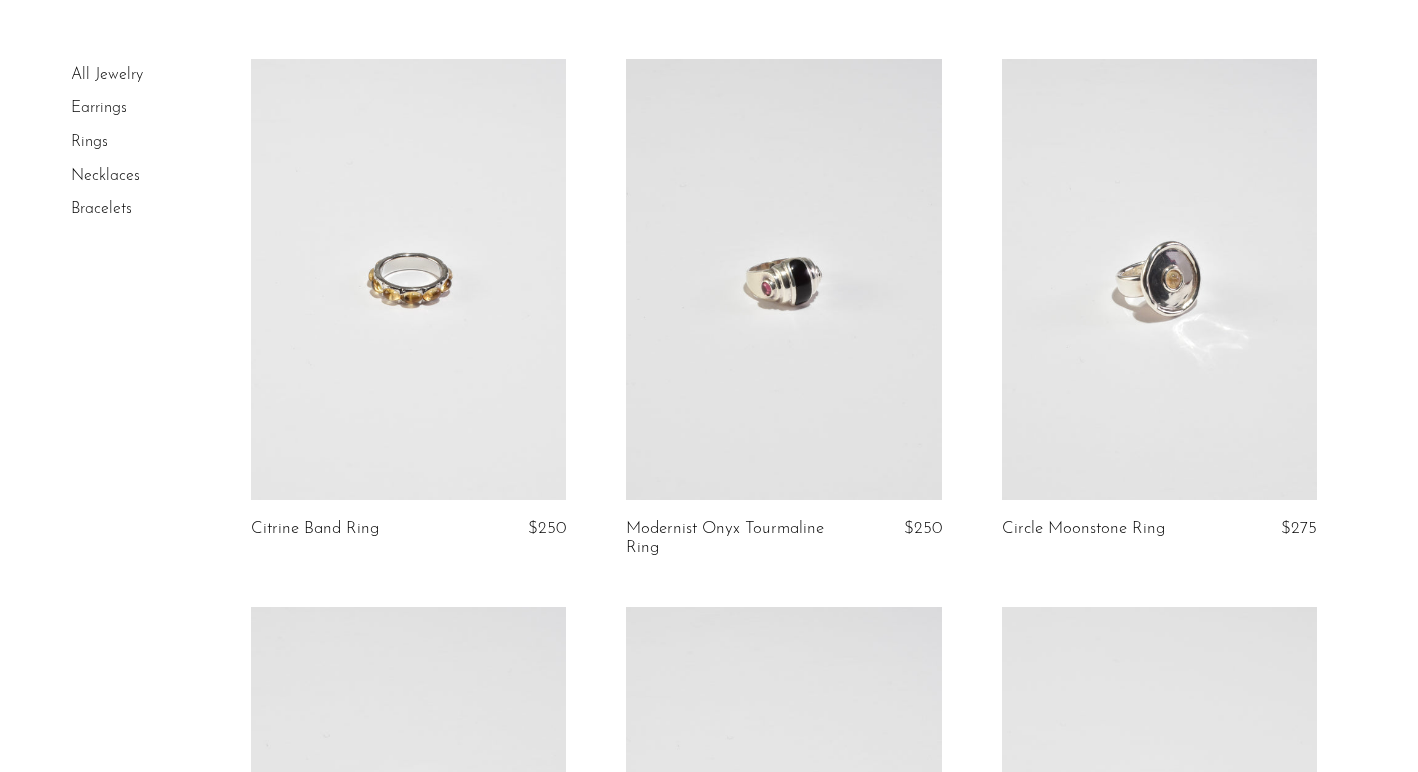 click at bounding box center [1159, 279] 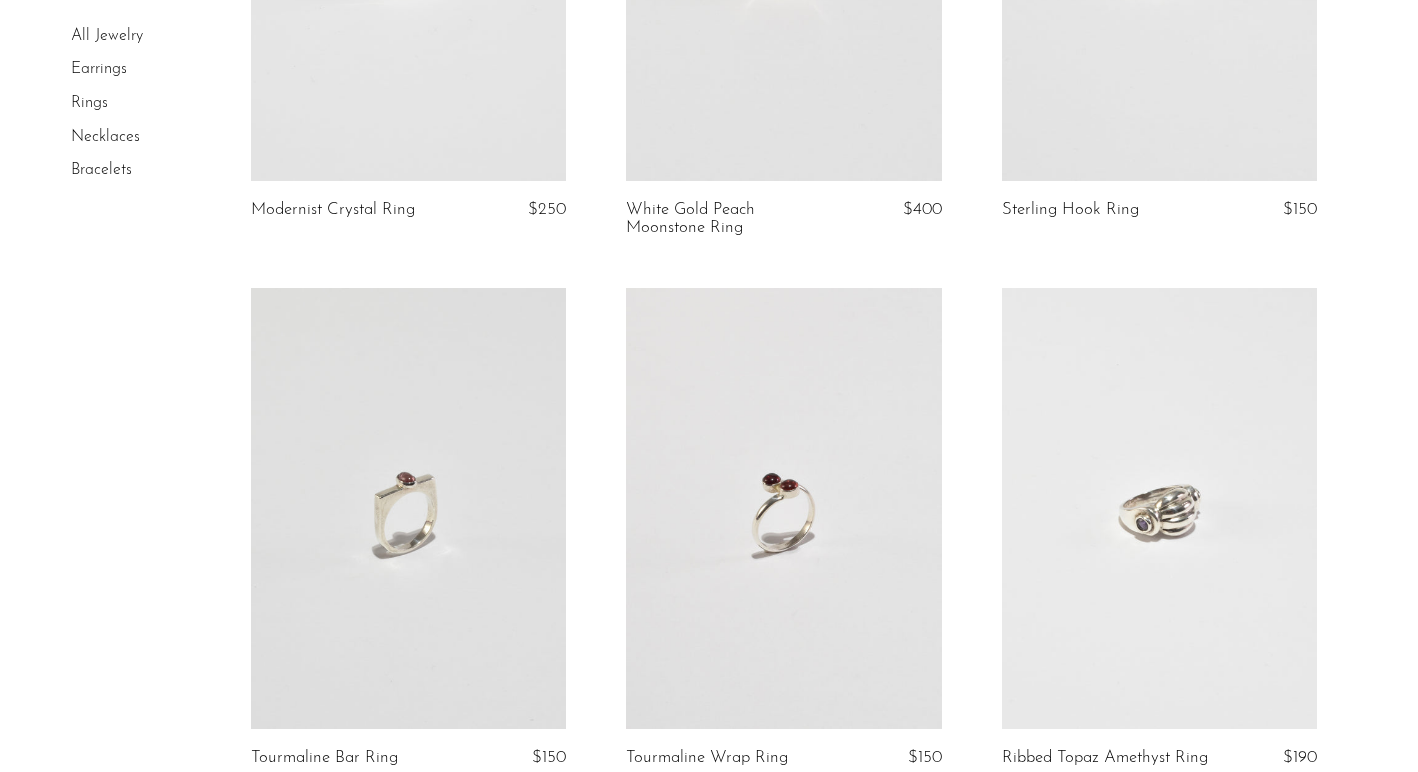 scroll, scrollTop: 1814, scrollLeft: 0, axis: vertical 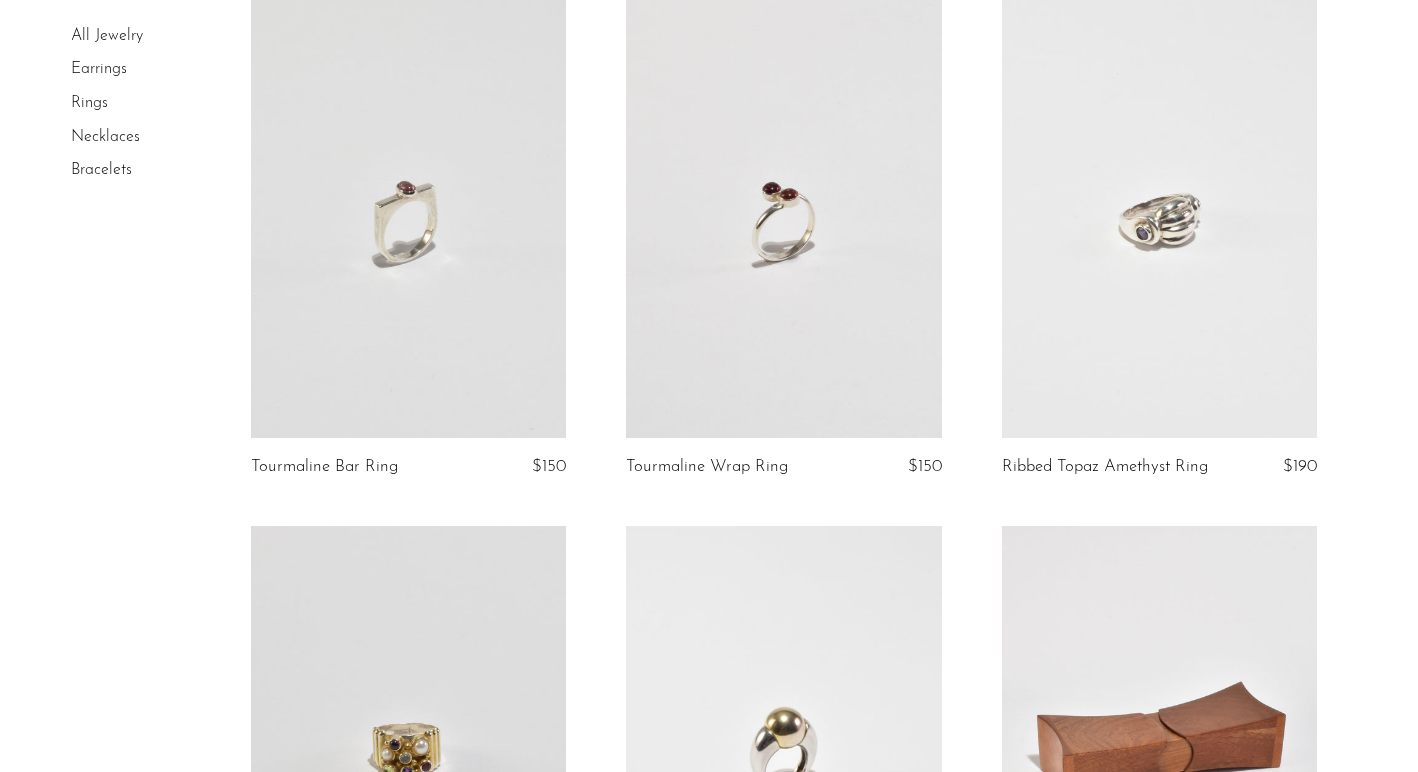 click at bounding box center (1159, 217) 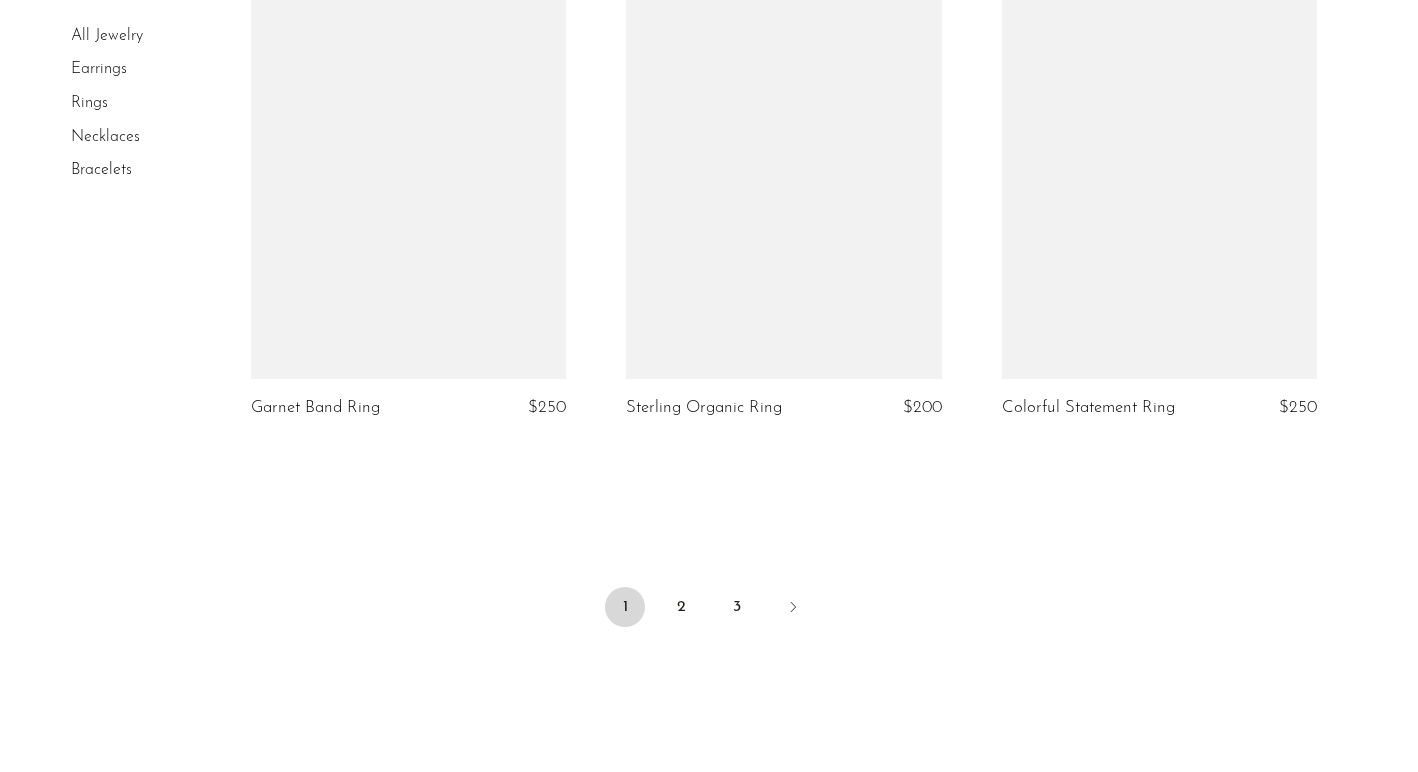 scroll, scrollTop: 6130, scrollLeft: 0, axis: vertical 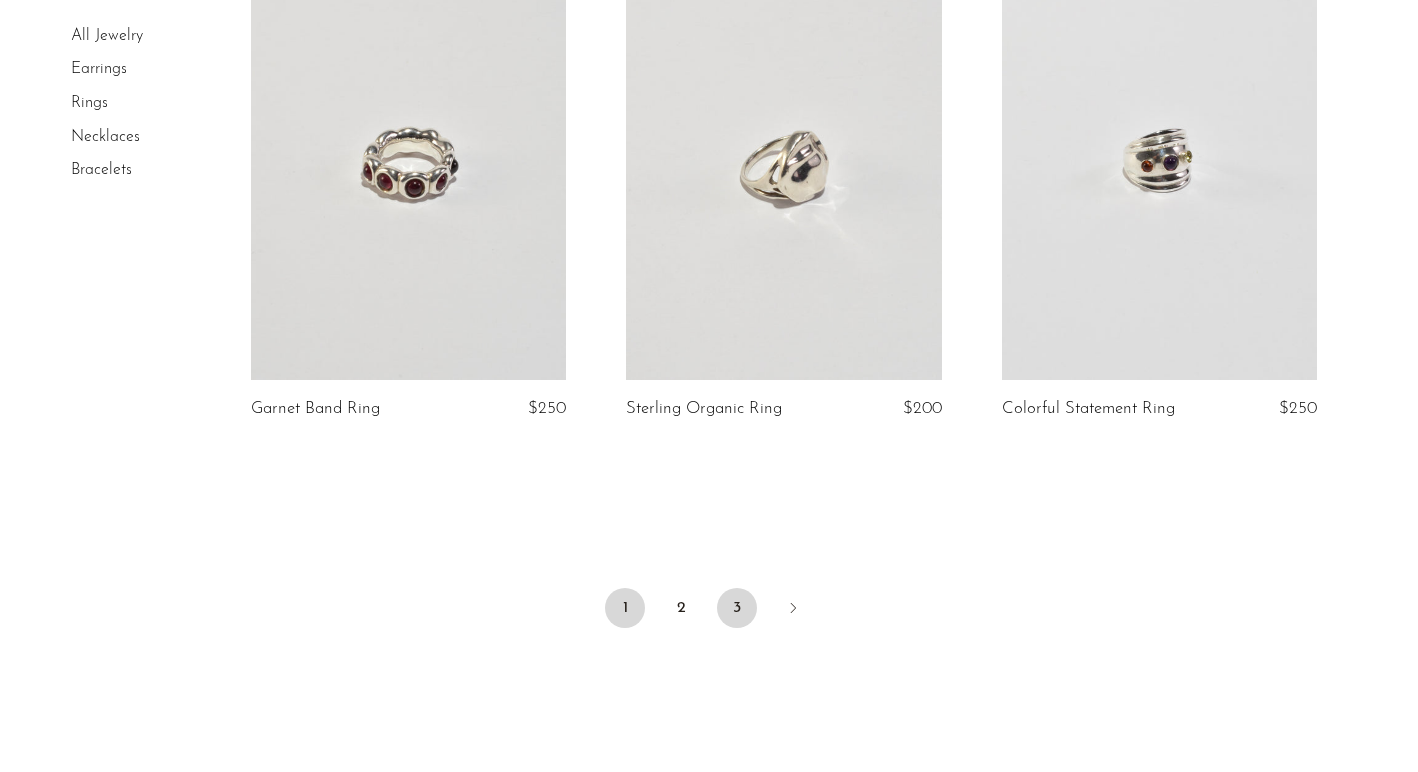 click on "3" at bounding box center (737, 608) 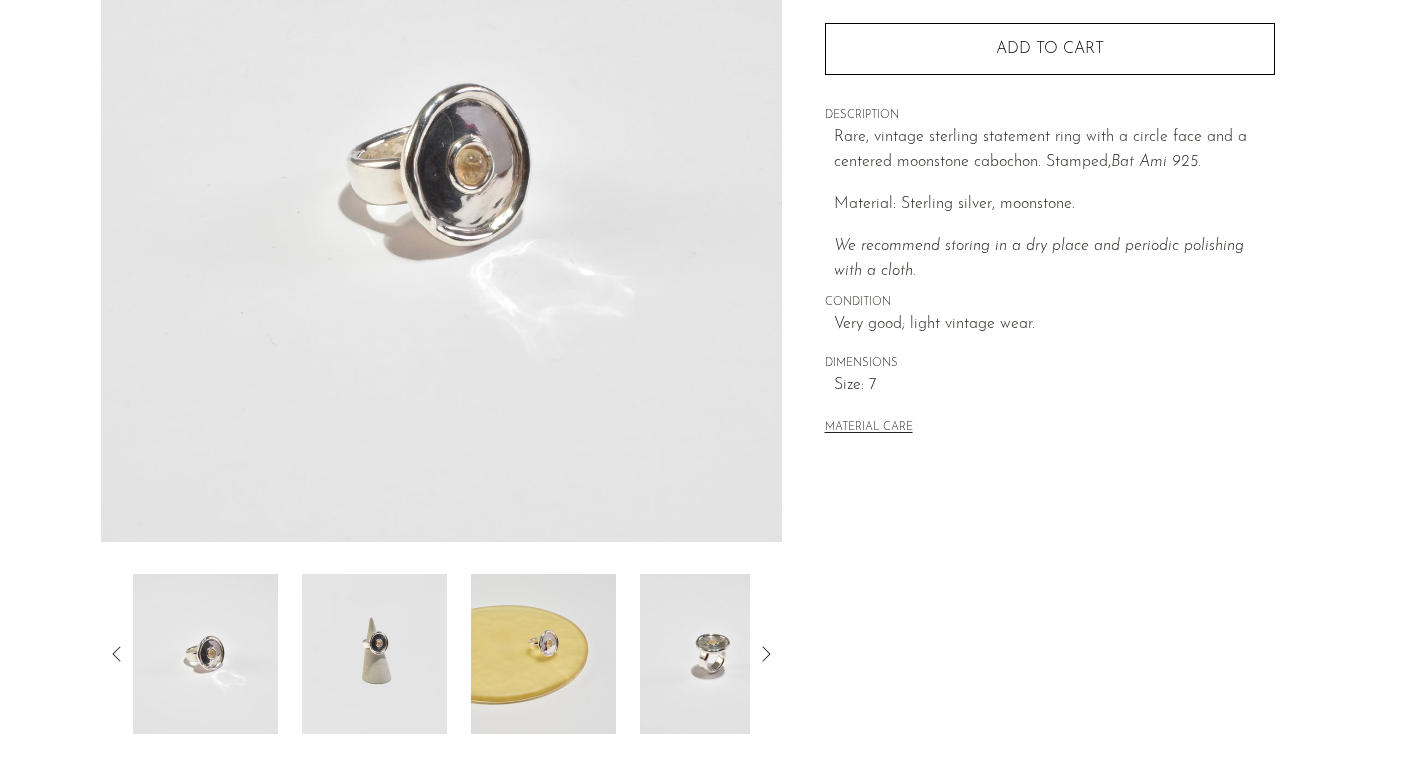 scroll, scrollTop: 315, scrollLeft: 0, axis: vertical 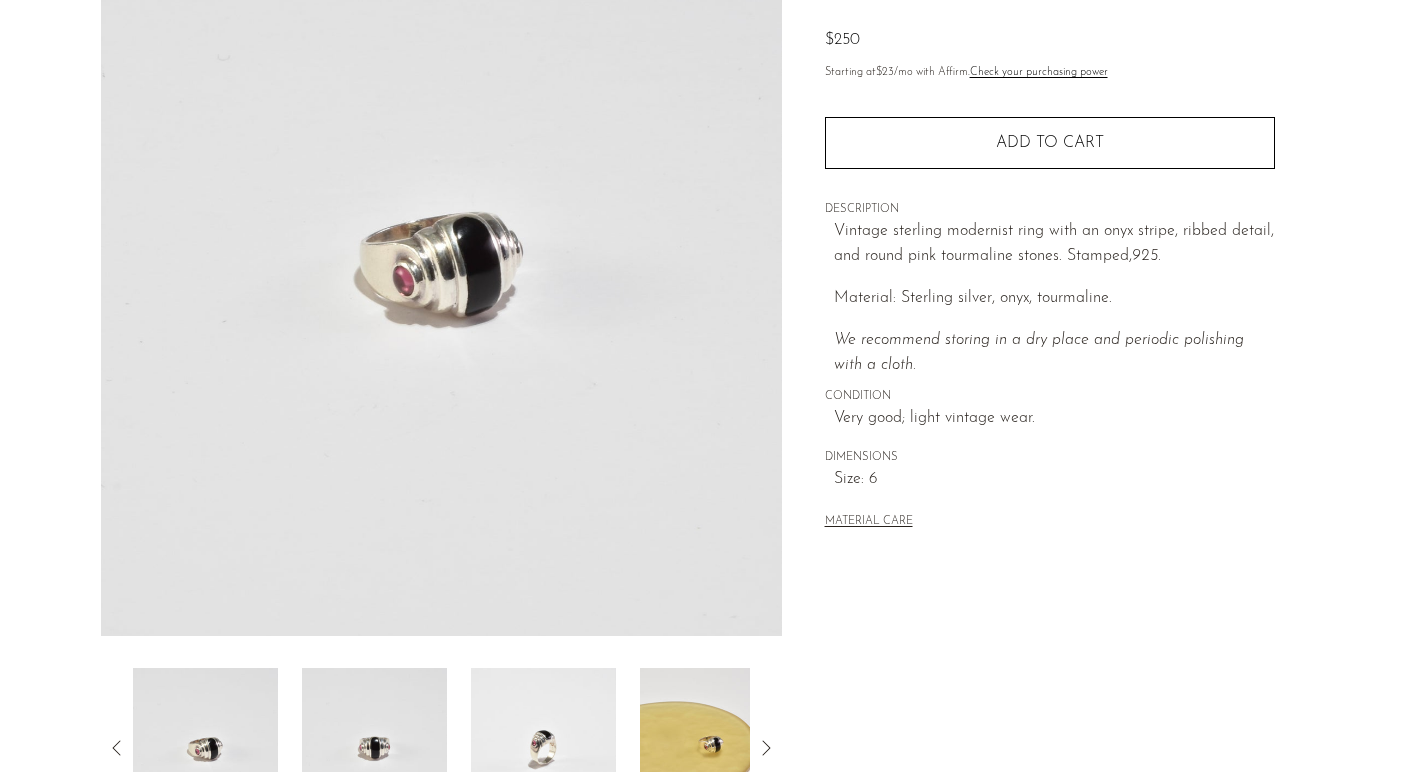click at bounding box center [543, 748] 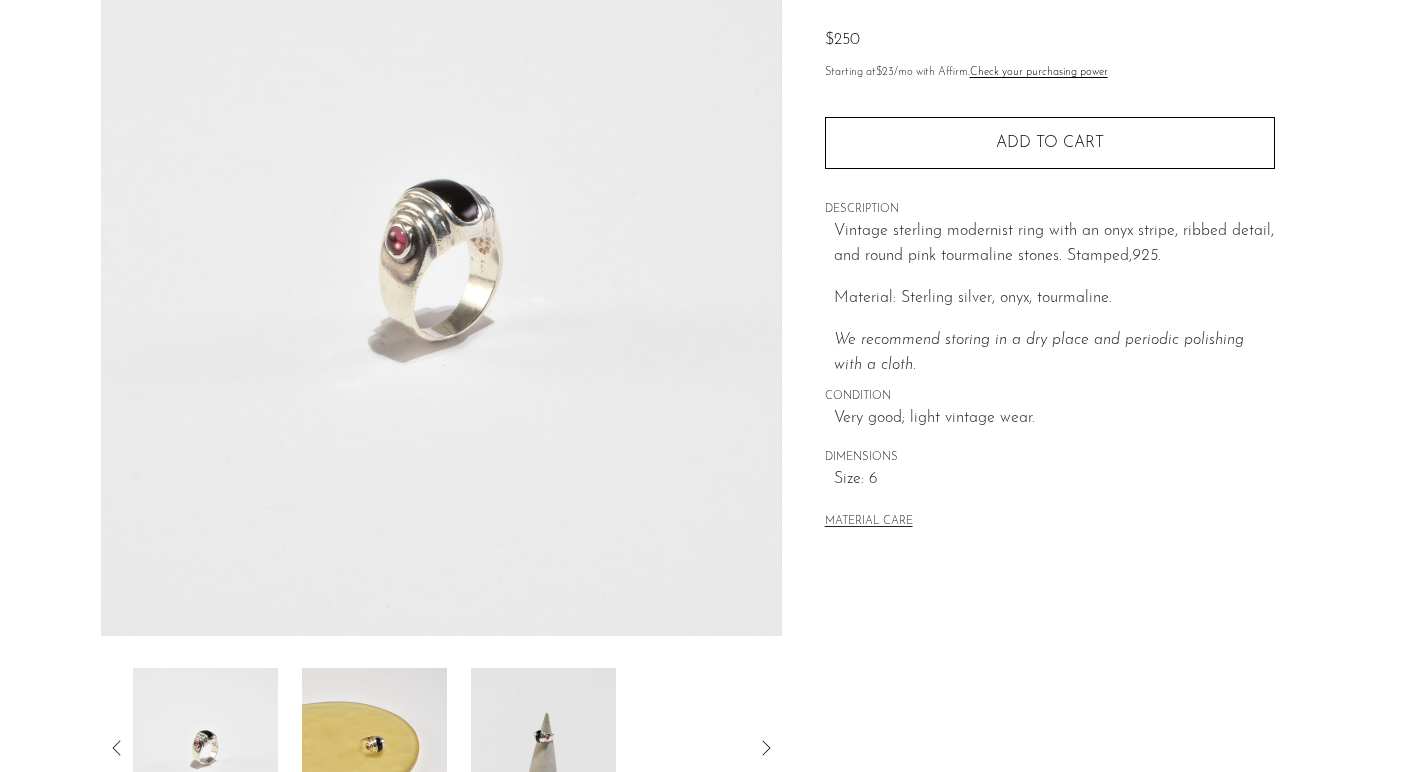 click at bounding box center (543, 748) 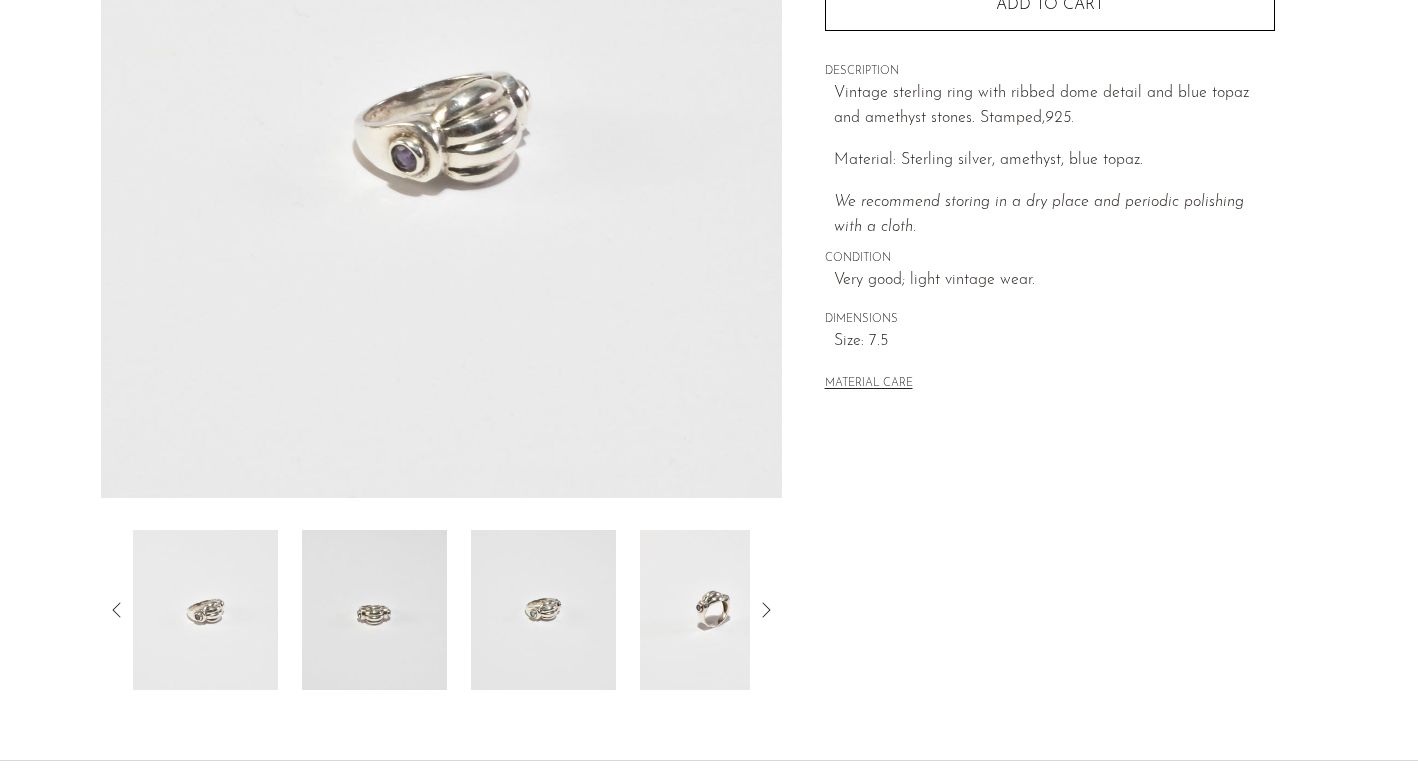 scroll, scrollTop: 420, scrollLeft: 0, axis: vertical 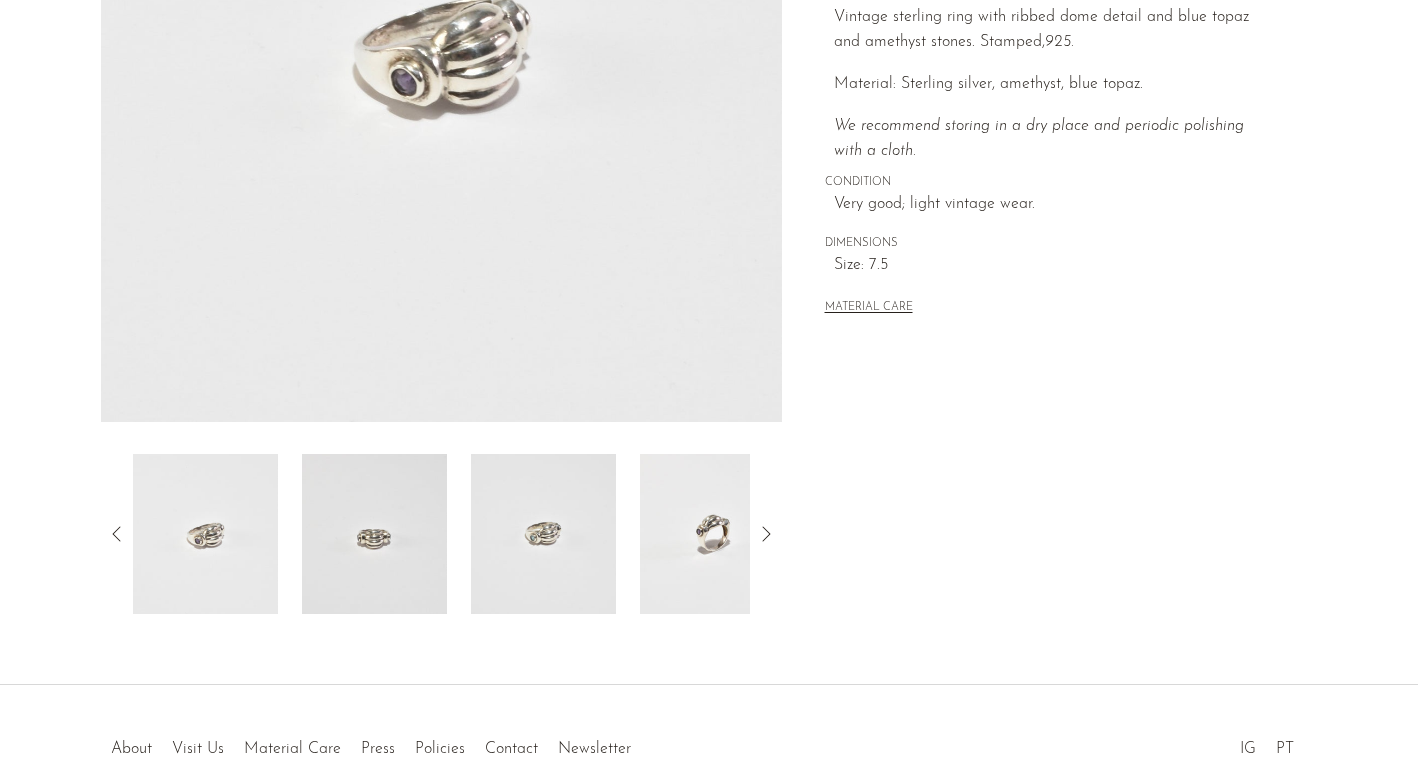 click at bounding box center [543, 534] 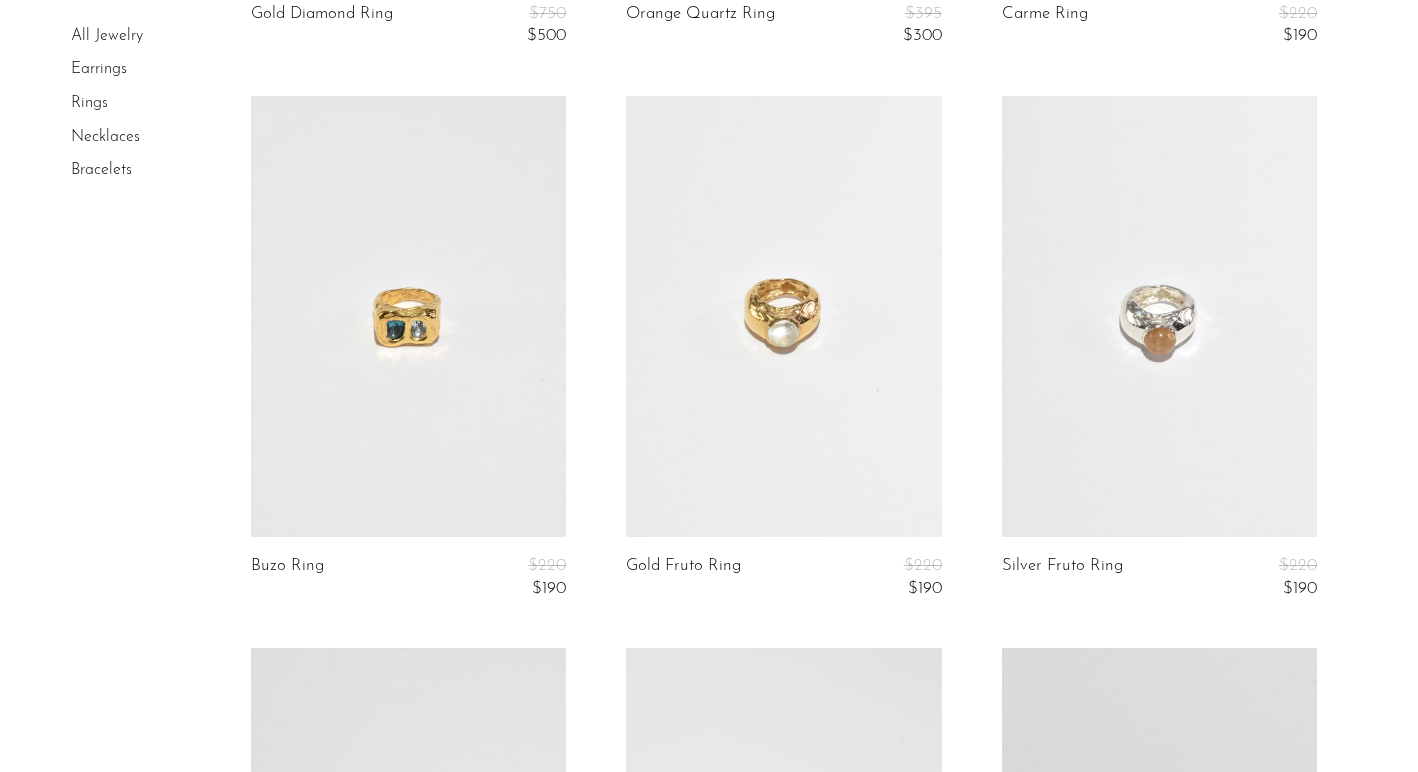scroll, scrollTop: 3975, scrollLeft: 0, axis: vertical 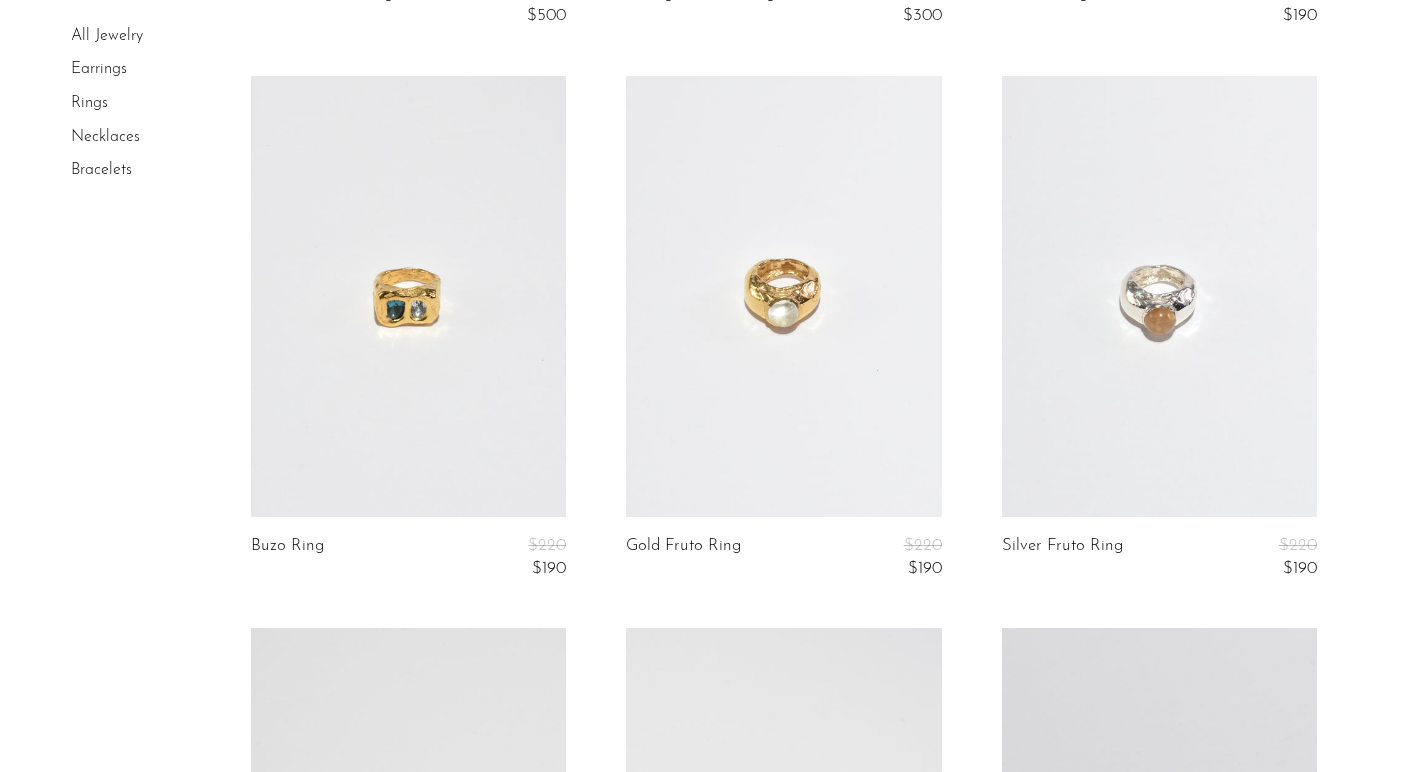 click at bounding box center (1159, 296) 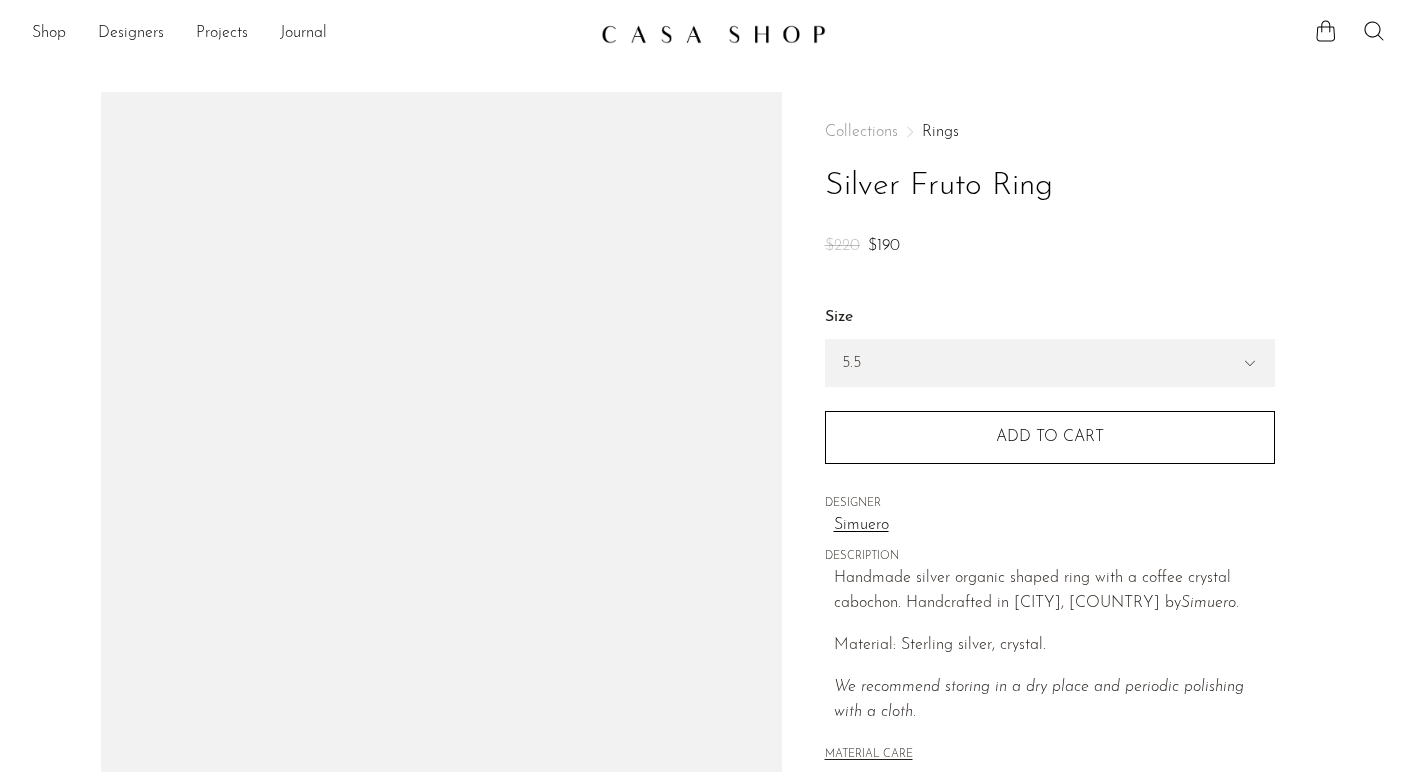 scroll, scrollTop: 0, scrollLeft: 0, axis: both 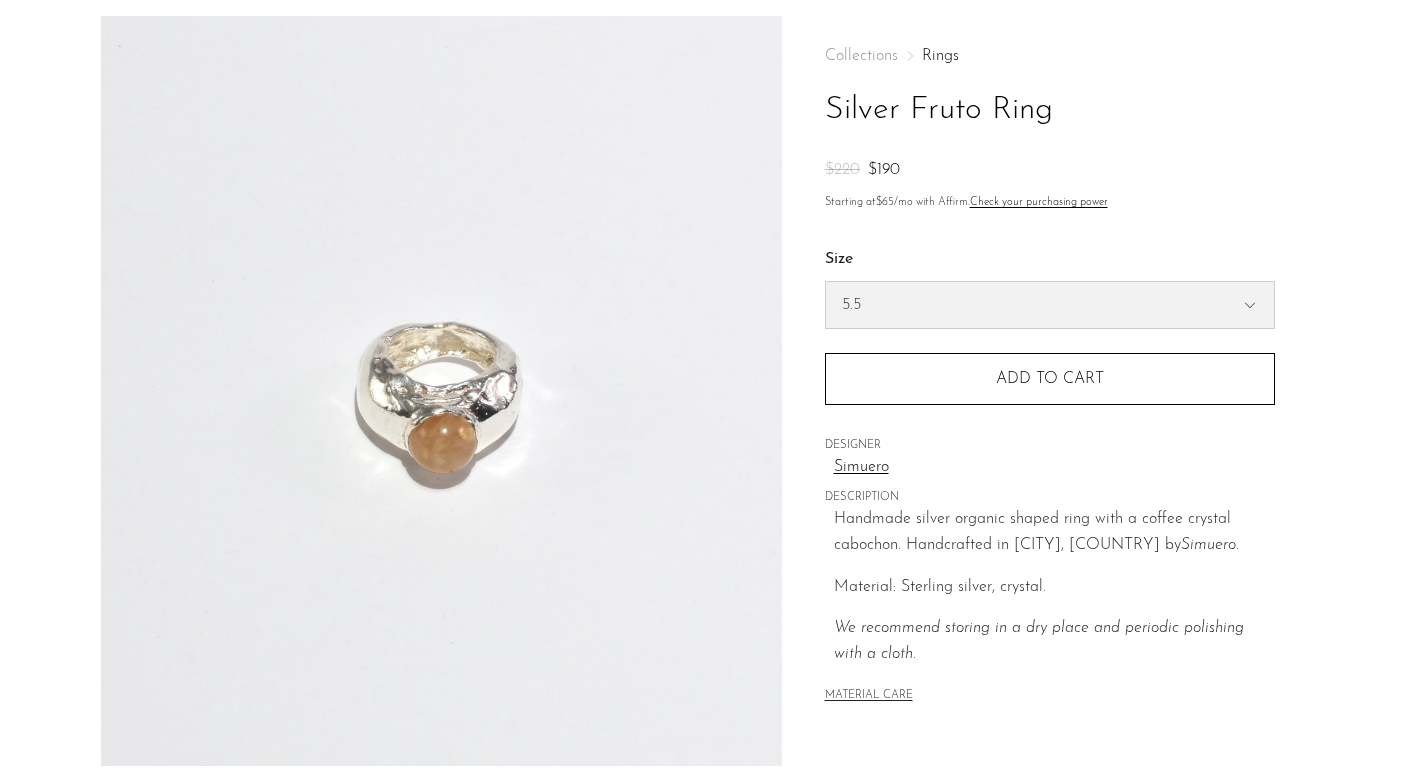 click on "5.5
6.5
7" at bounding box center [1050, 305] 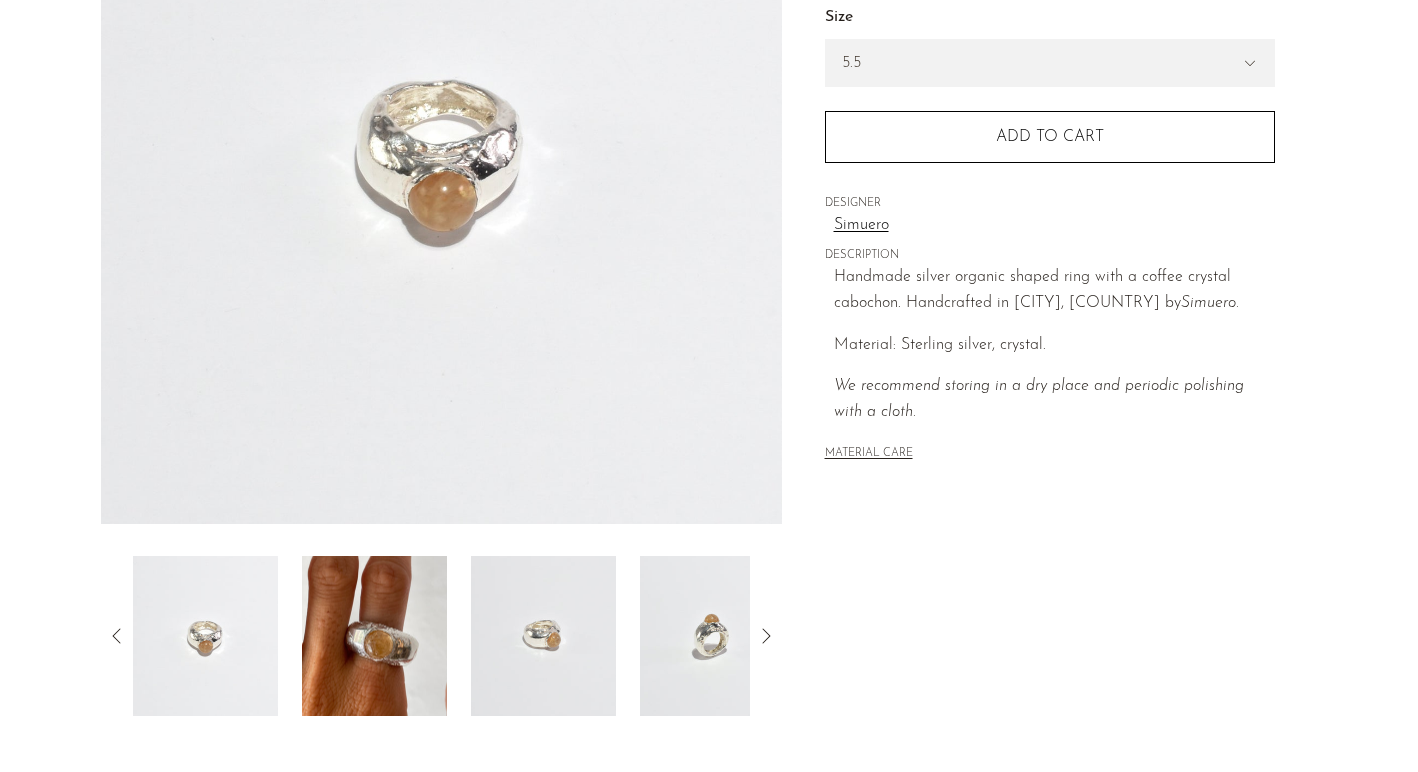 scroll, scrollTop: 530, scrollLeft: 0, axis: vertical 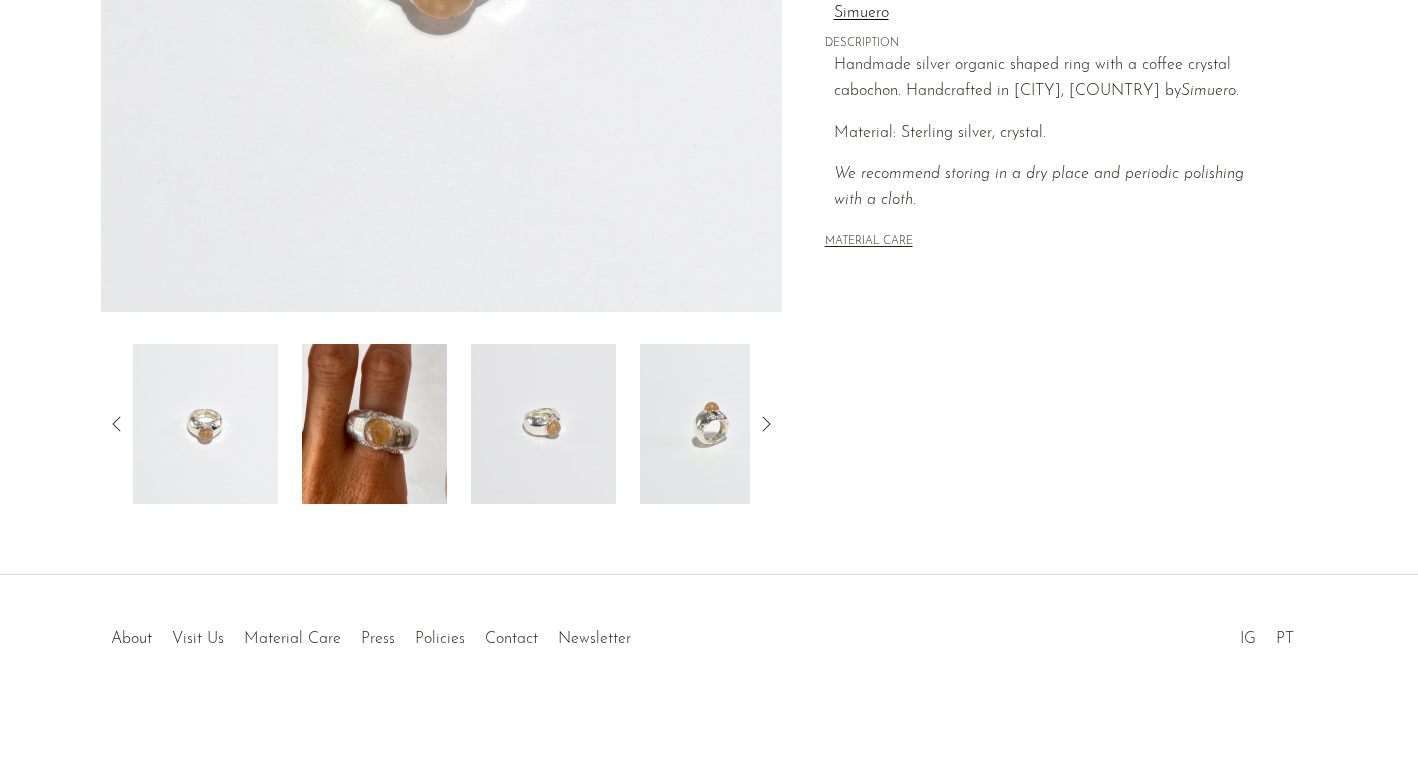 click at bounding box center (374, 424) 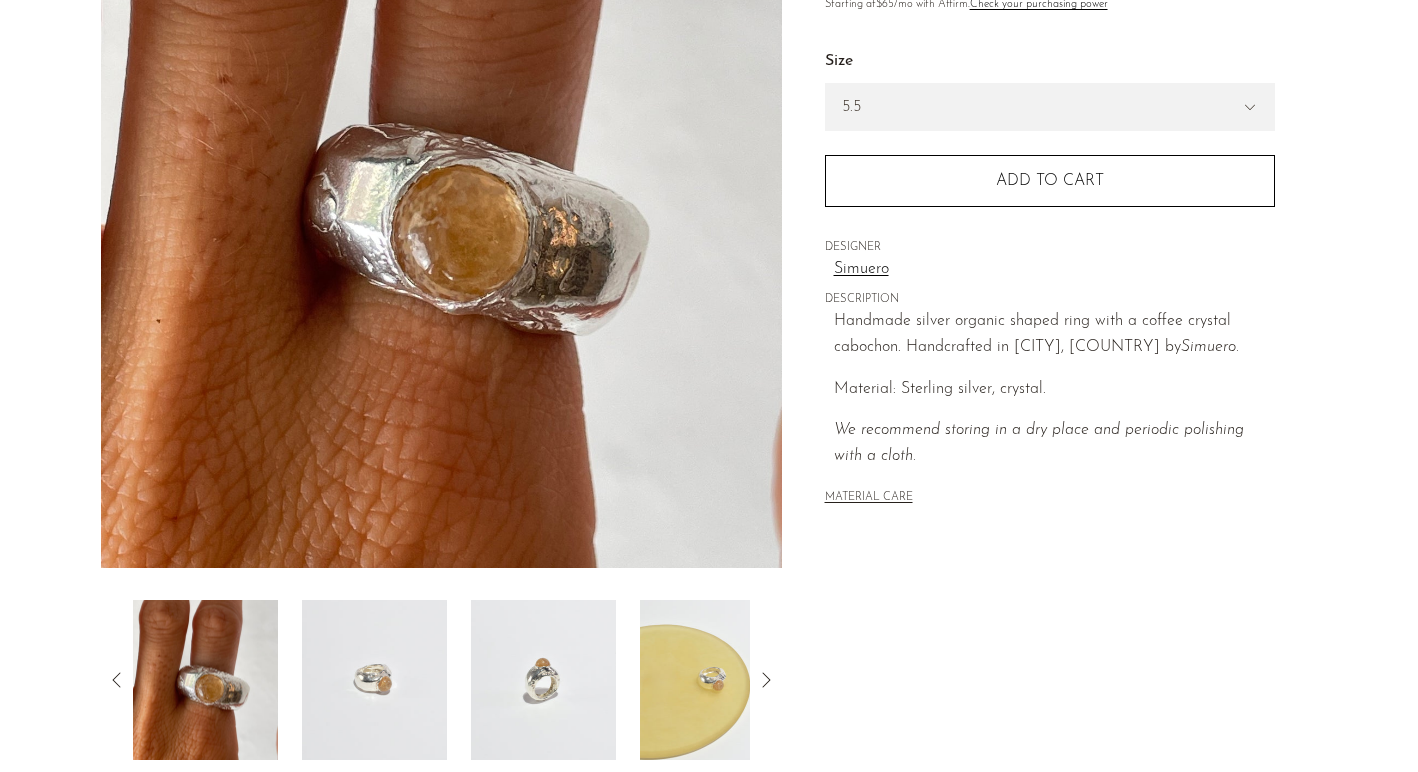scroll, scrollTop: 275, scrollLeft: 0, axis: vertical 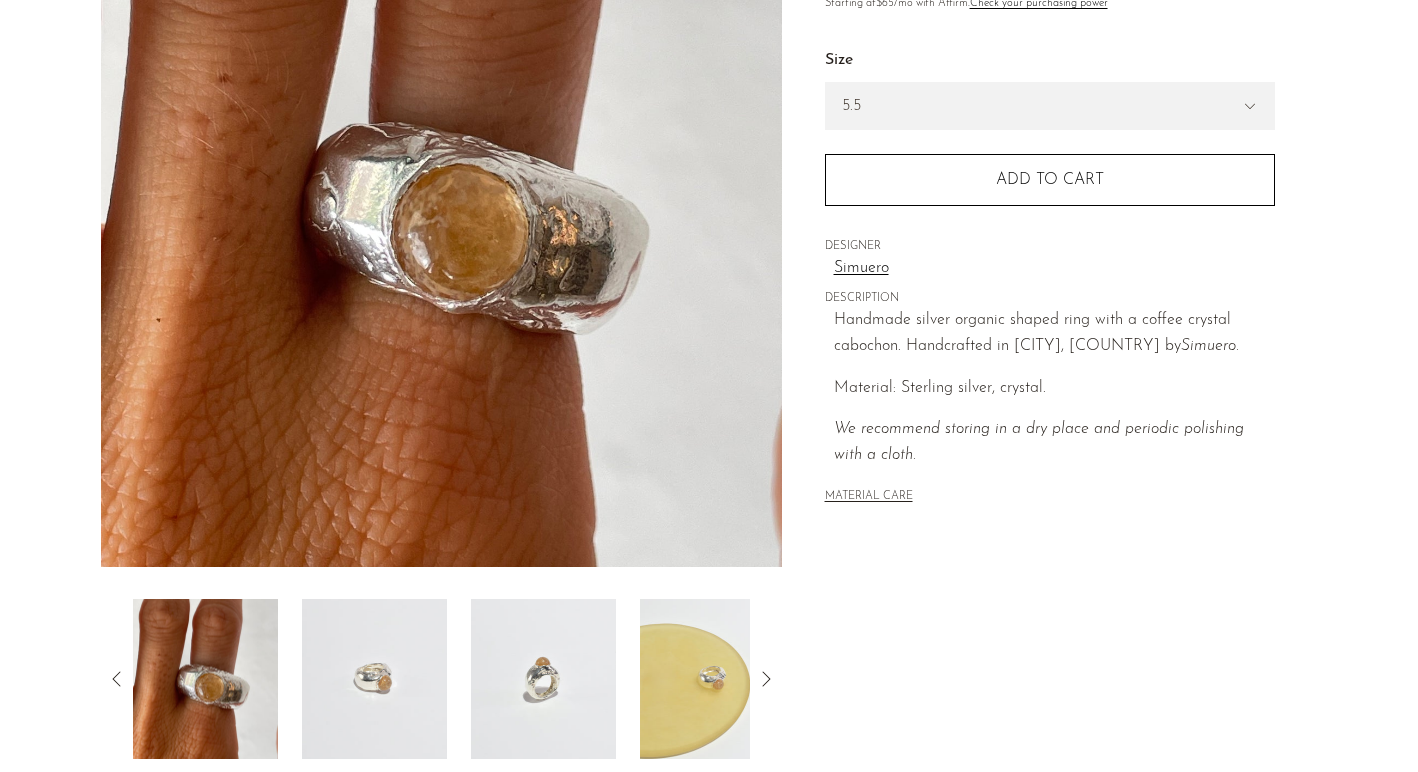 click at bounding box center [712, 679] 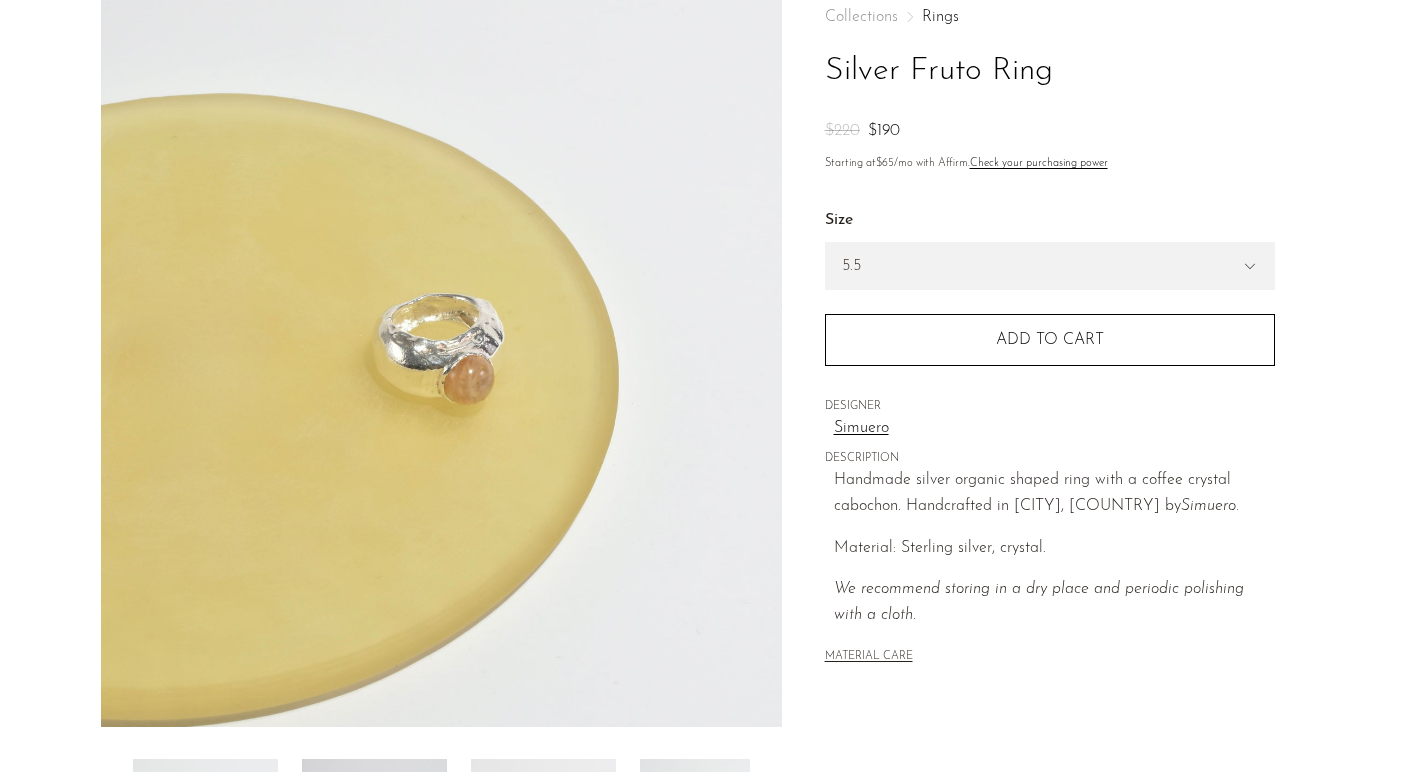 scroll, scrollTop: 0, scrollLeft: 0, axis: both 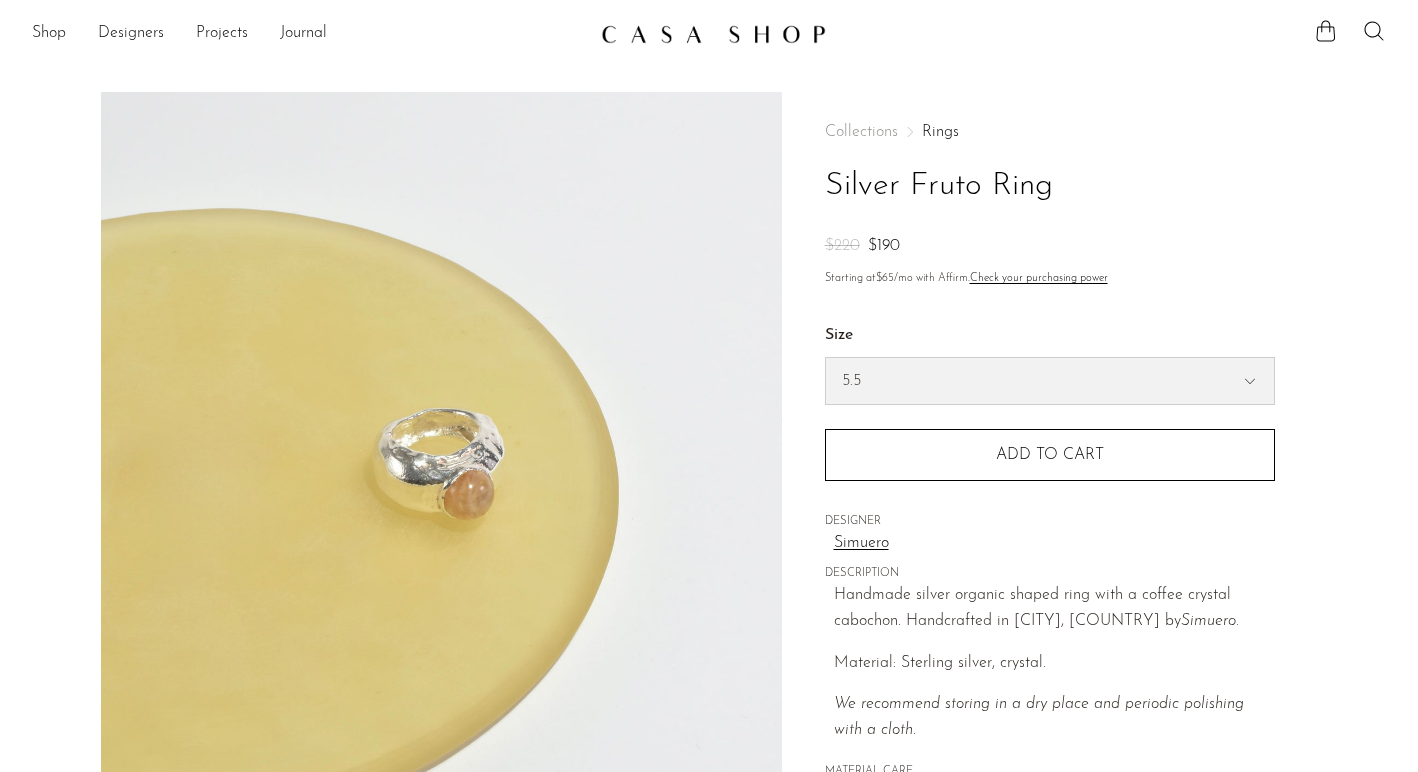 click on "5.5
6.5
7" at bounding box center (1050, 381) 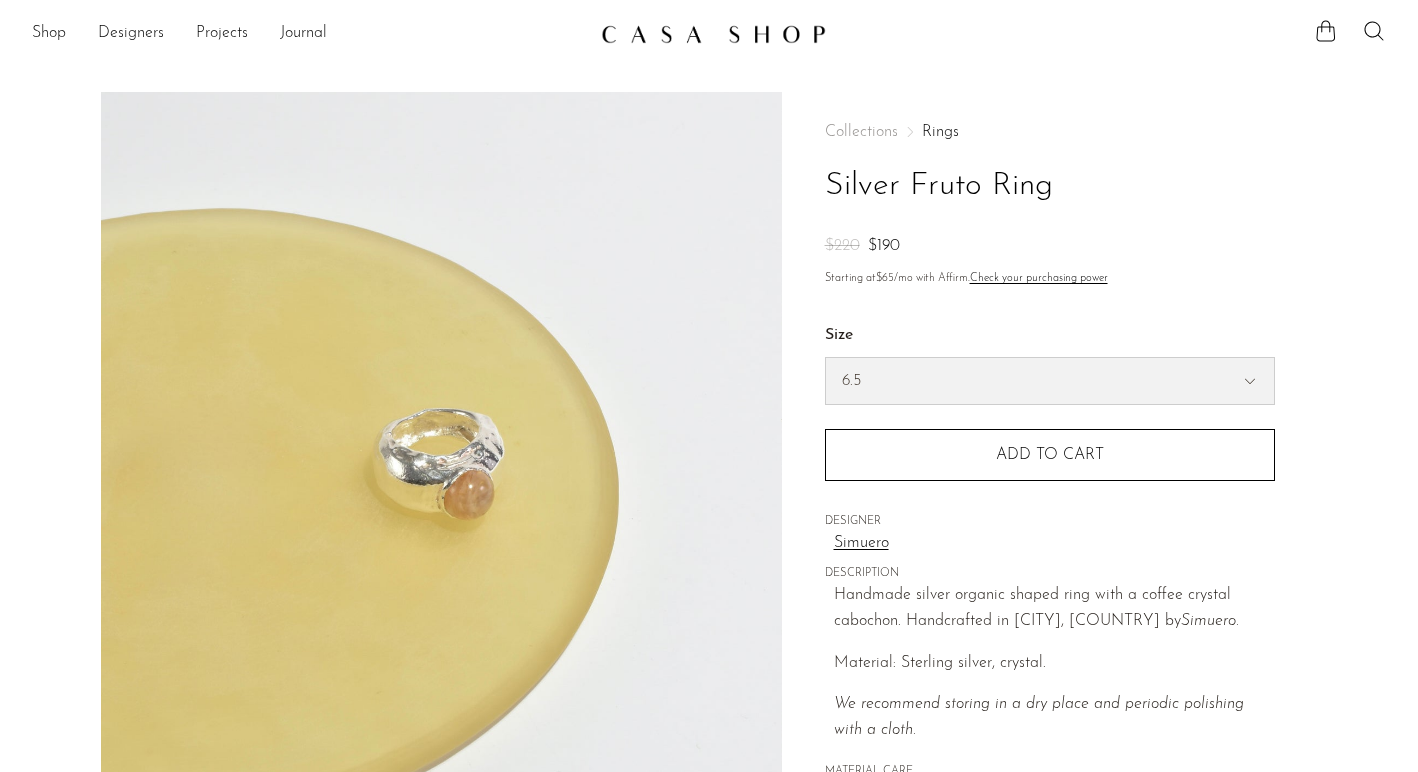 select on "6.5" 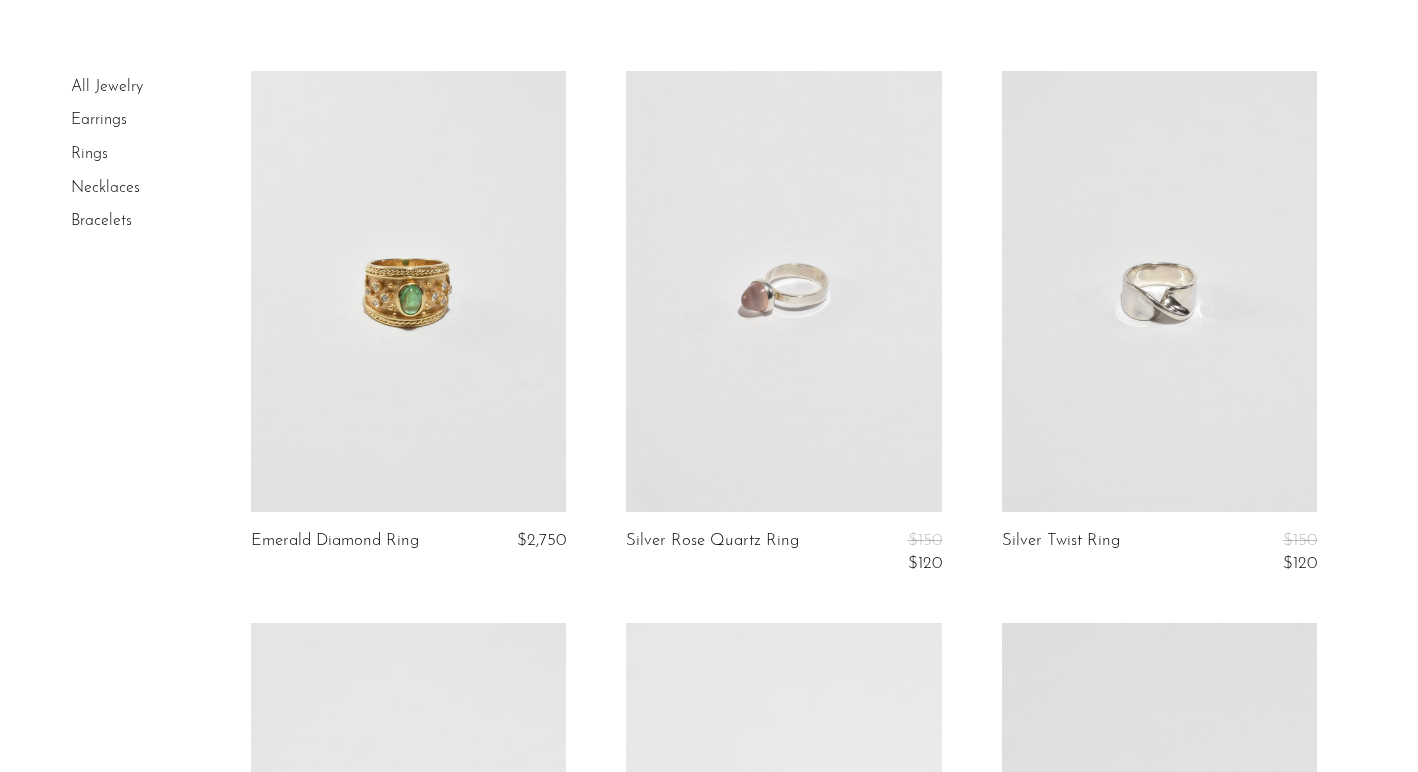 scroll, scrollTop: 0, scrollLeft: 0, axis: both 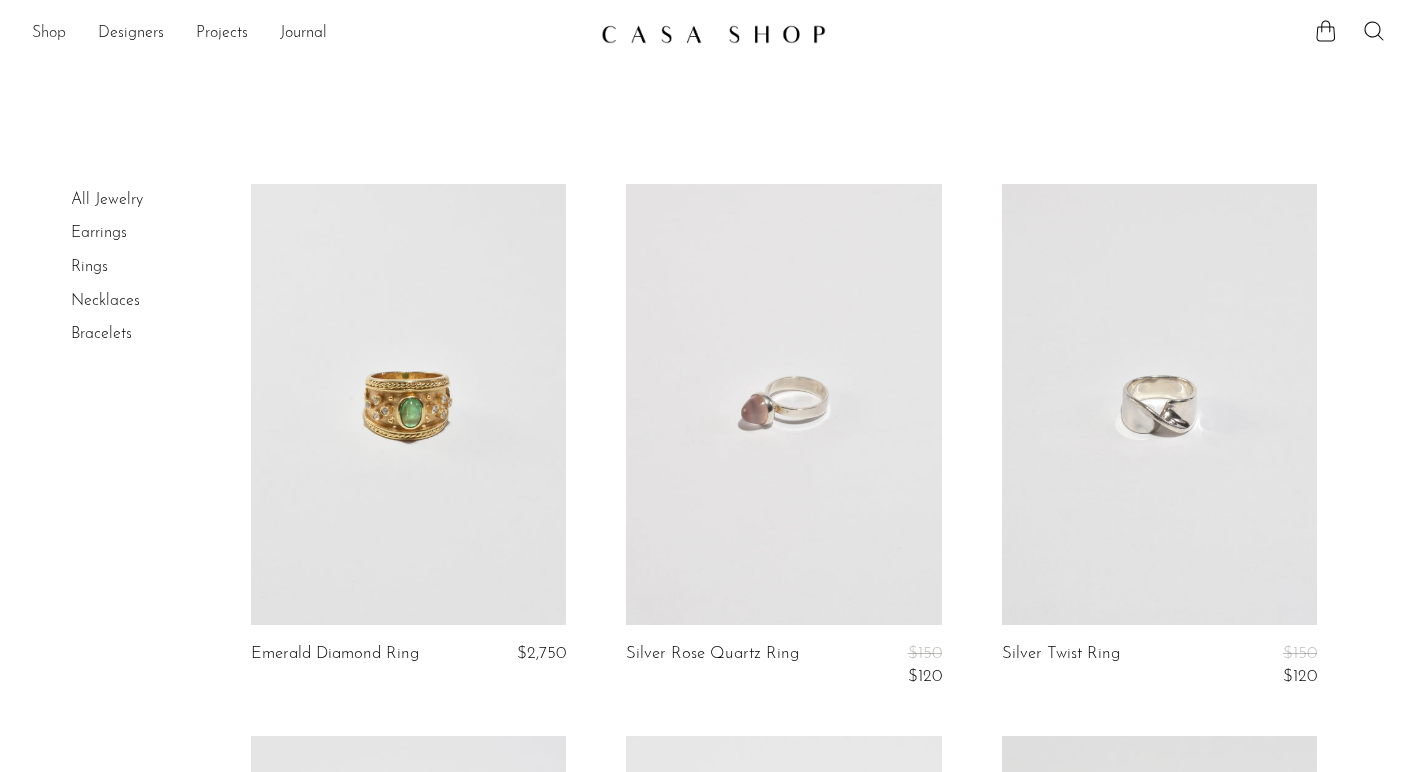 click on "Shop" at bounding box center (49, 34) 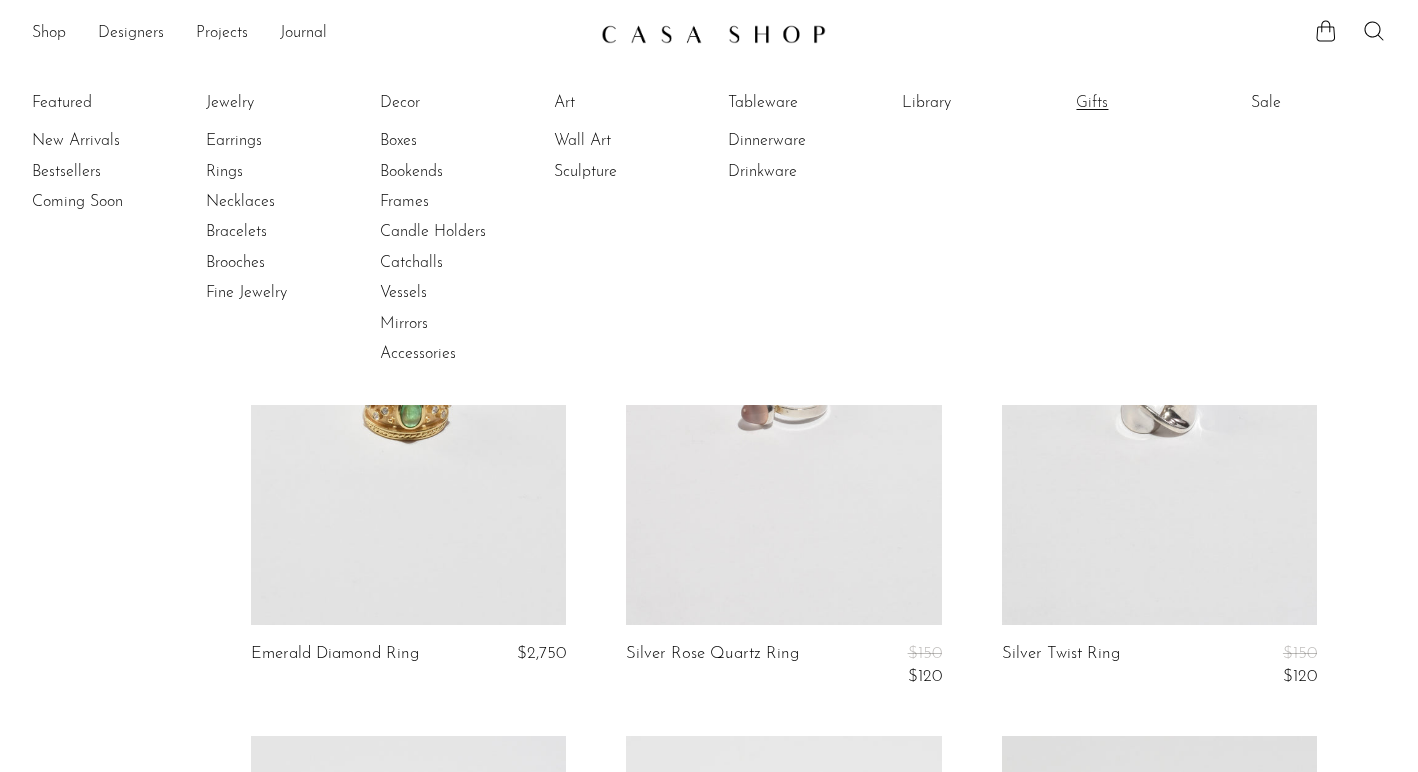 click on "Gifts" at bounding box center (1151, 103) 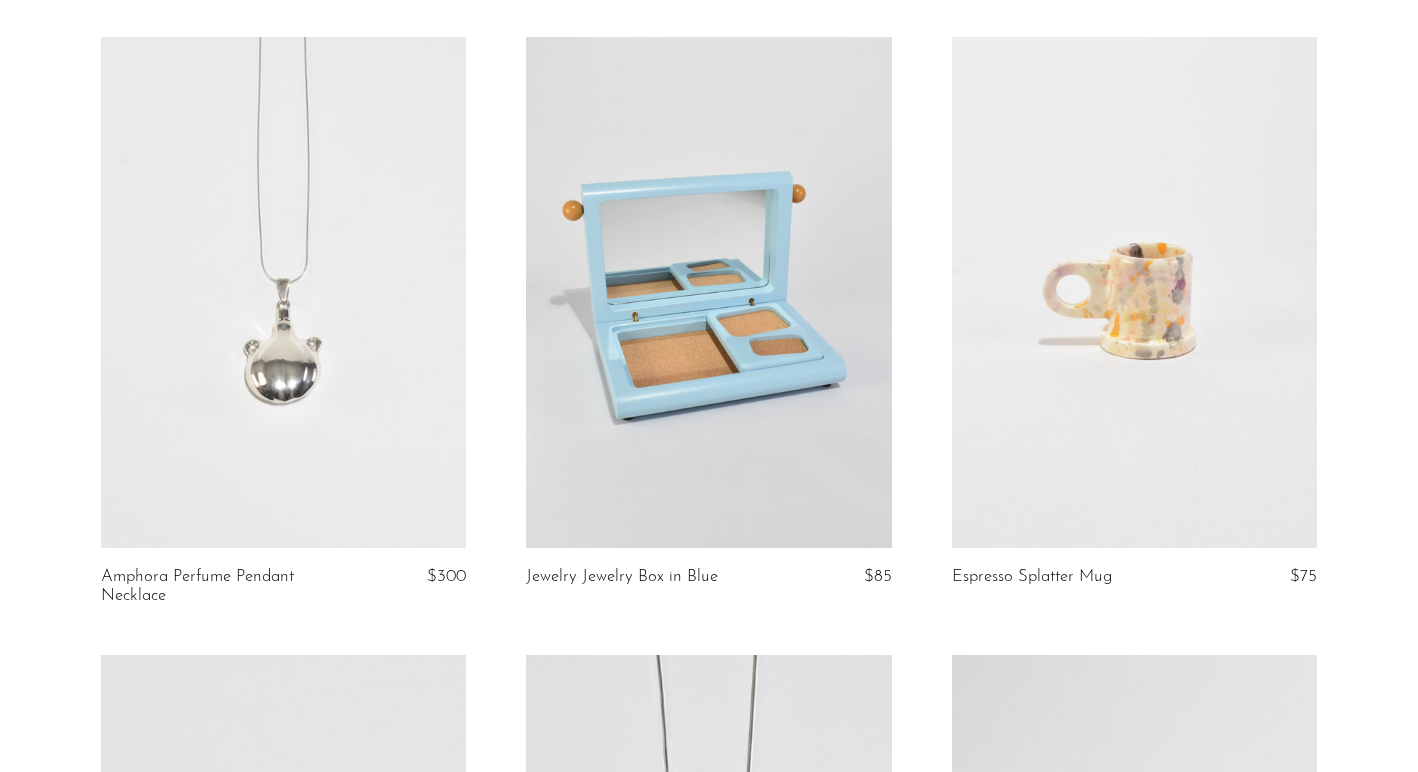 scroll, scrollTop: 1346, scrollLeft: 0, axis: vertical 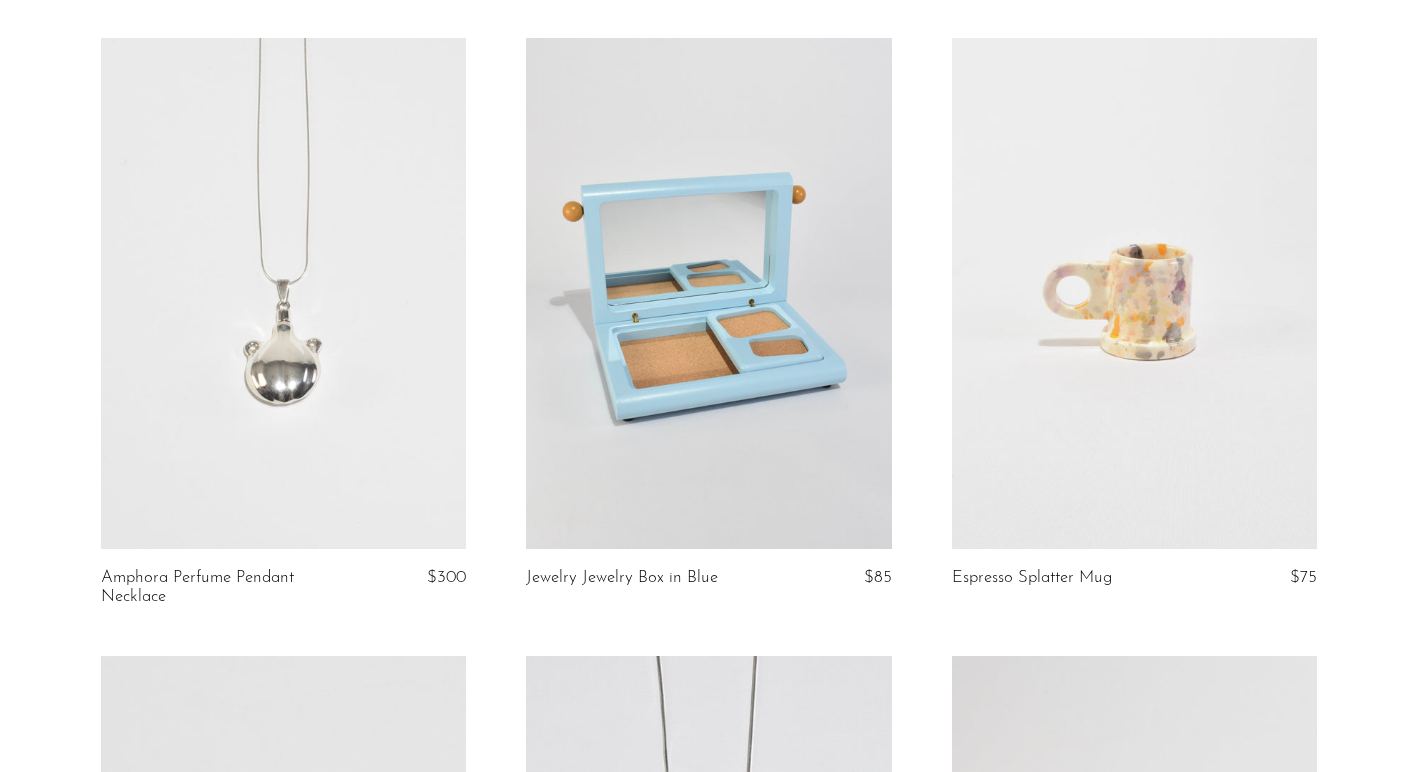 click at bounding box center [708, 293] 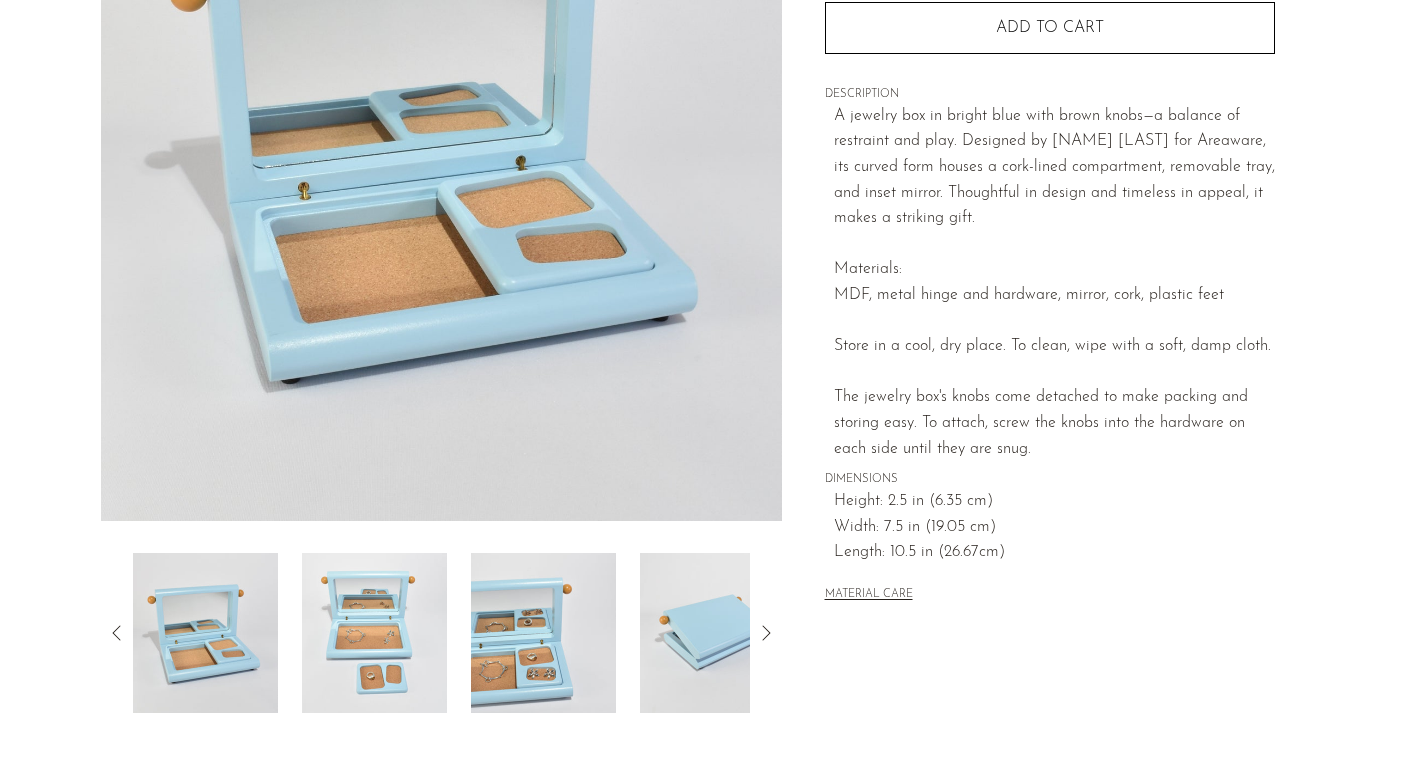 scroll, scrollTop: 347, scrollLeft: 0, axis: vertical 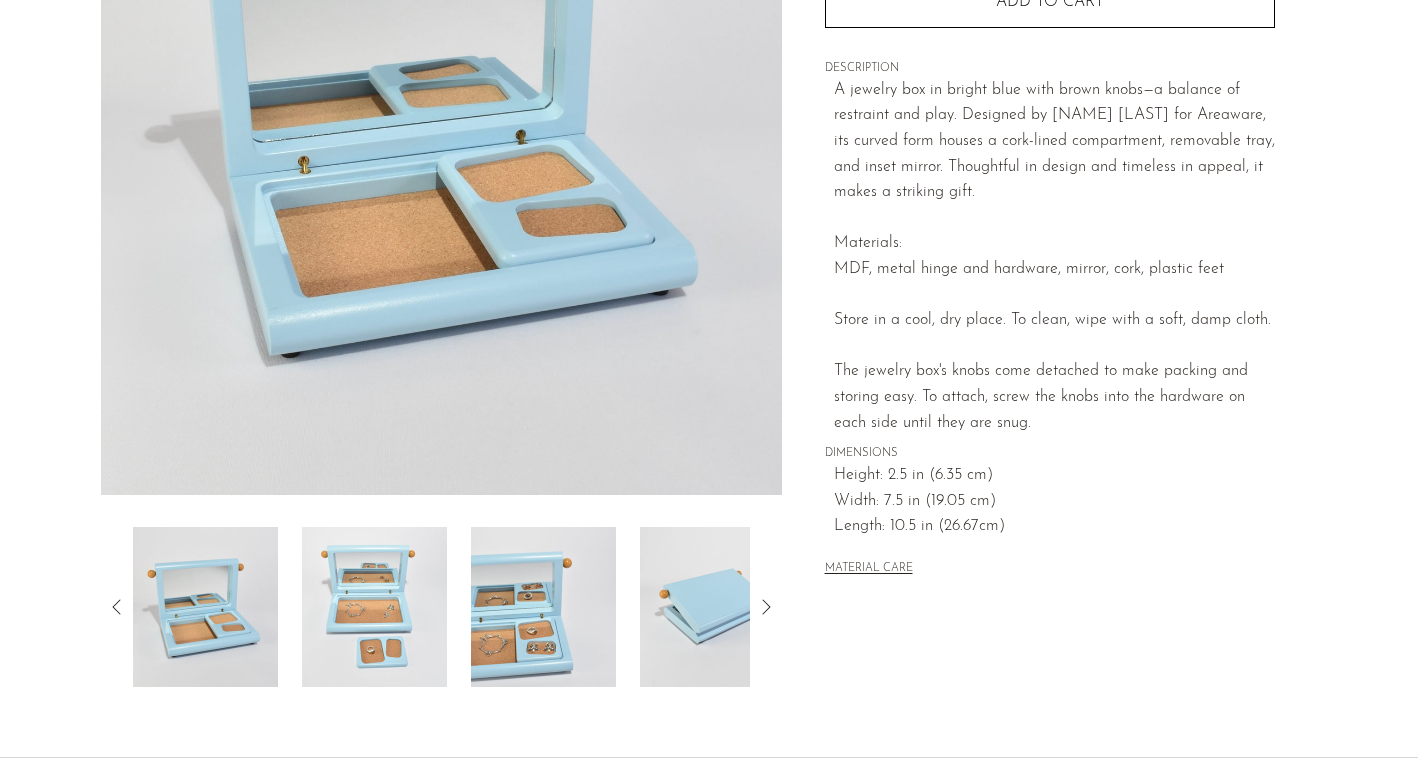 click at bounding box center [543, 607] 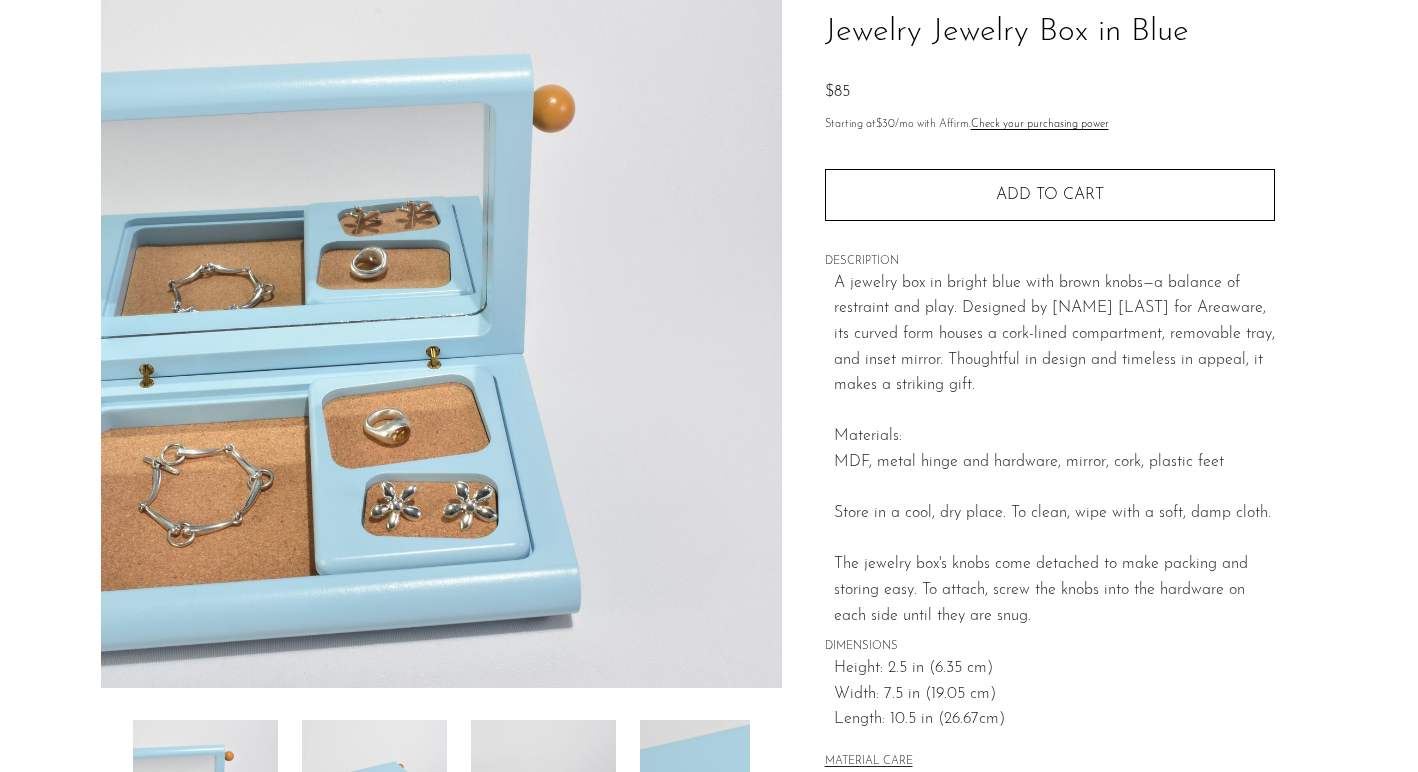 scroll, scrollTop: 366, scrollLeft: 0, axis: vertical 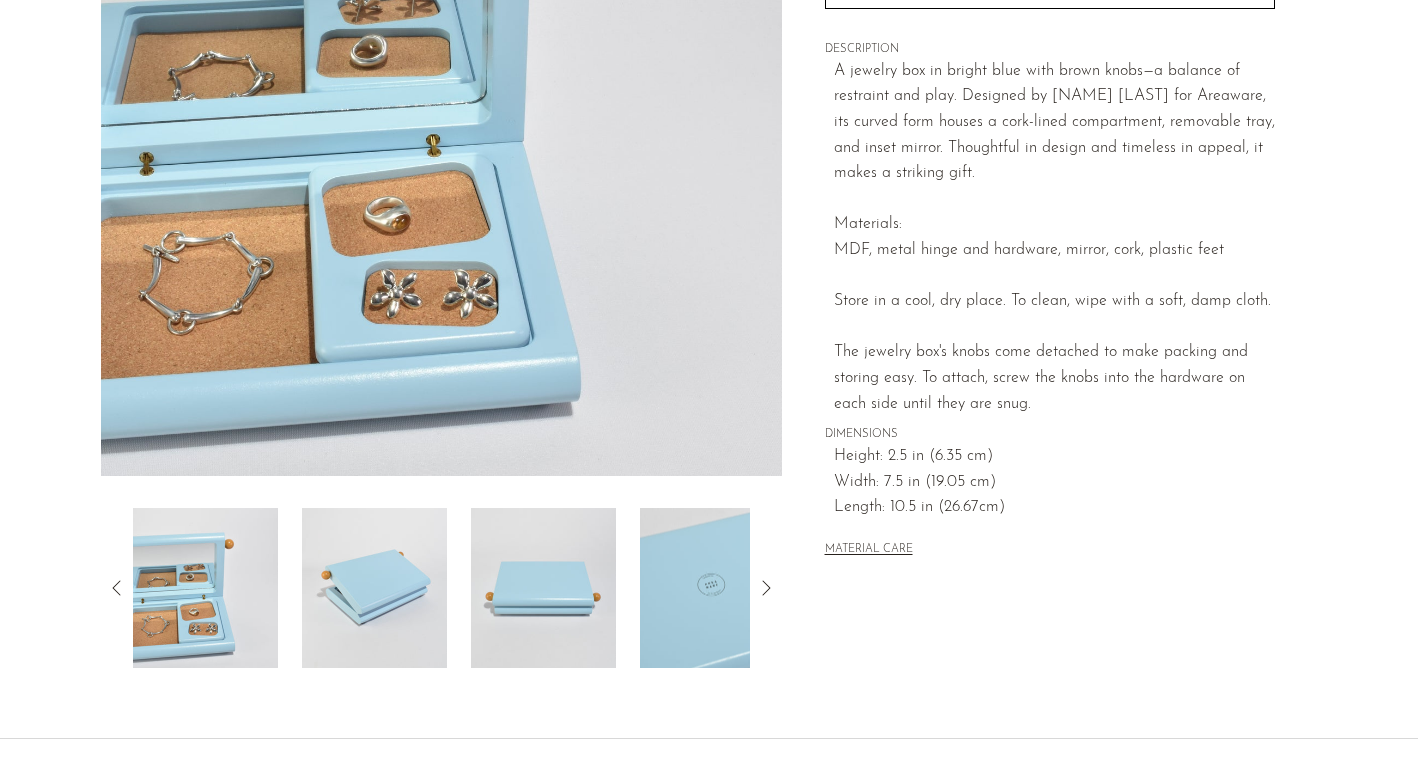 click at bounding box center [374, 588] 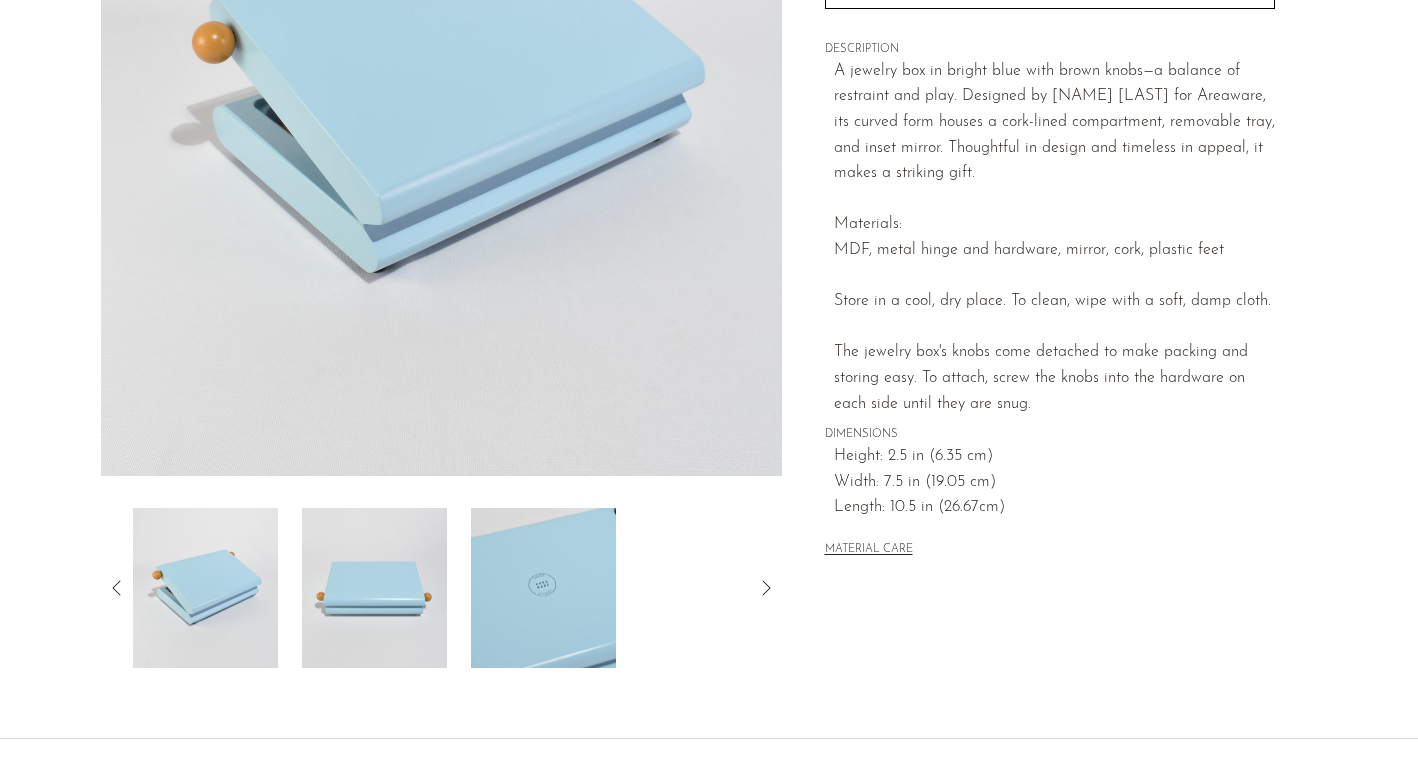 click at bounding box center (374, 588) 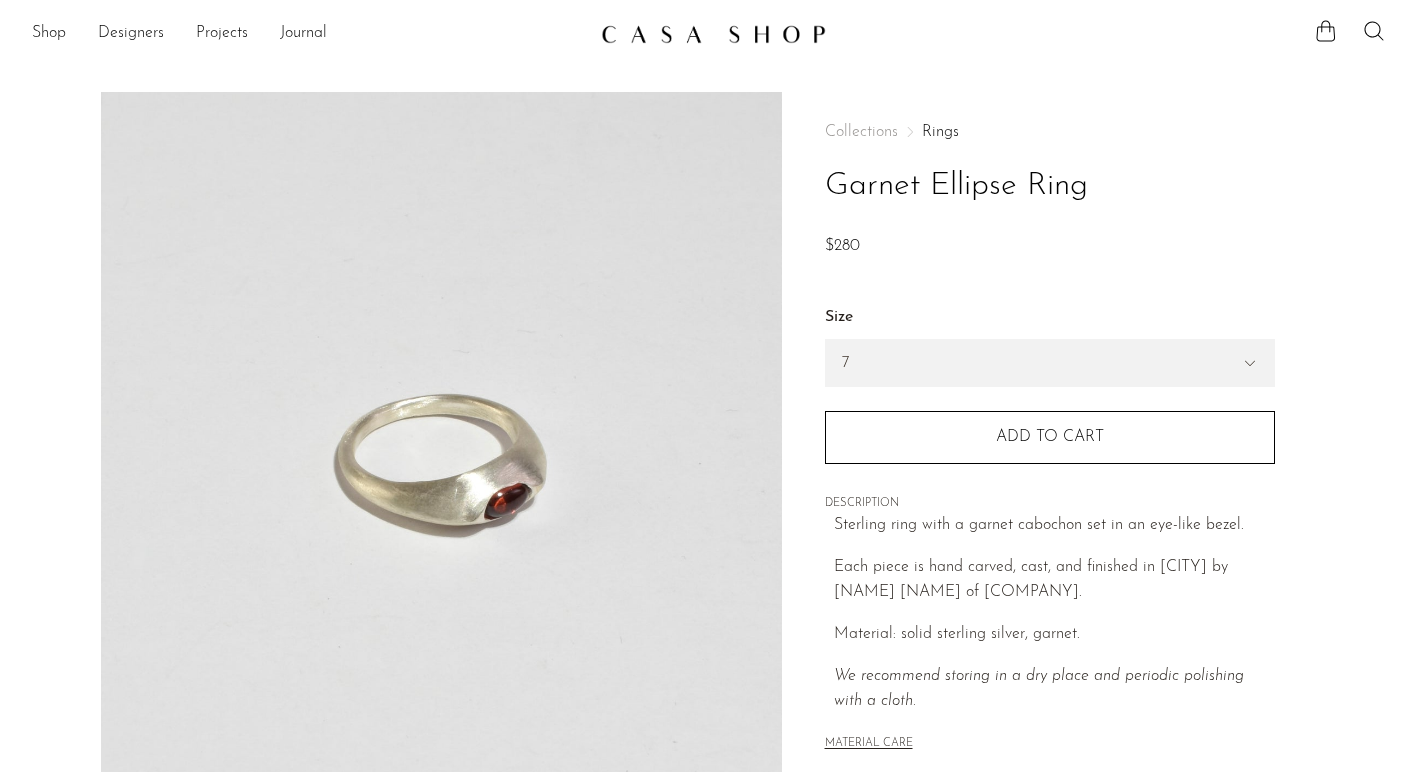 scroll, scrollTop: 0, scrollLeft: 0, axis: both 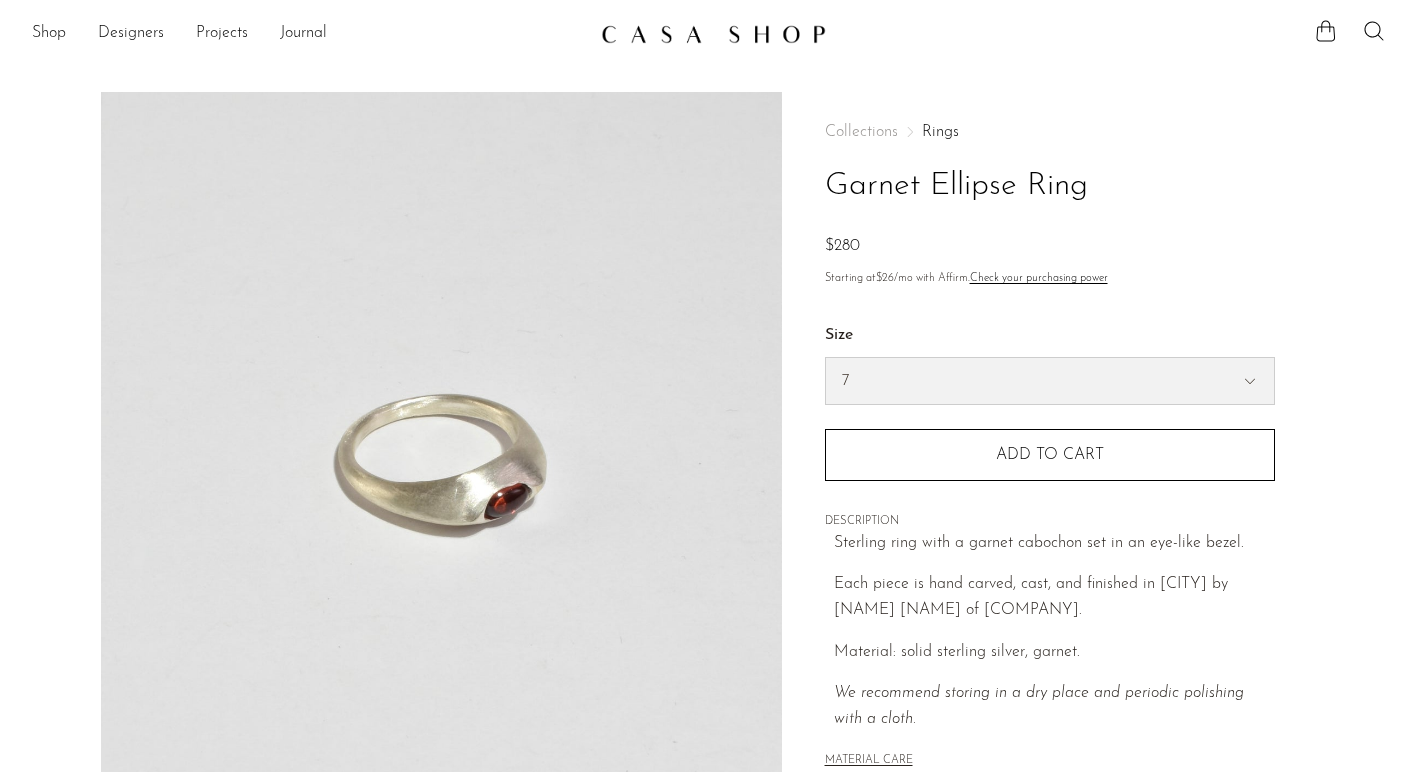 click on "7
6" at bounding box center (1050, 381) 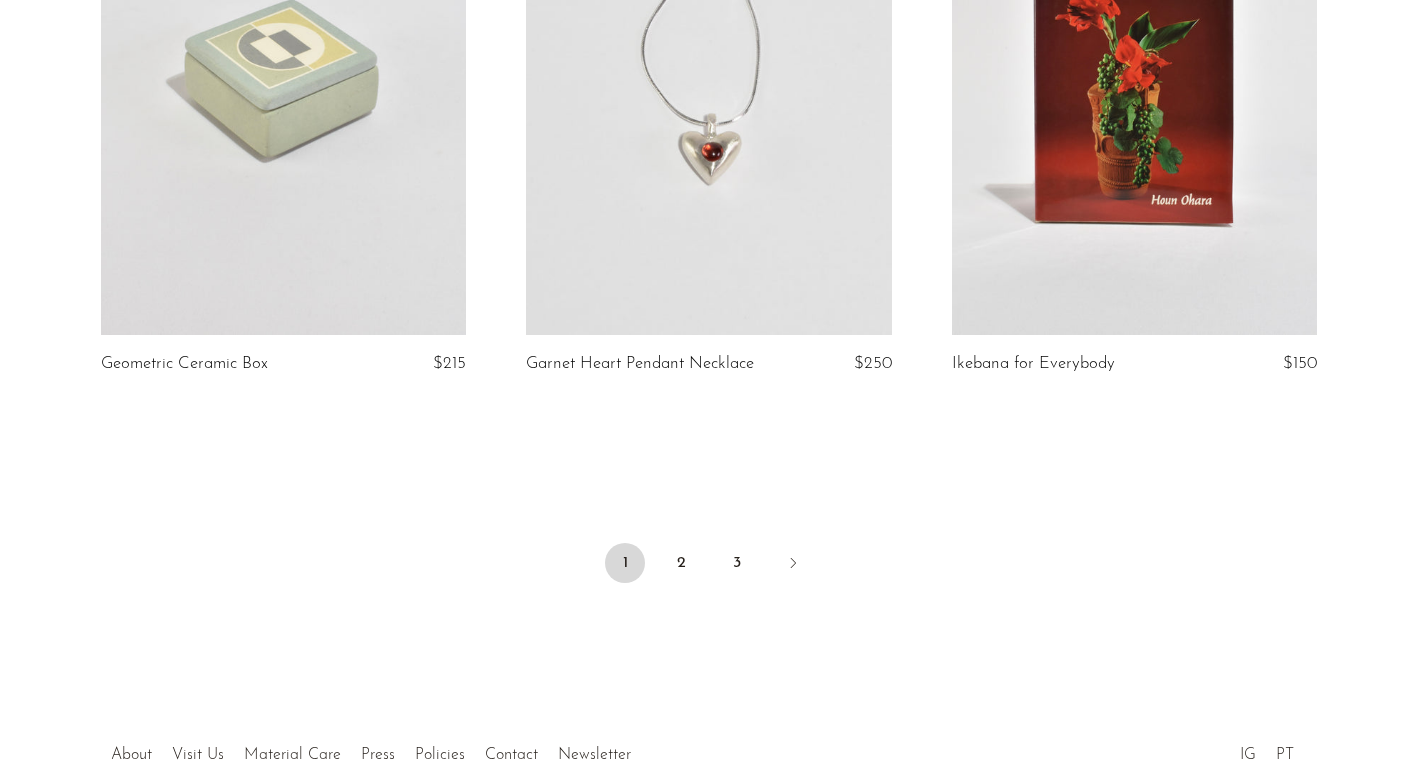 scroll, scrollTop: 7024, scrollLeft: 0, axis: vertical 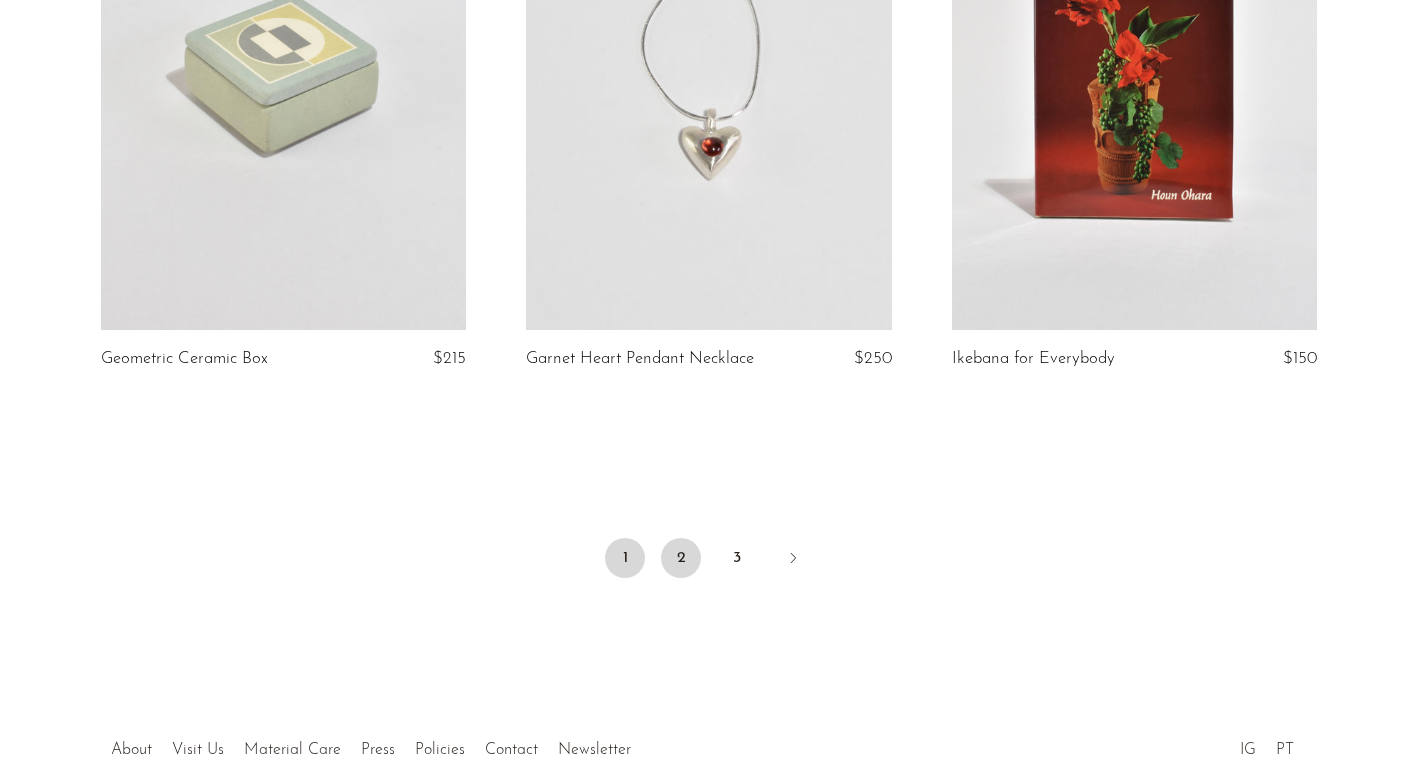 click on "2" at bounding box center (681, 558) 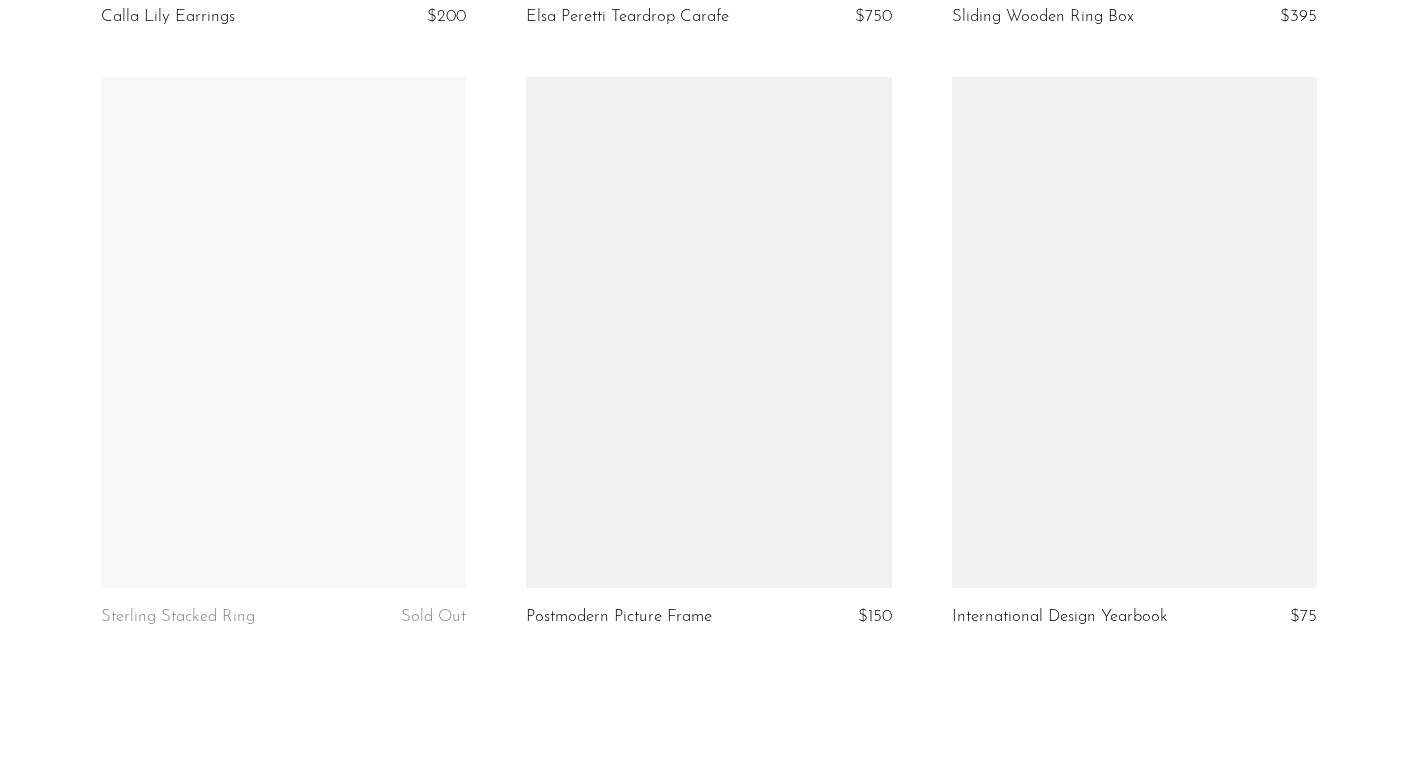 scroll, scrollTop: 6994, scrollLeft: 0, axis: vertical 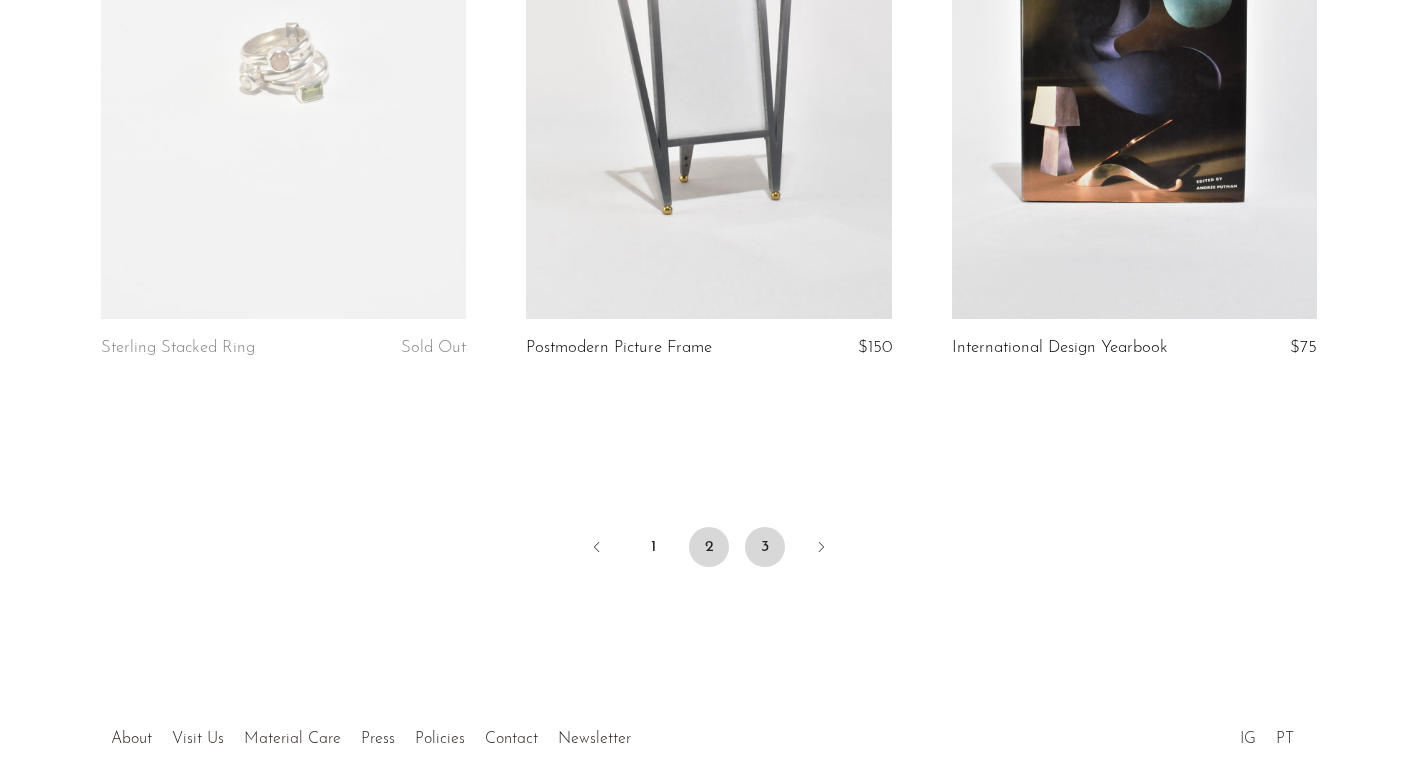 click on "3" at bounding box center (765, 547) 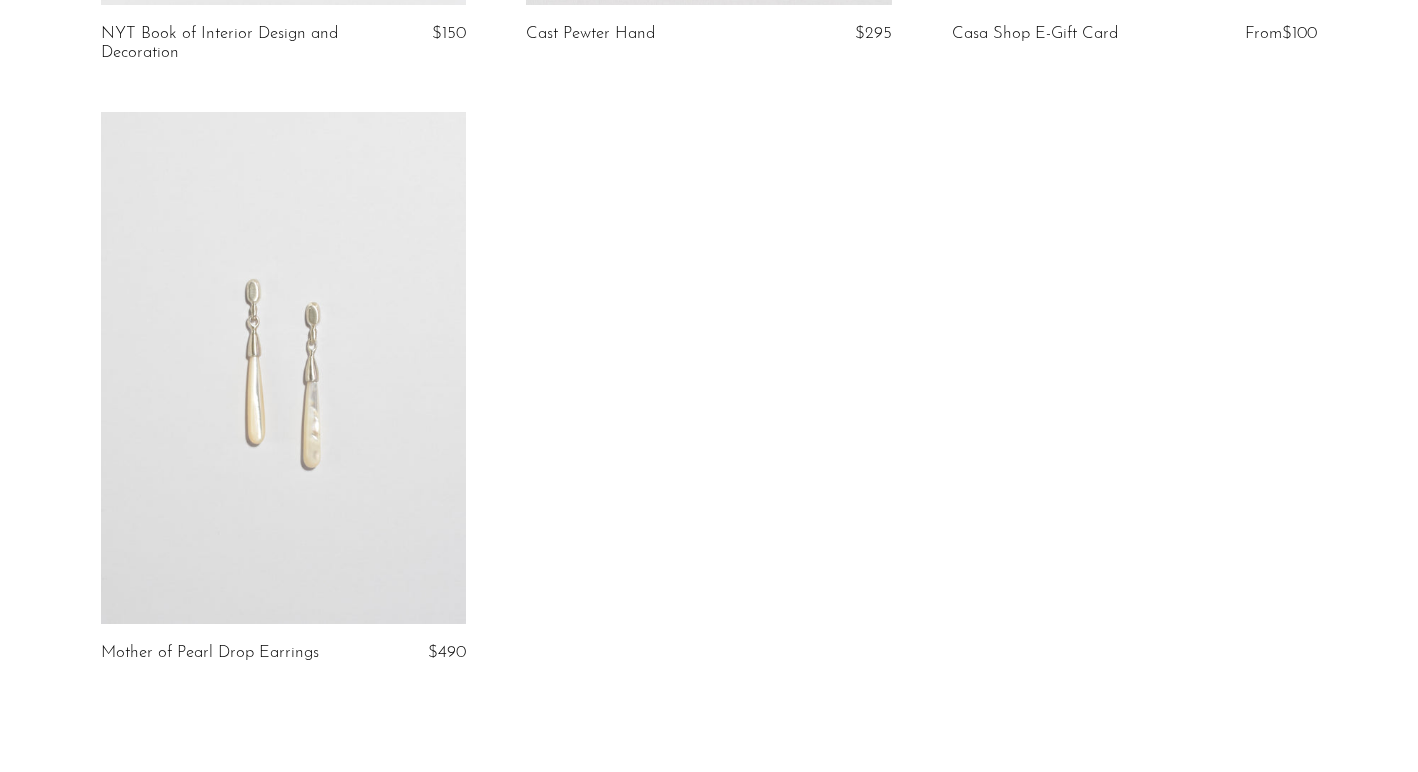 scroll, scrollTop: 3107, scrollLeft: 0, axis: vertical 